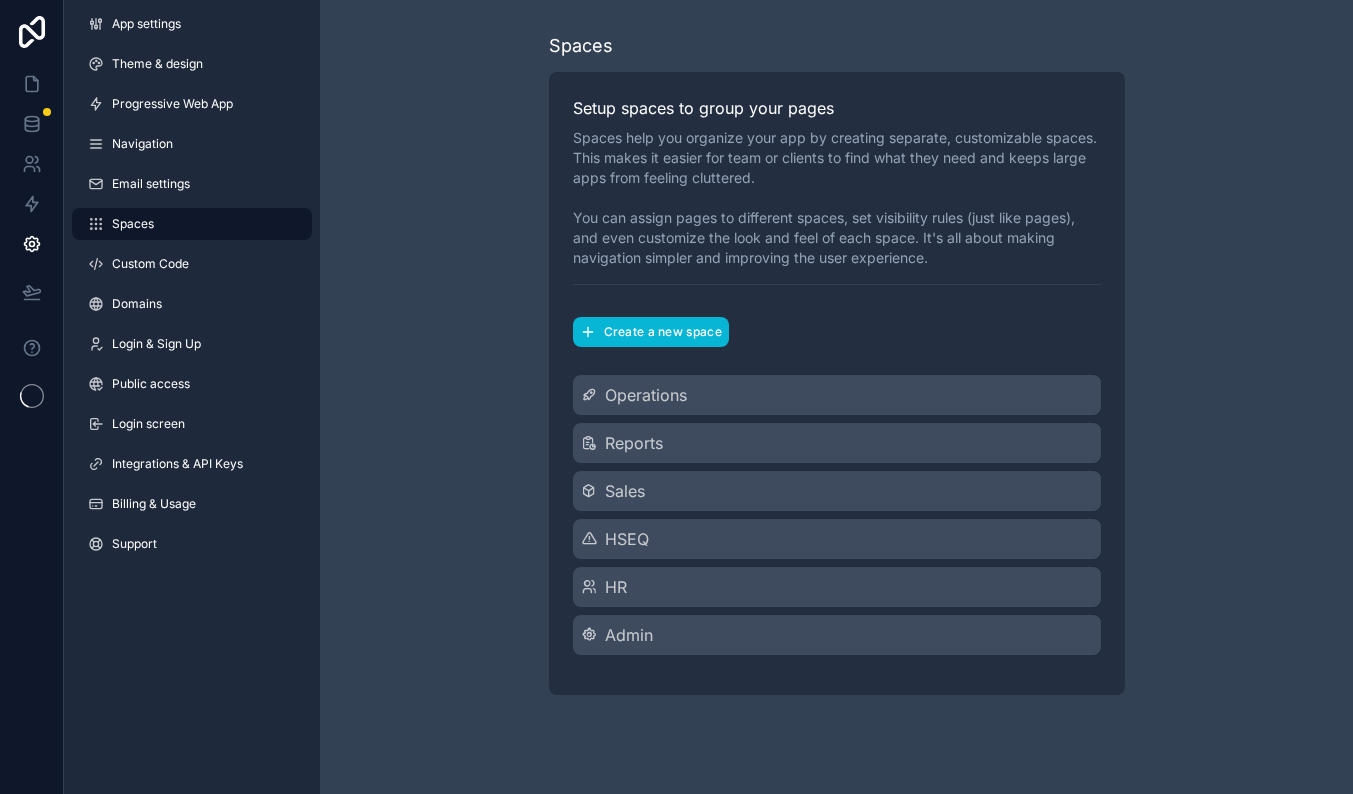 scroll, scrollTop: 0, scrollLeft: 0, axis: both 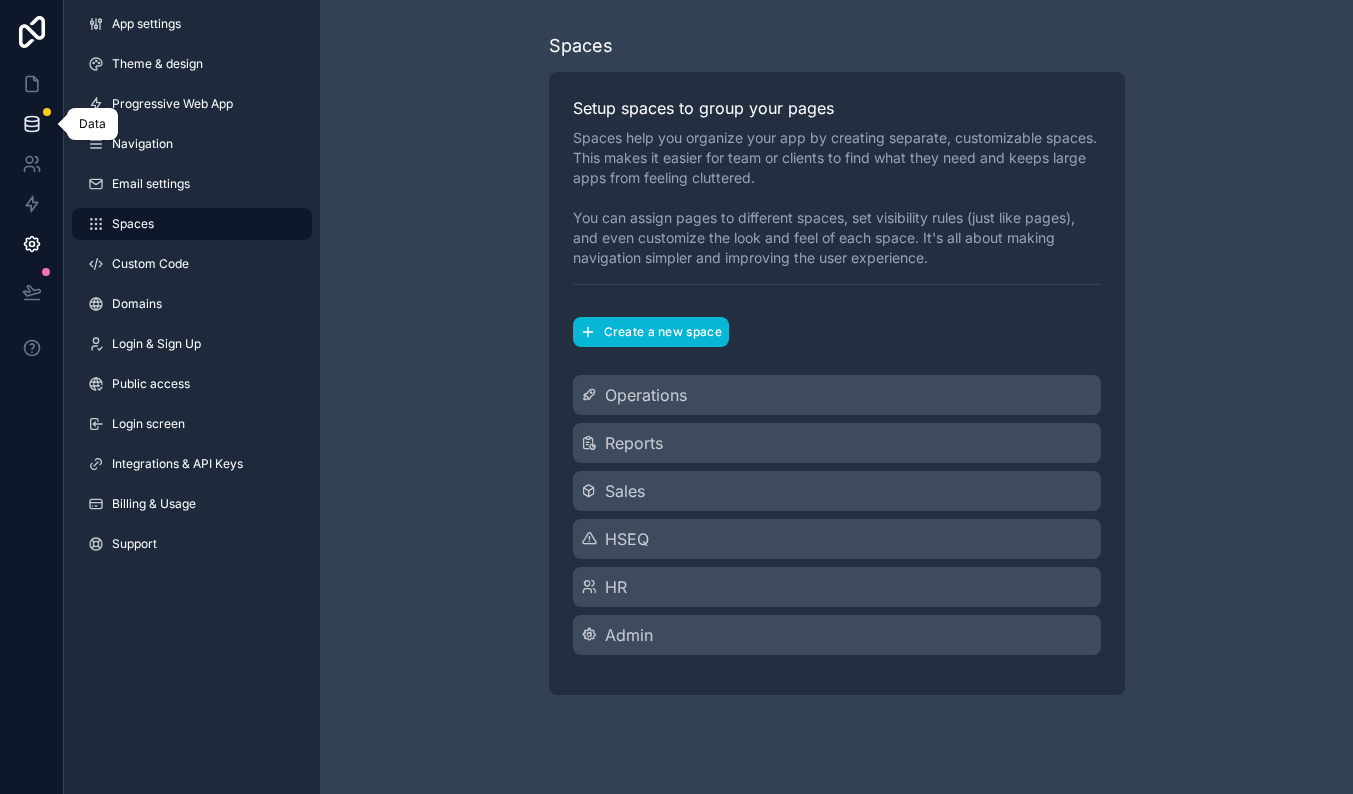 click 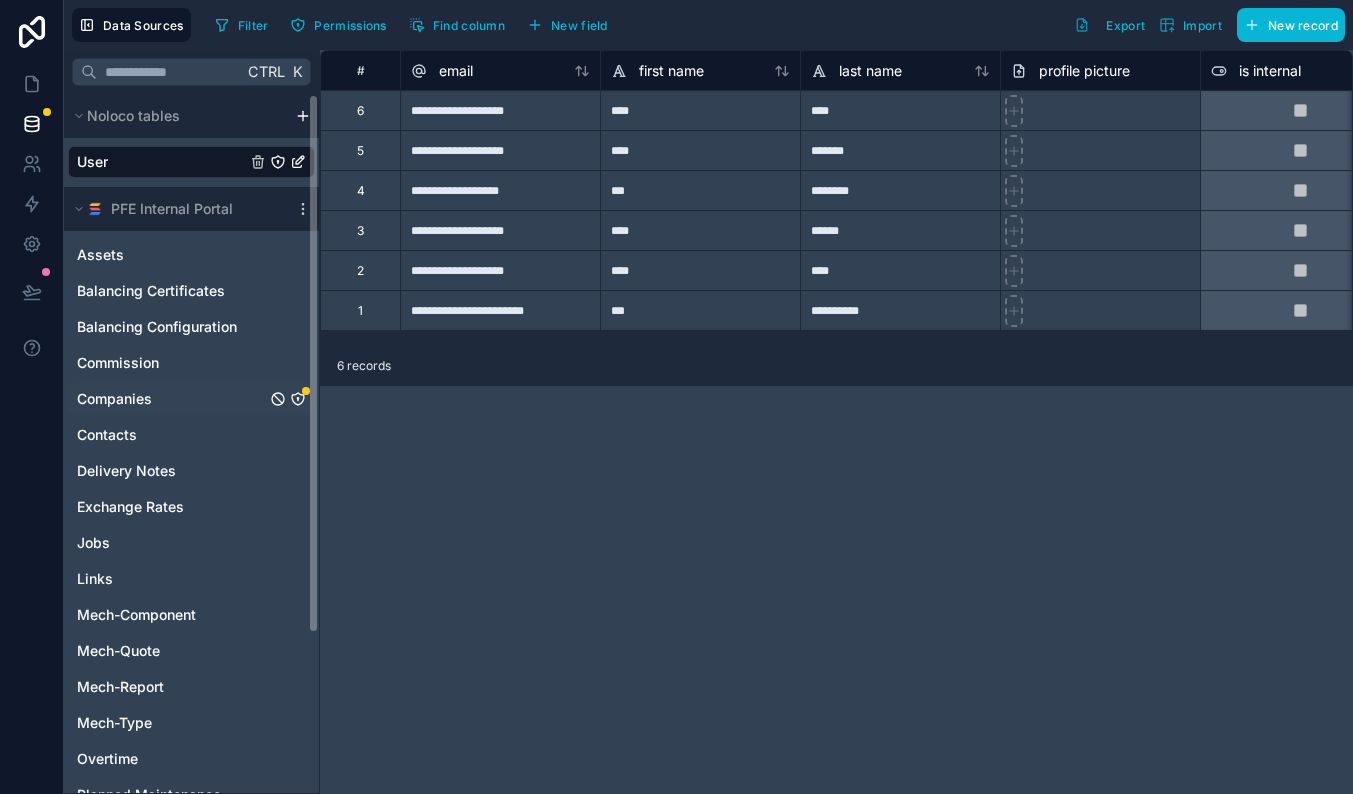 click 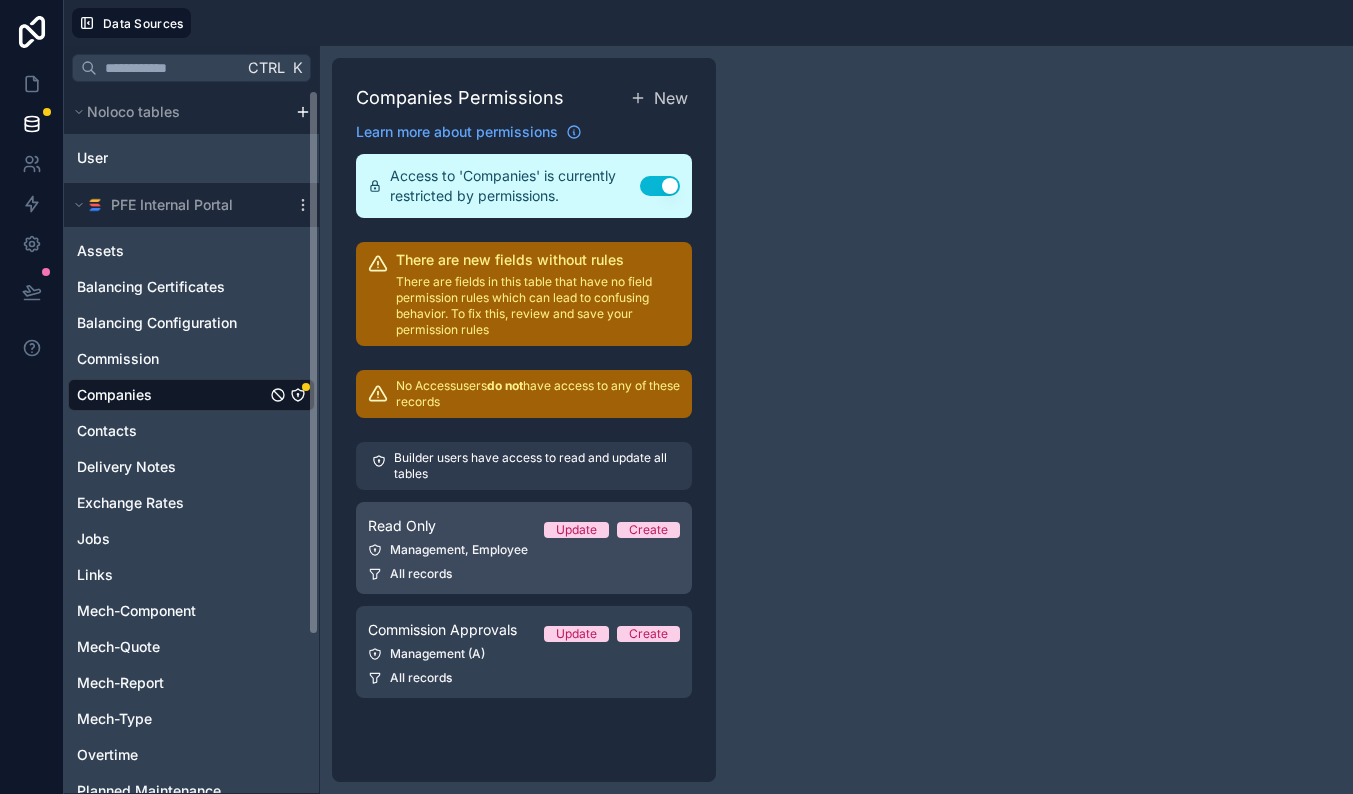 click on "Management, Employee" at bounding box center (524, 550) 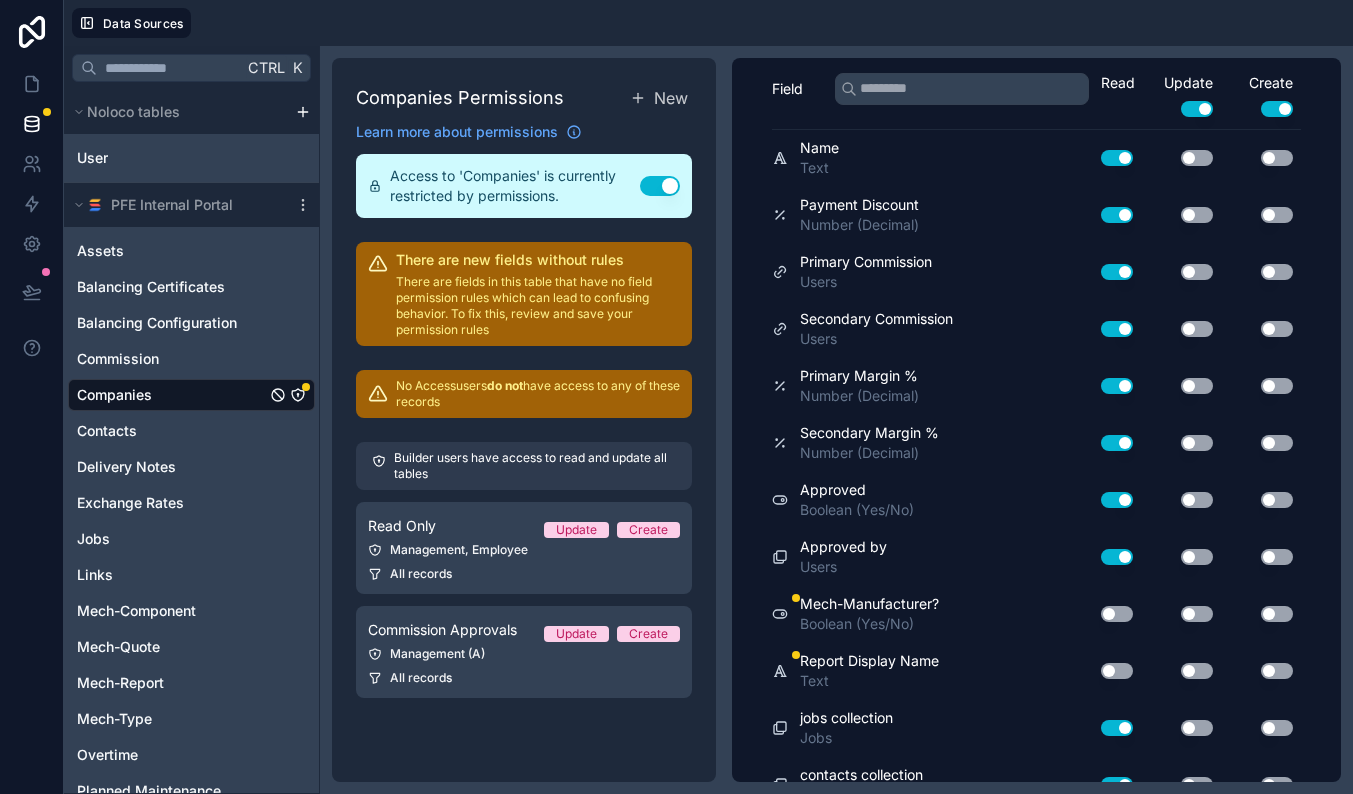 scroll, scrollTop: 548, scrollLeft: 0, axis: vertical 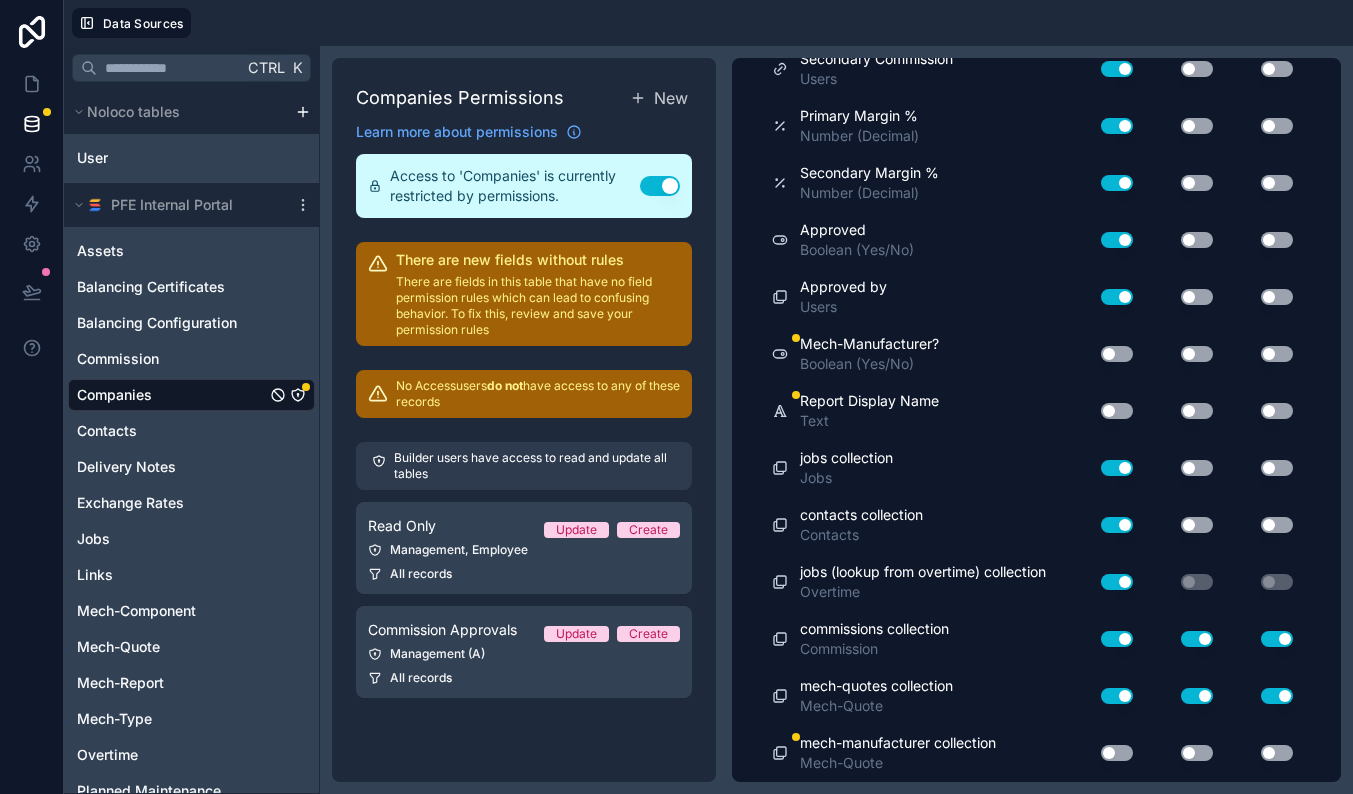 click on "Use setting" at bounding box center [1117, 753] 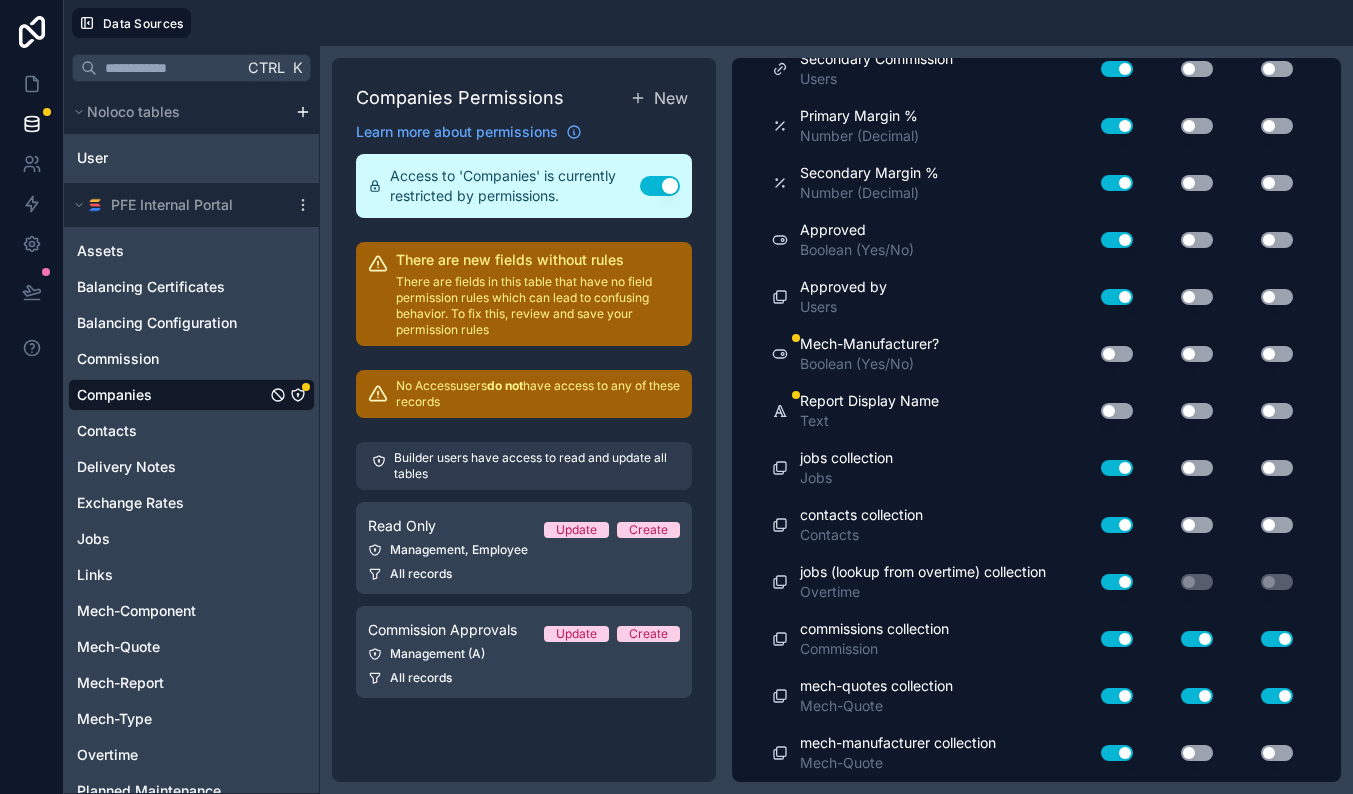 click on "Use setting" at bounding box center [1197, 753] 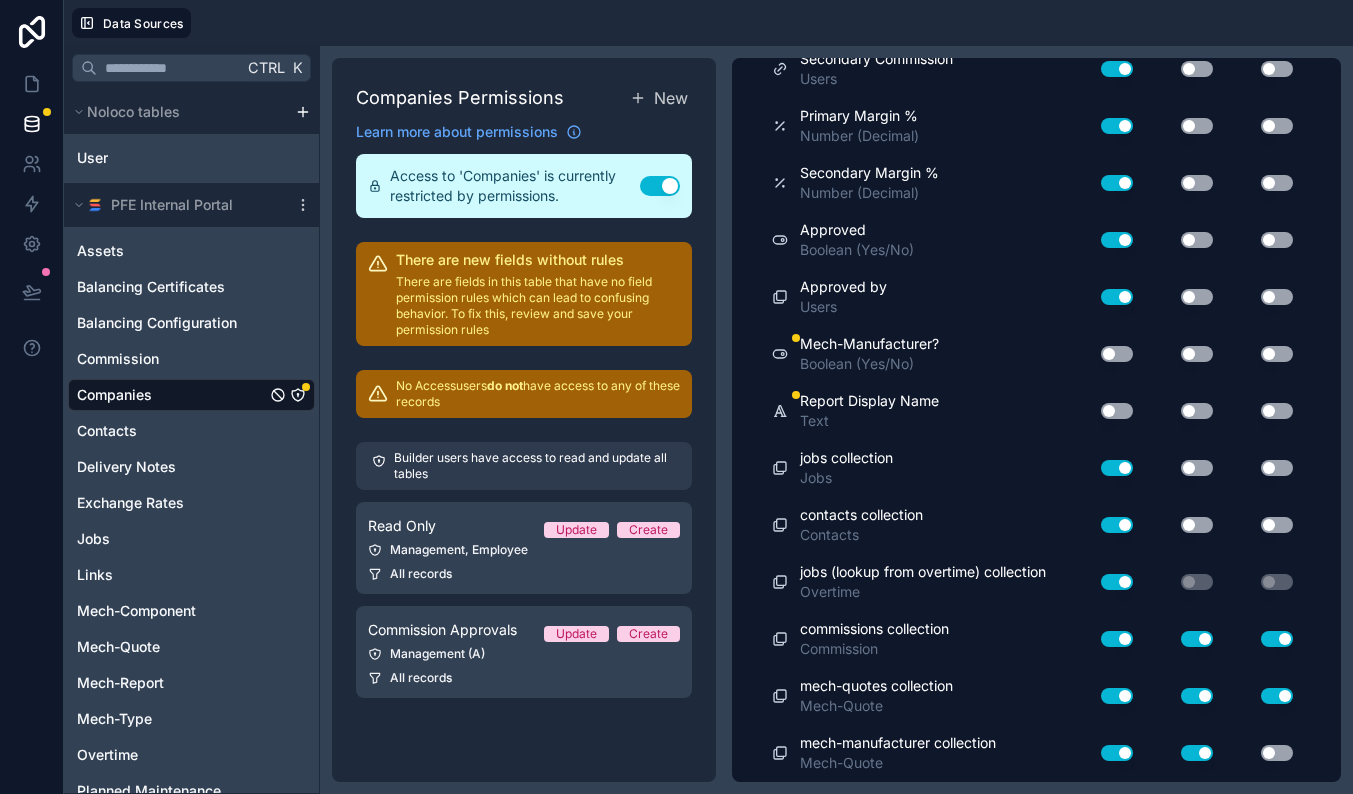 click on "Use setting" at bounding box center (1261, 753) 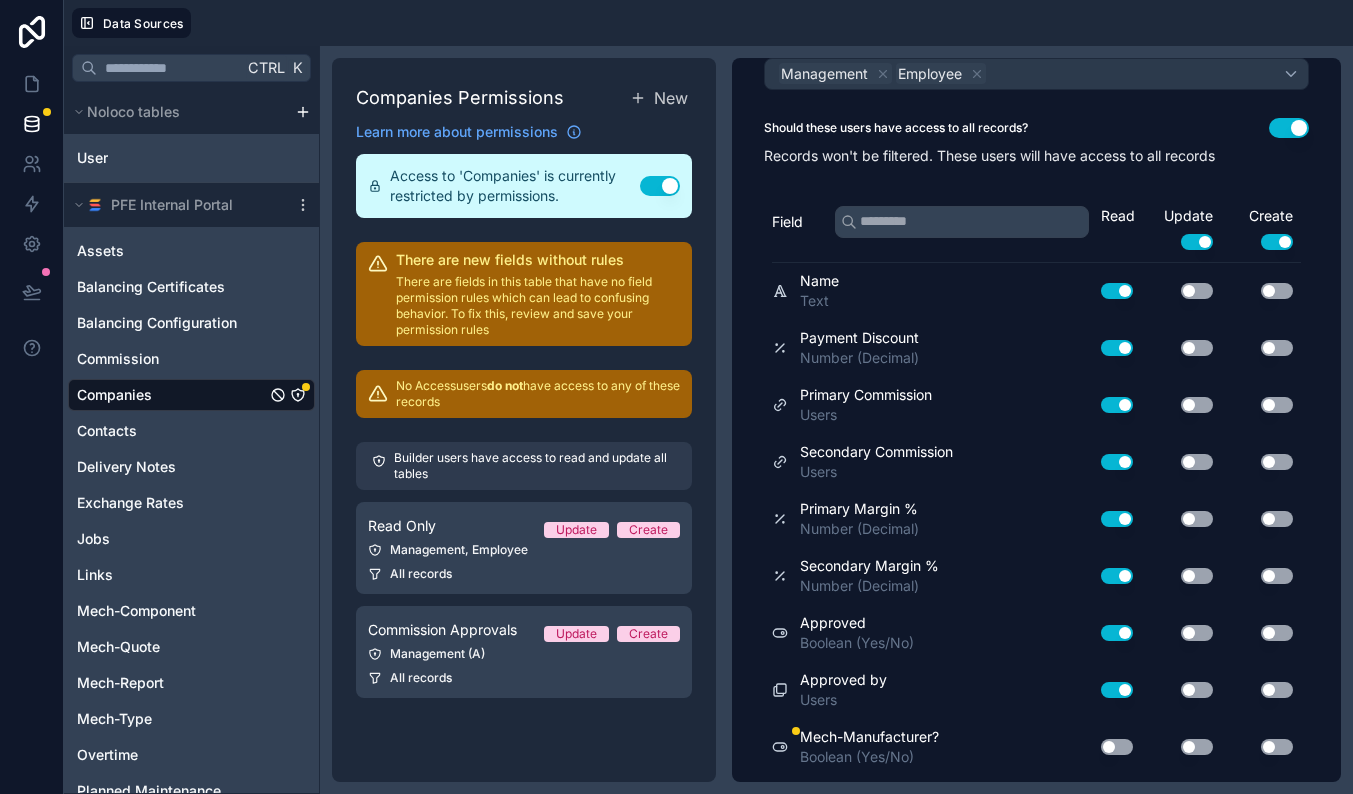 scroll, scrollTop: 0, scrollLeft: 0, axis: both 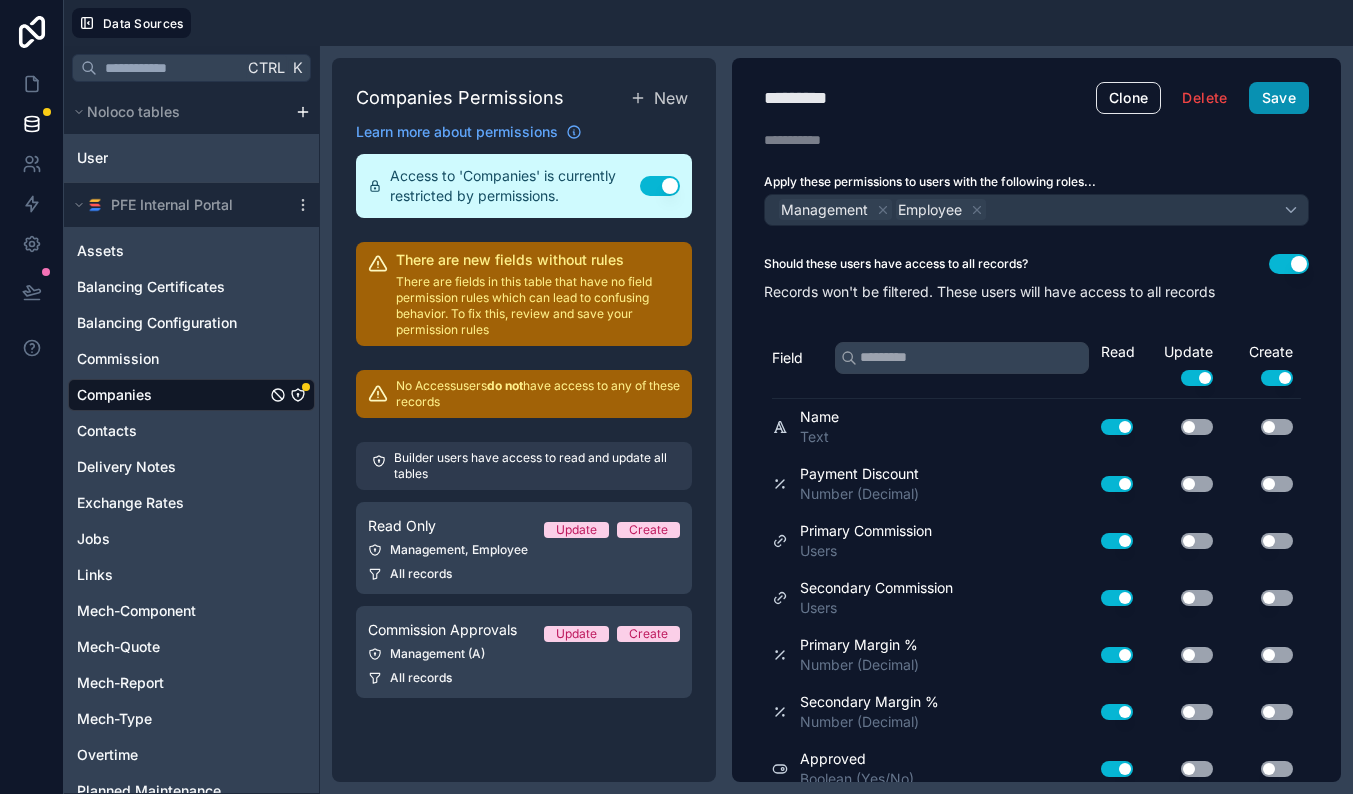 click on "Save" at bounding box center [1279, 98] 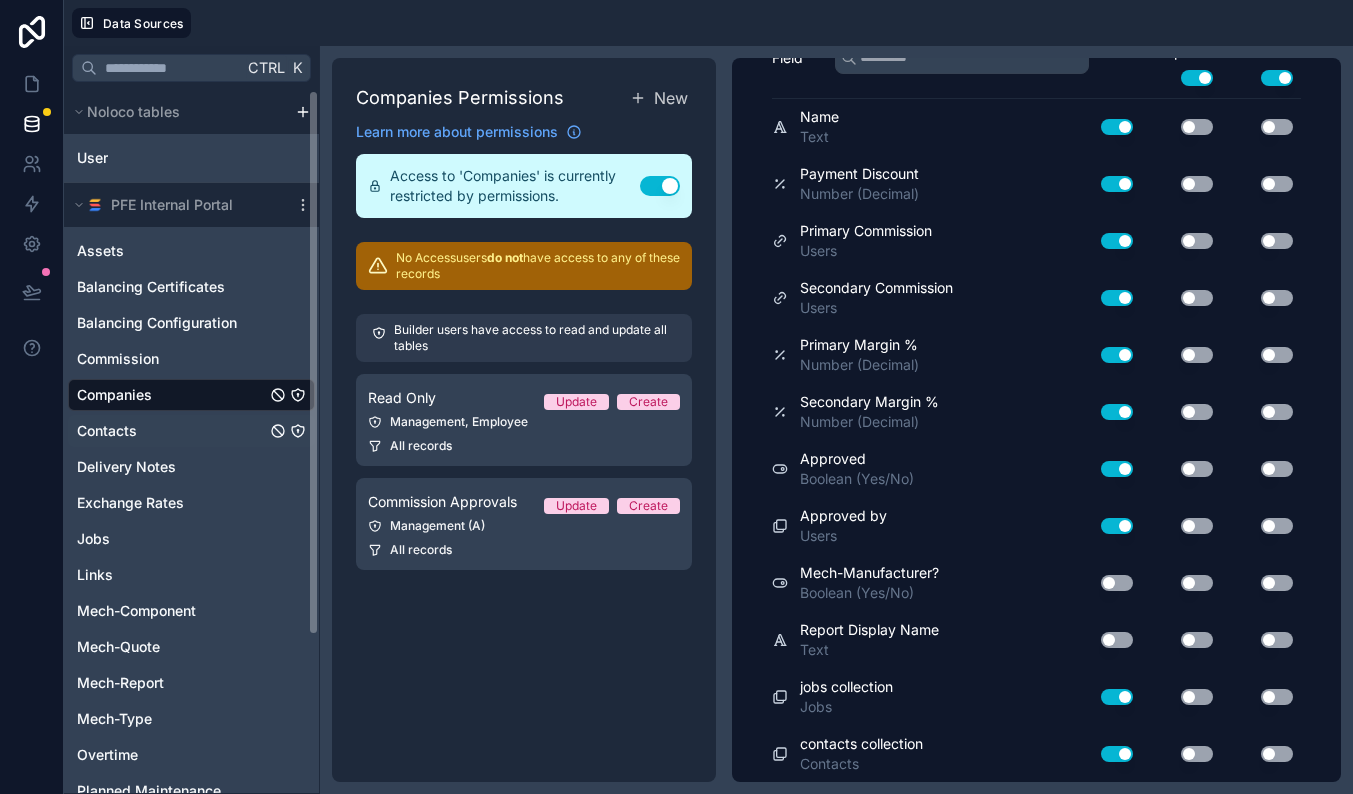 scroll, scrollTop: 293, scrollLeft: 0, axis: vertical 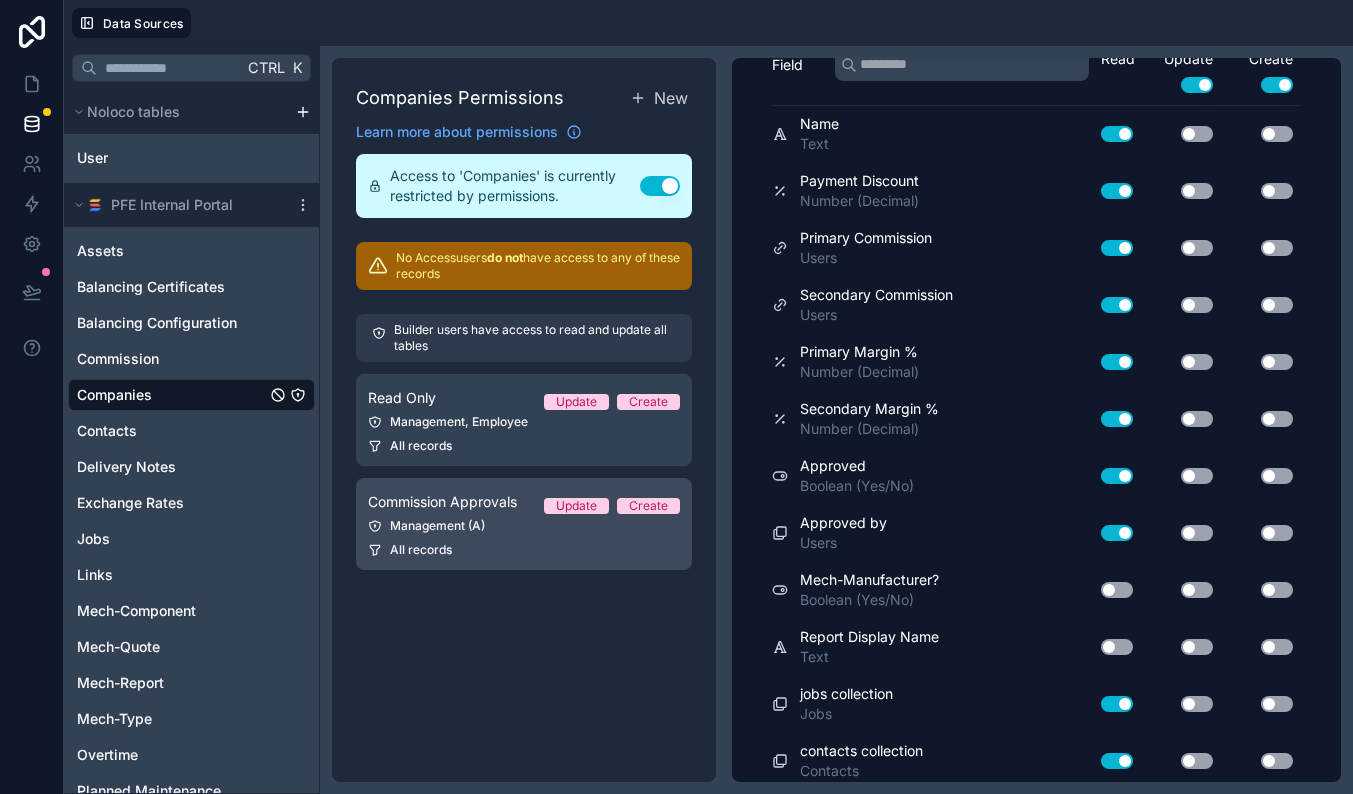 click on "Commission Approvals" at bounding box center (442, 502) 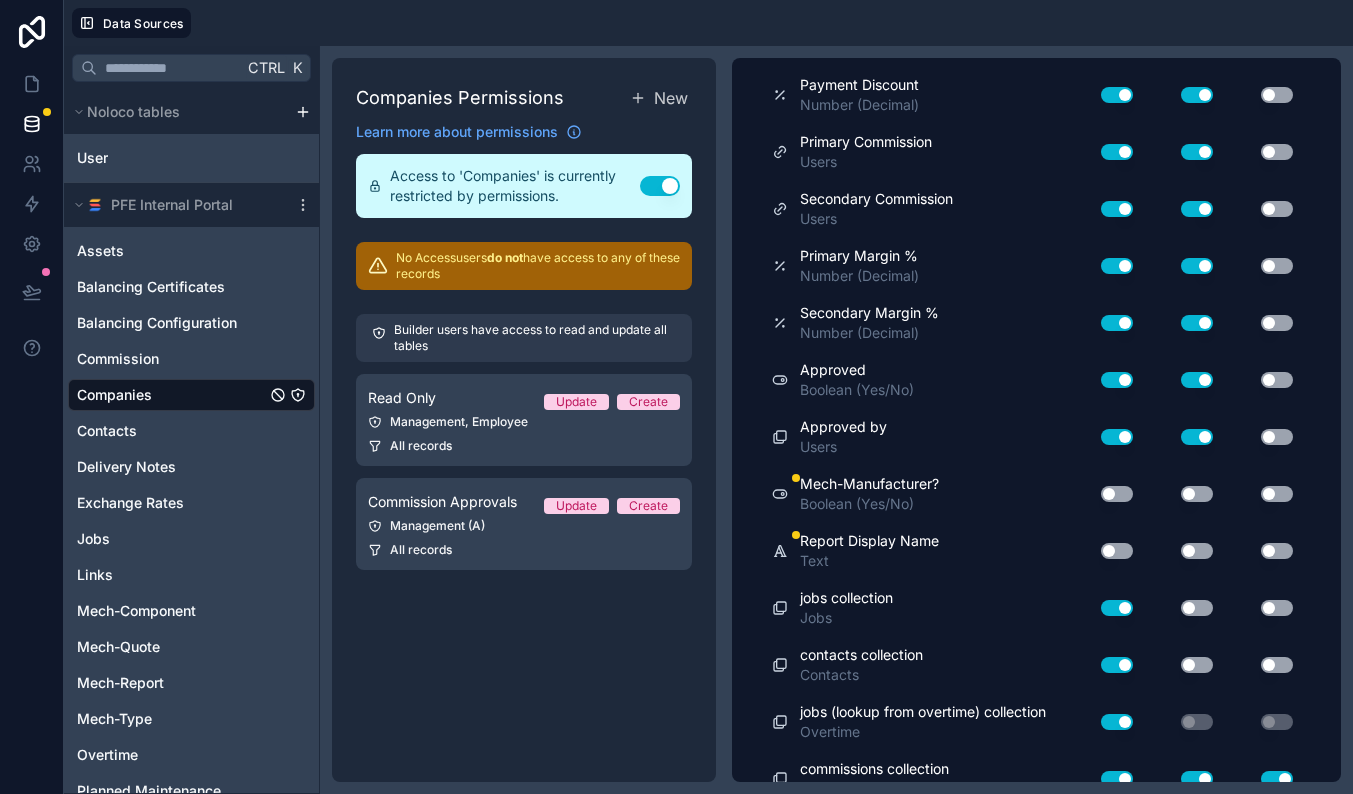 scroll, scrollTop: 548, scrollLeft: 0, axis: vertical 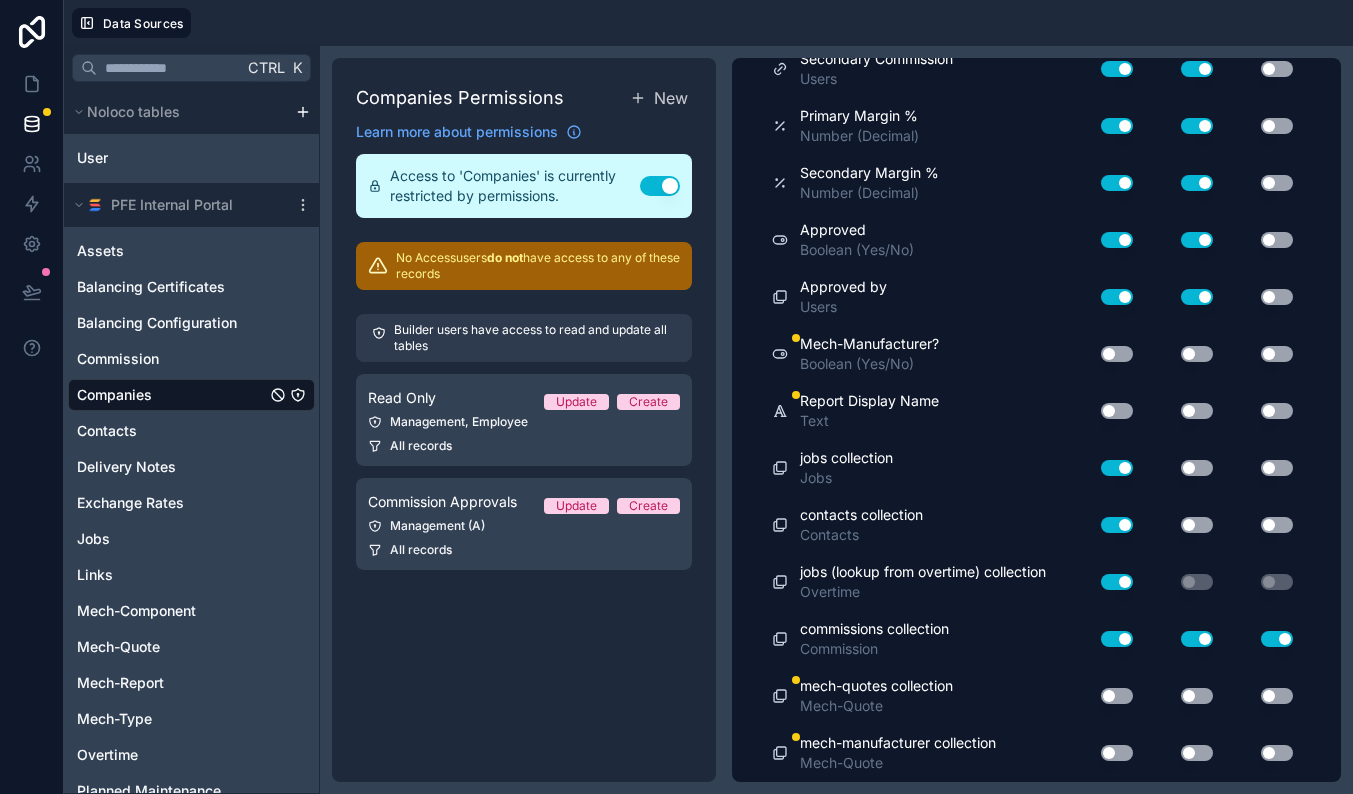 click on "Use setting" at bounding box center [1117, 696] 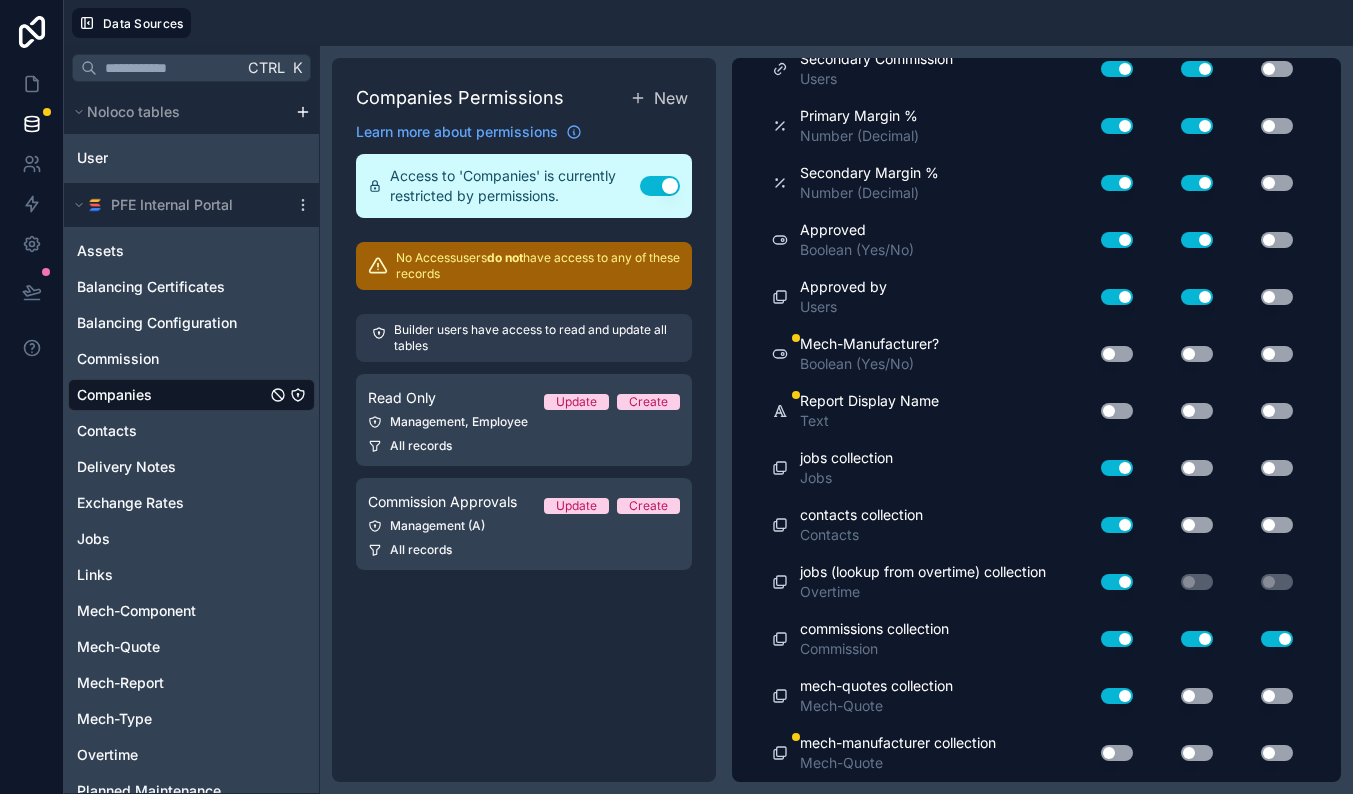 click on "Use setting" at bounding box center [1197, 696] 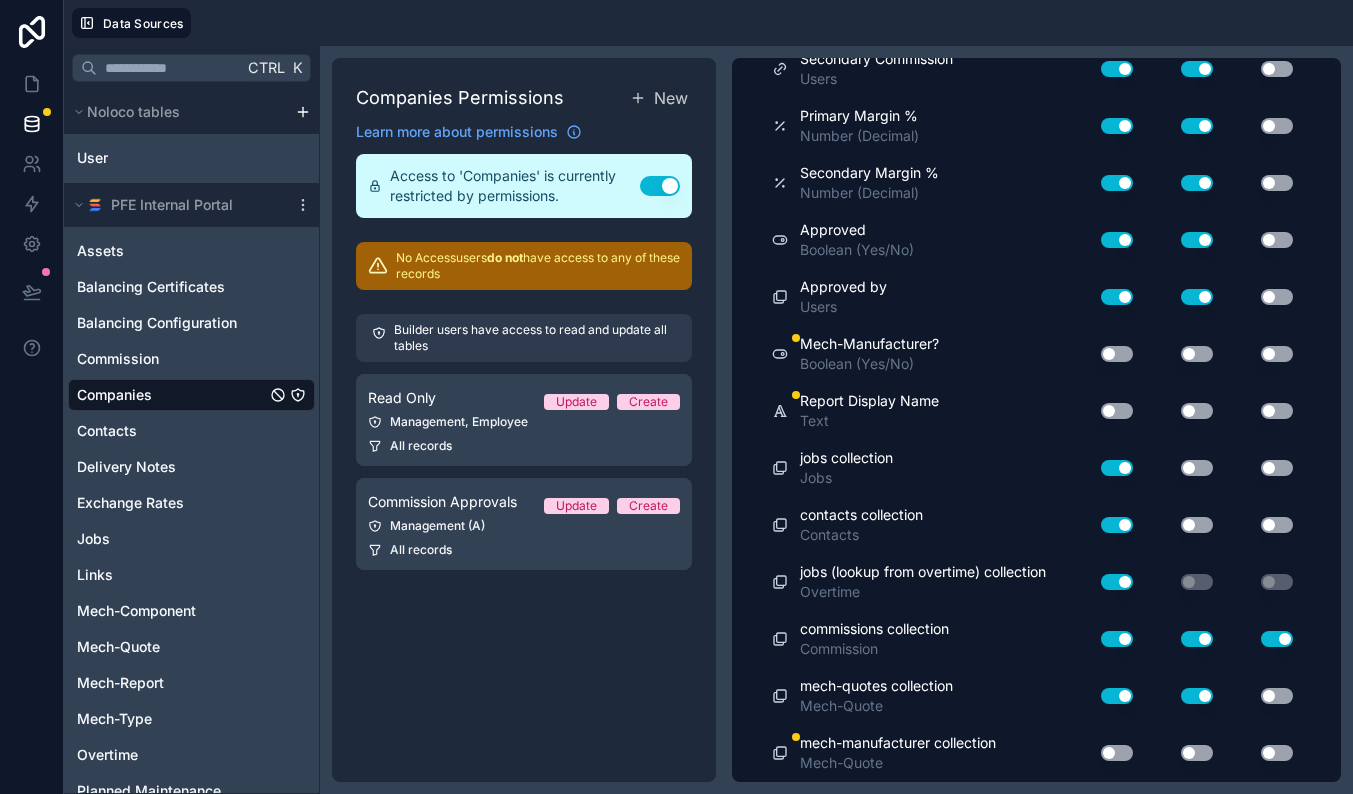 click on "Use setting" at bounding box center (1261, 696) 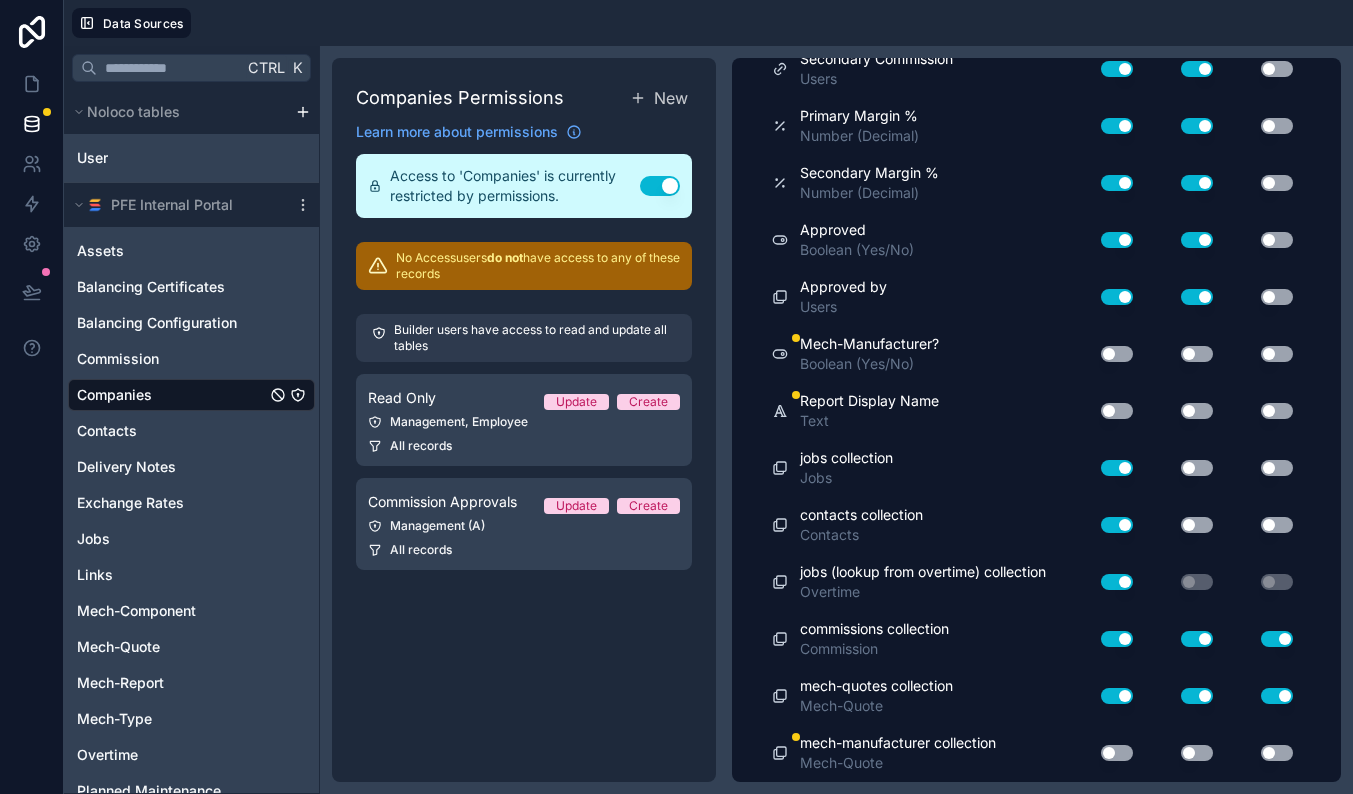 click on "Use setting" at bounding box center (1277, 753) 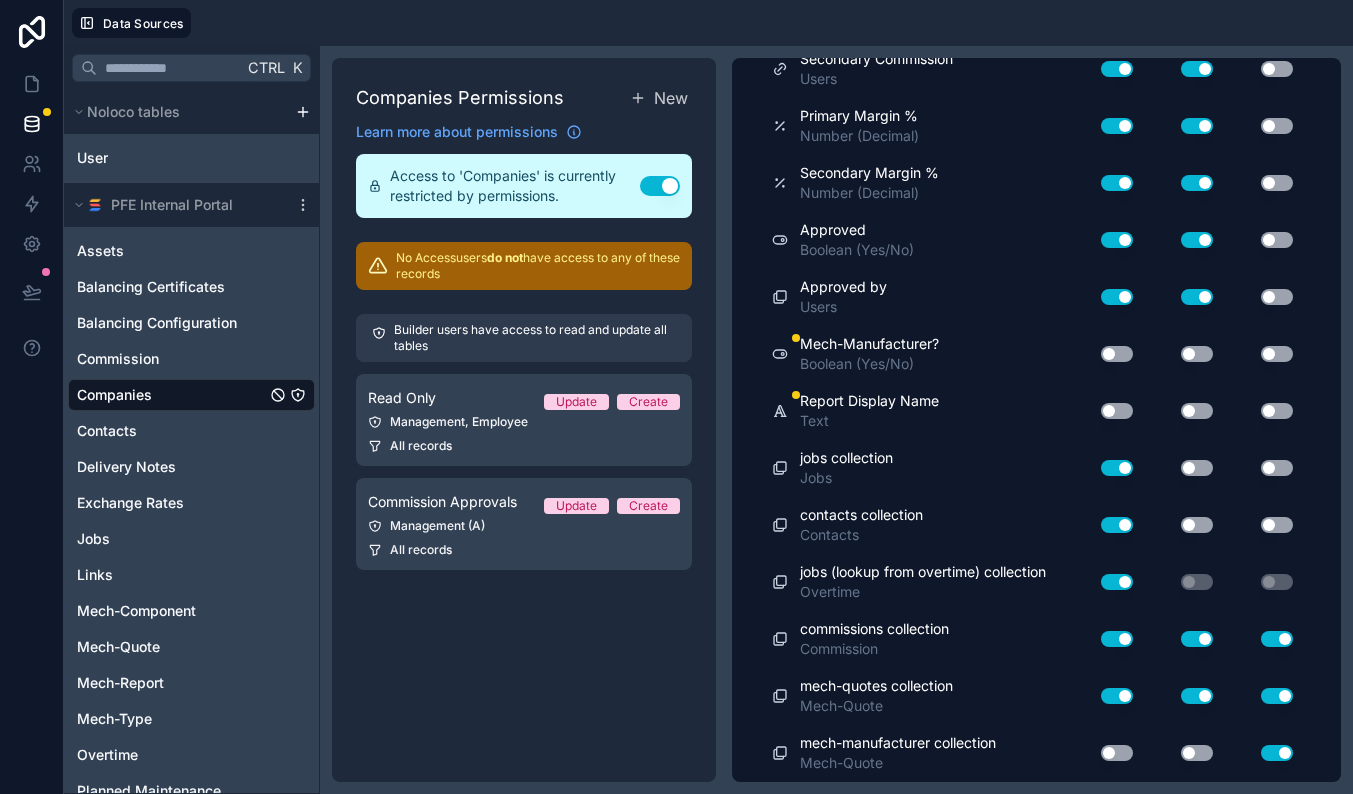 click on "Use setting" at bounding box center (1197, 753) 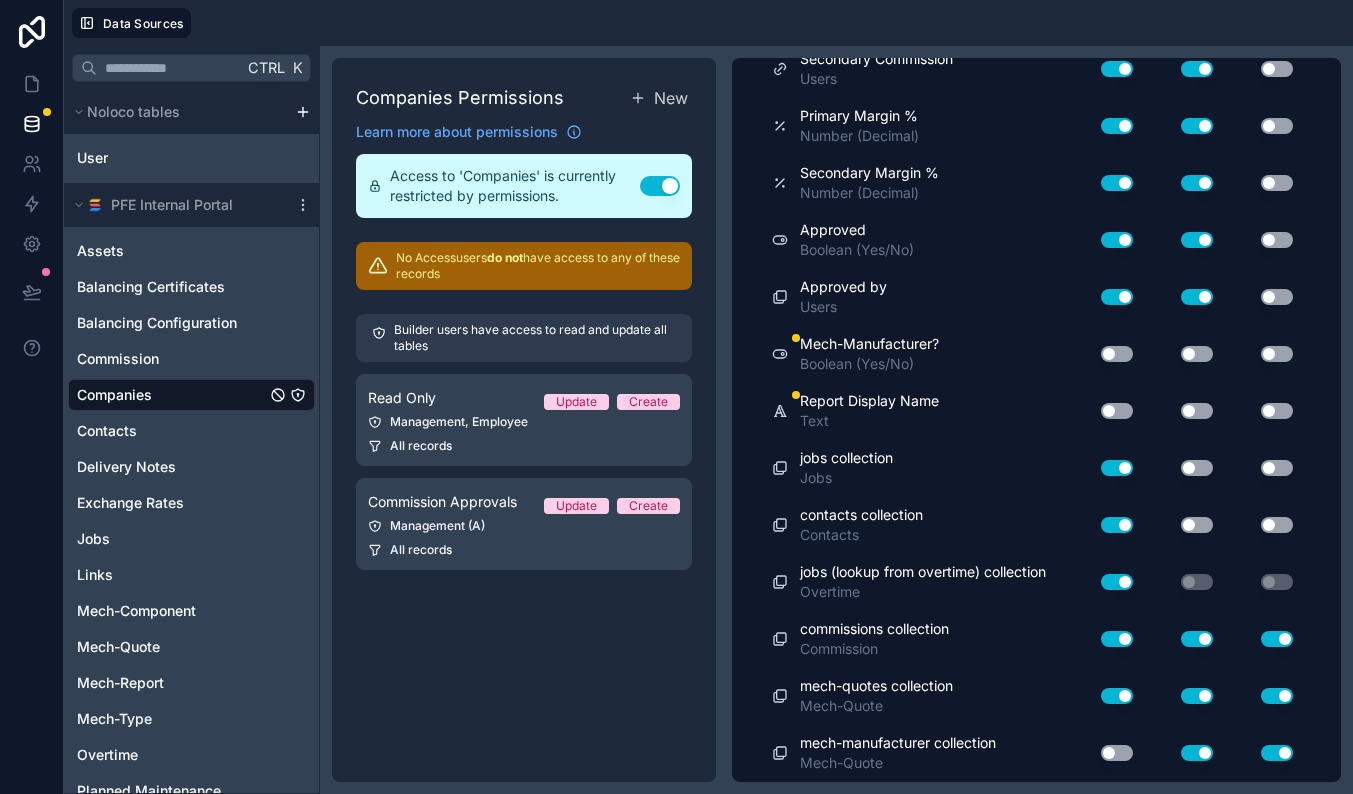 click on "Use setting" at bounding box center [1117, 753] 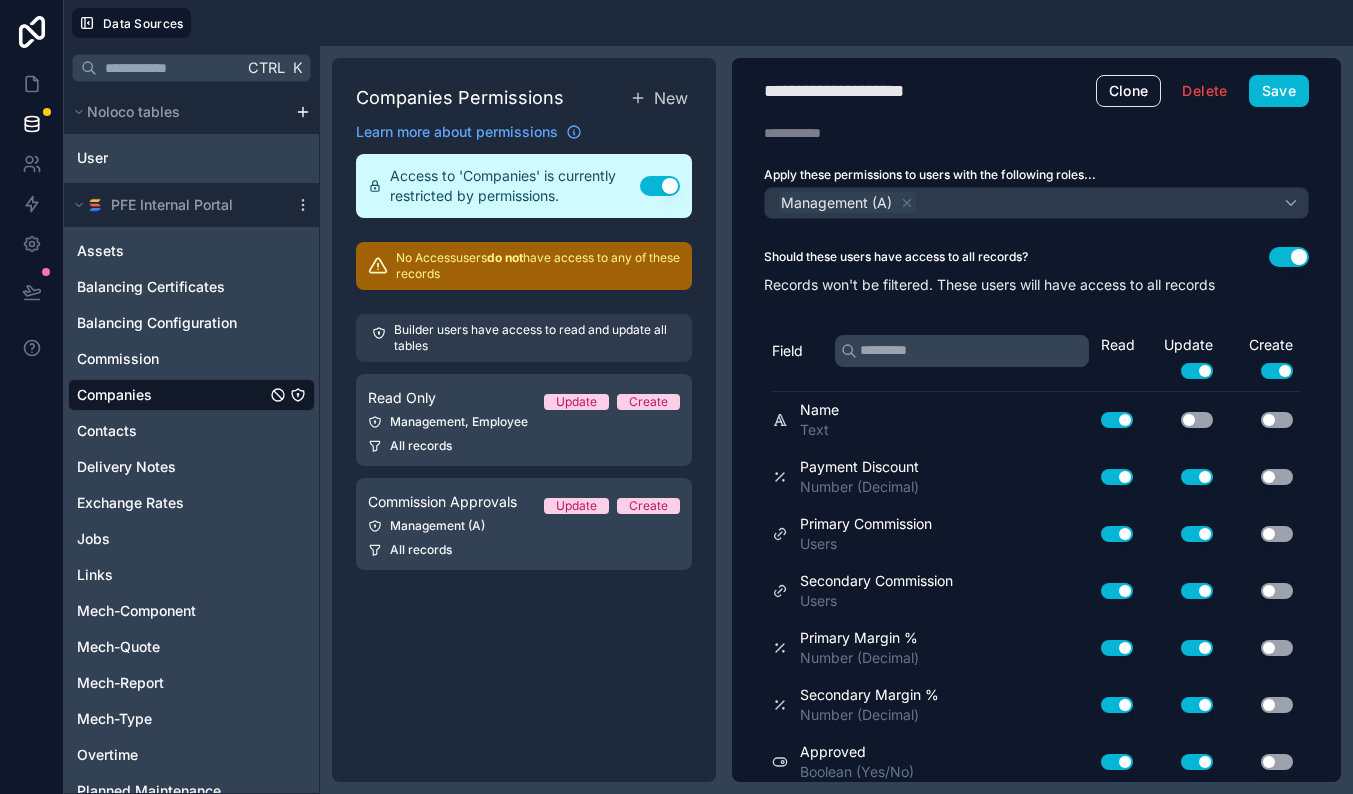scroll, scrollTop: 0, scrollLeft: 0, axis: both 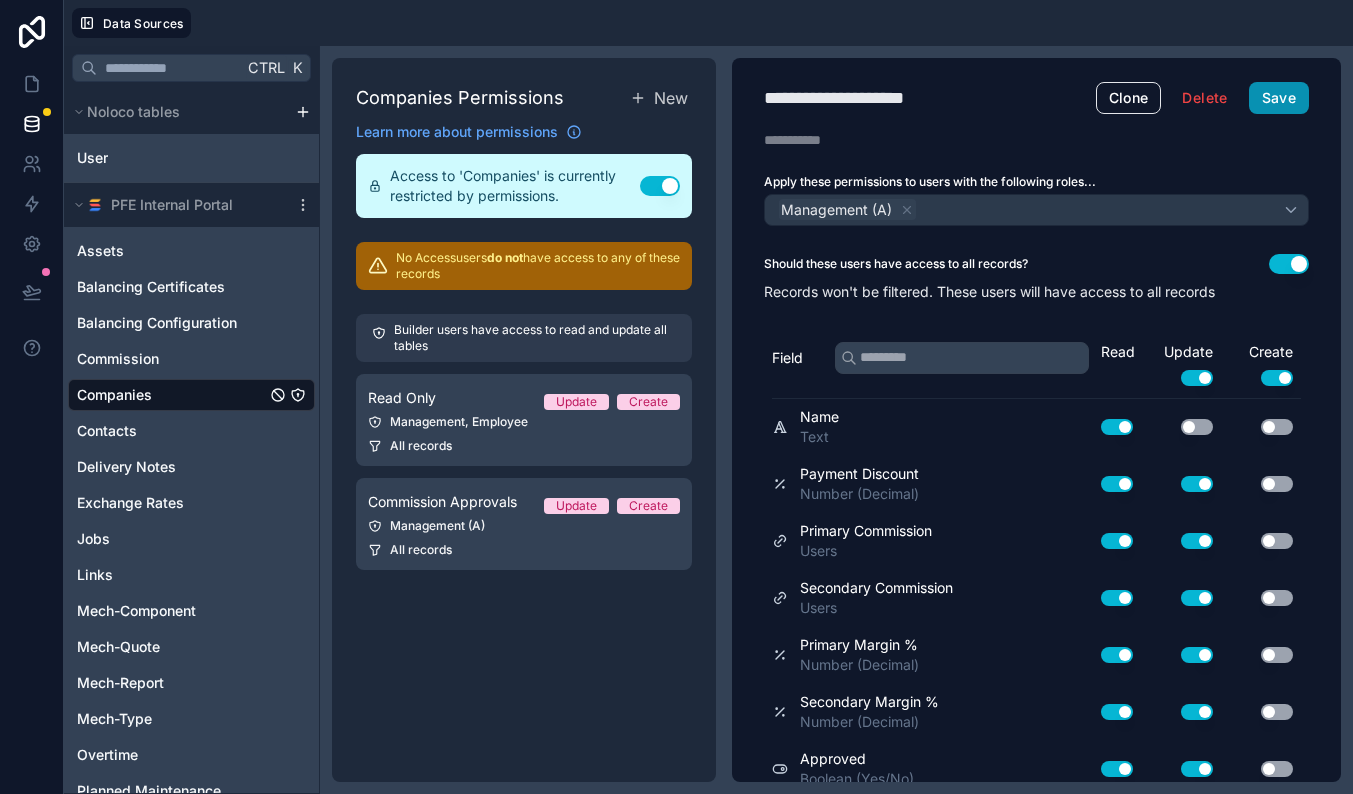 click on "Save" at bounding box center (1279, 98) 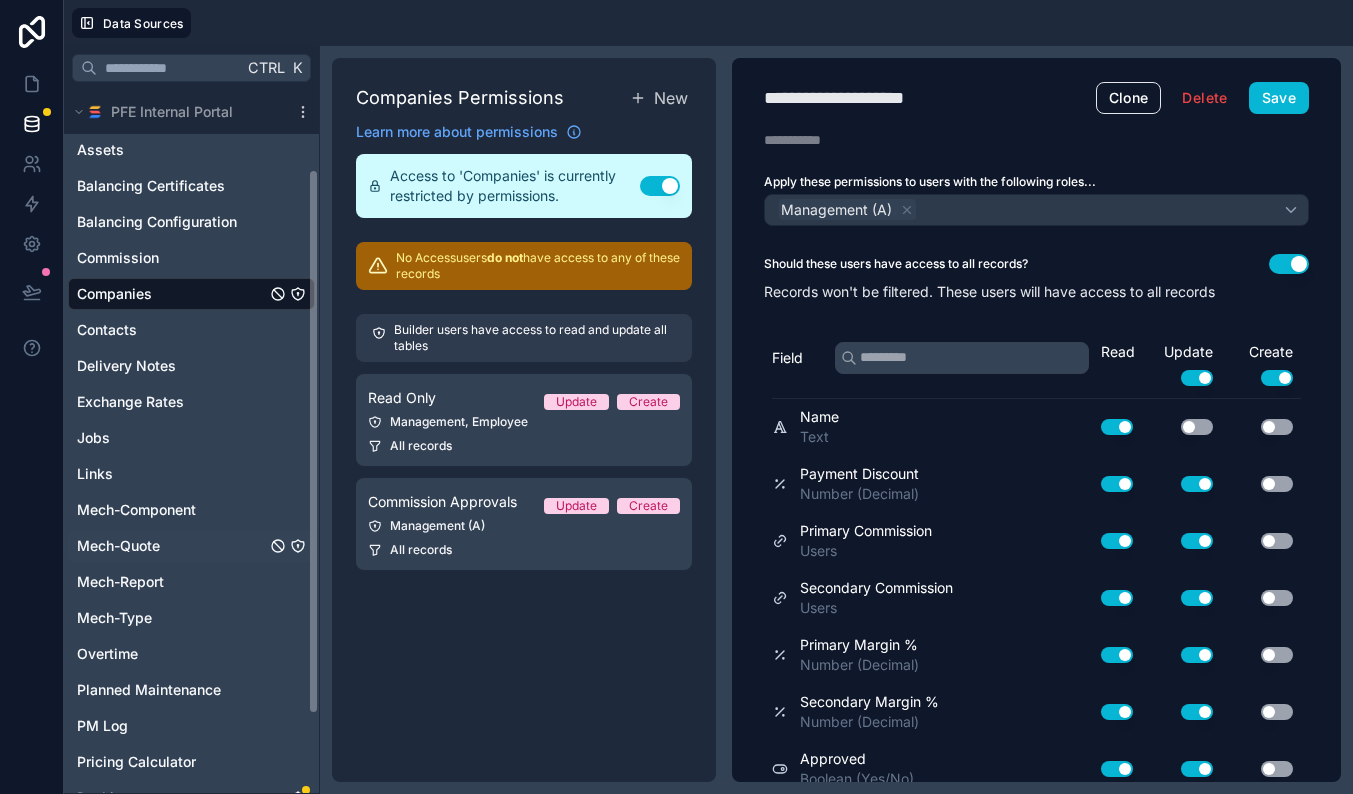 scroll, scrollTop: 203, scrollLeft: 0, axis: vertical 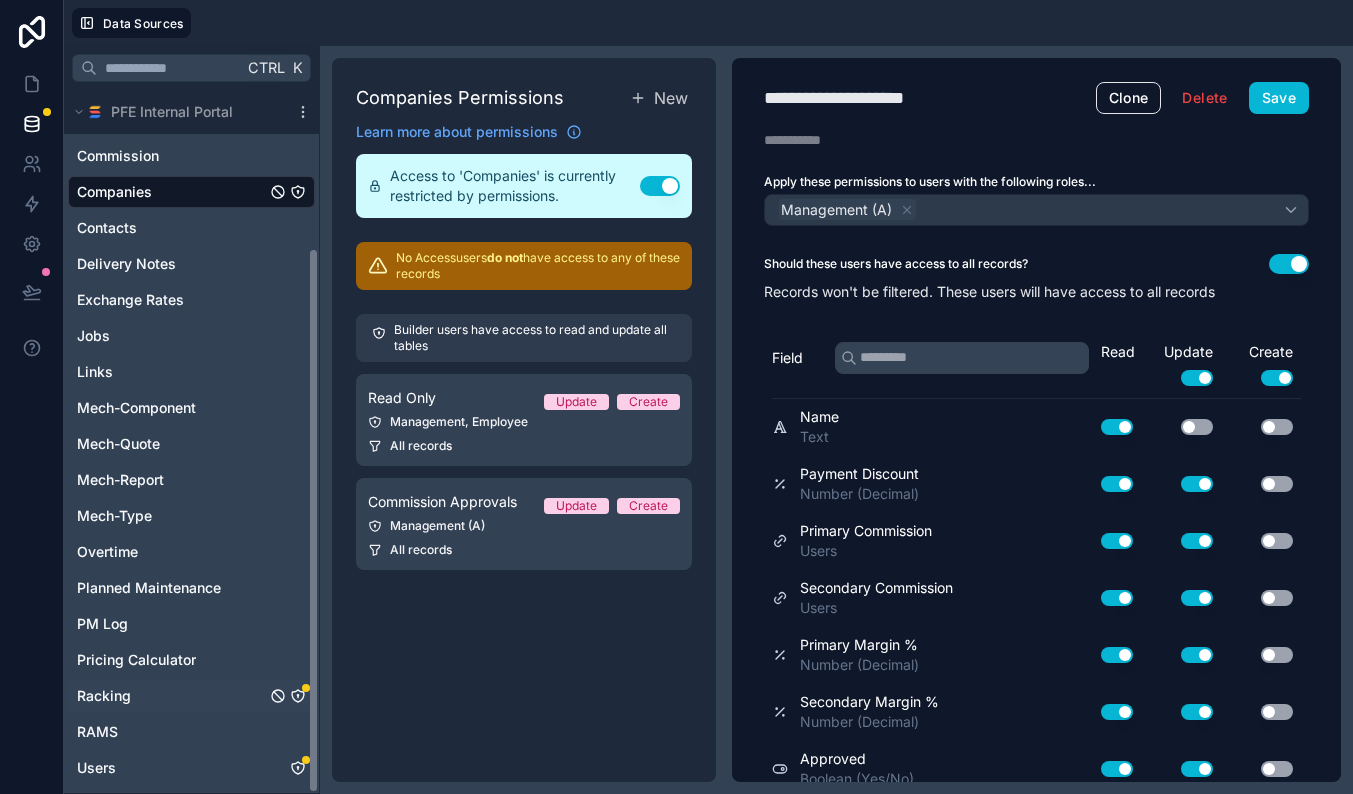 click 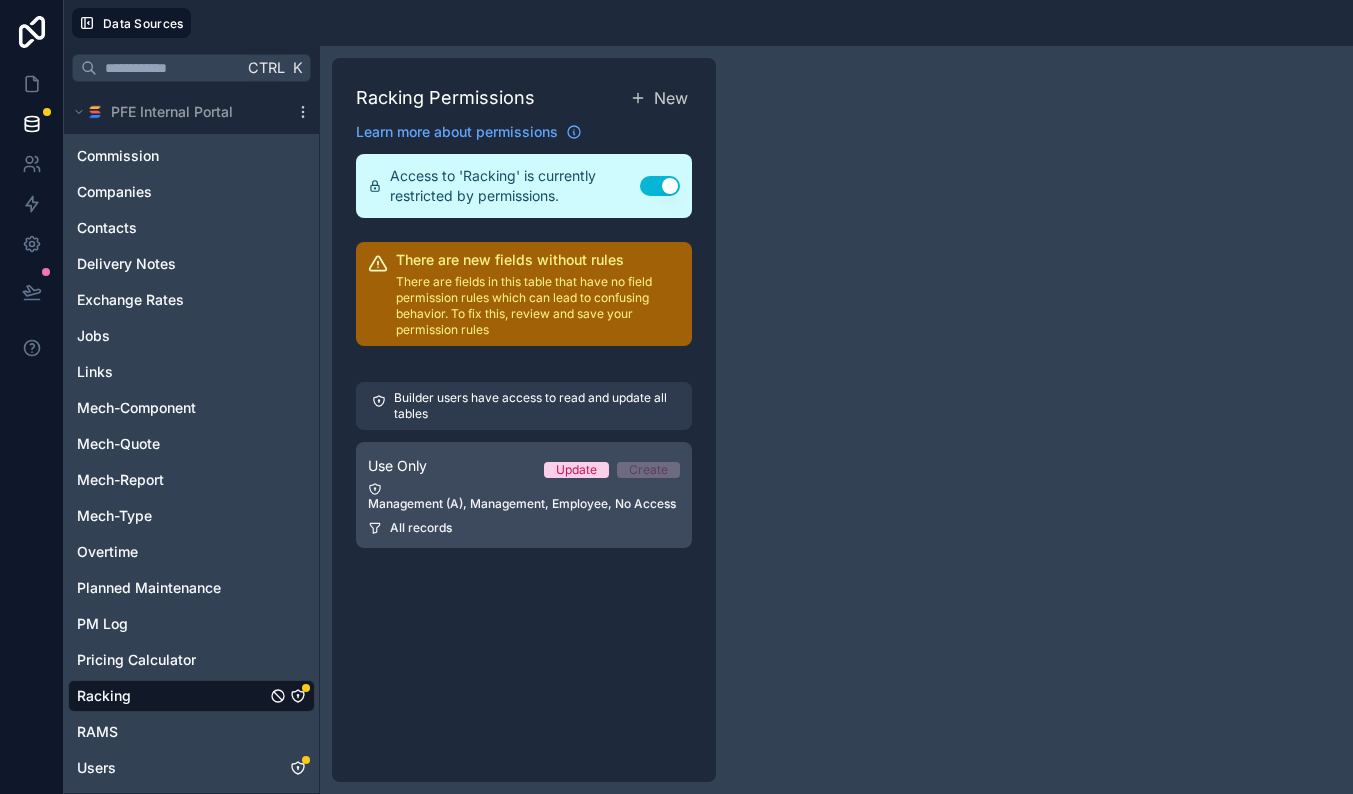 click on "Management (A), Management, Employee, No Access" at bounding box center [524, 497] 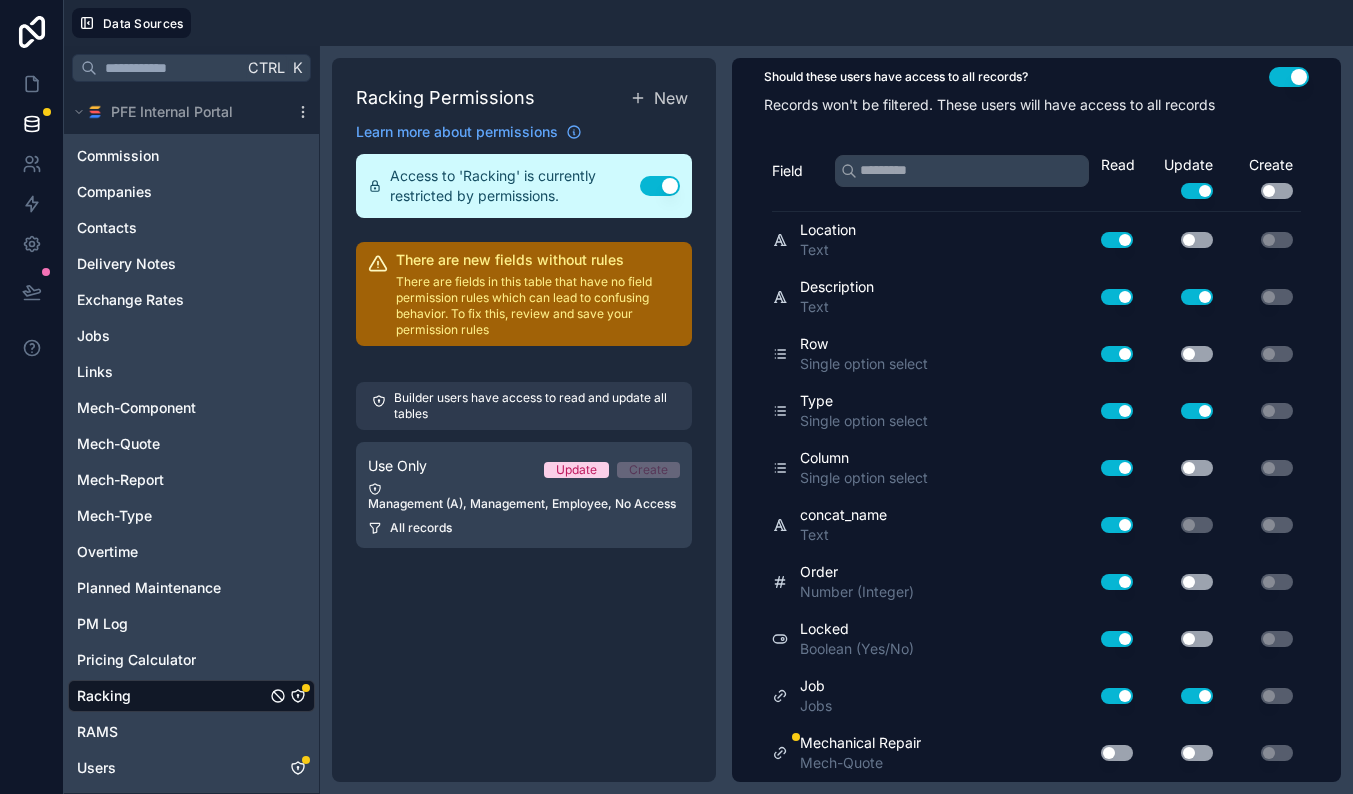 scroll, scrollTop: 186, scrollLeft: 0, axis: vertical 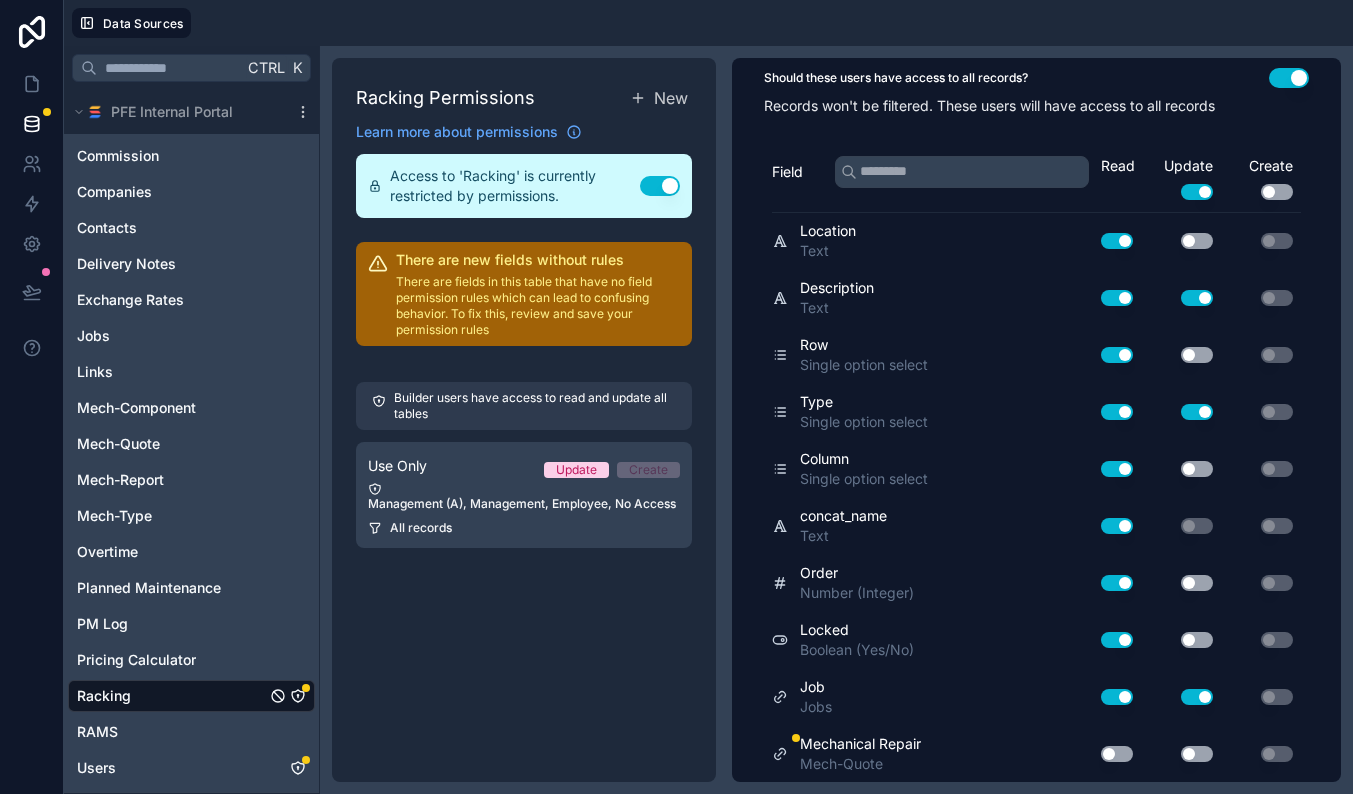 click on "Use setting" at bounding box center [1117, 754] 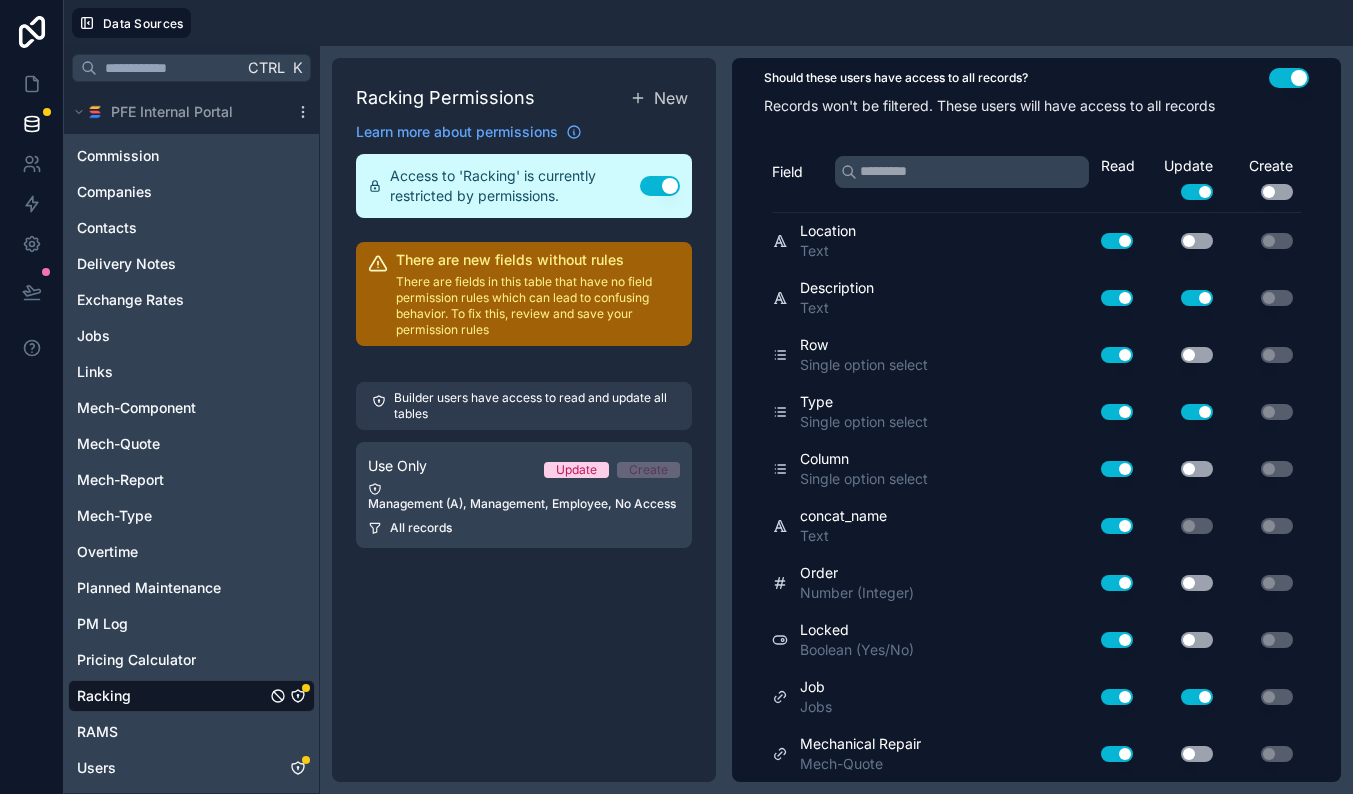 click on "Use setting" at bounding box center (1181, 754) 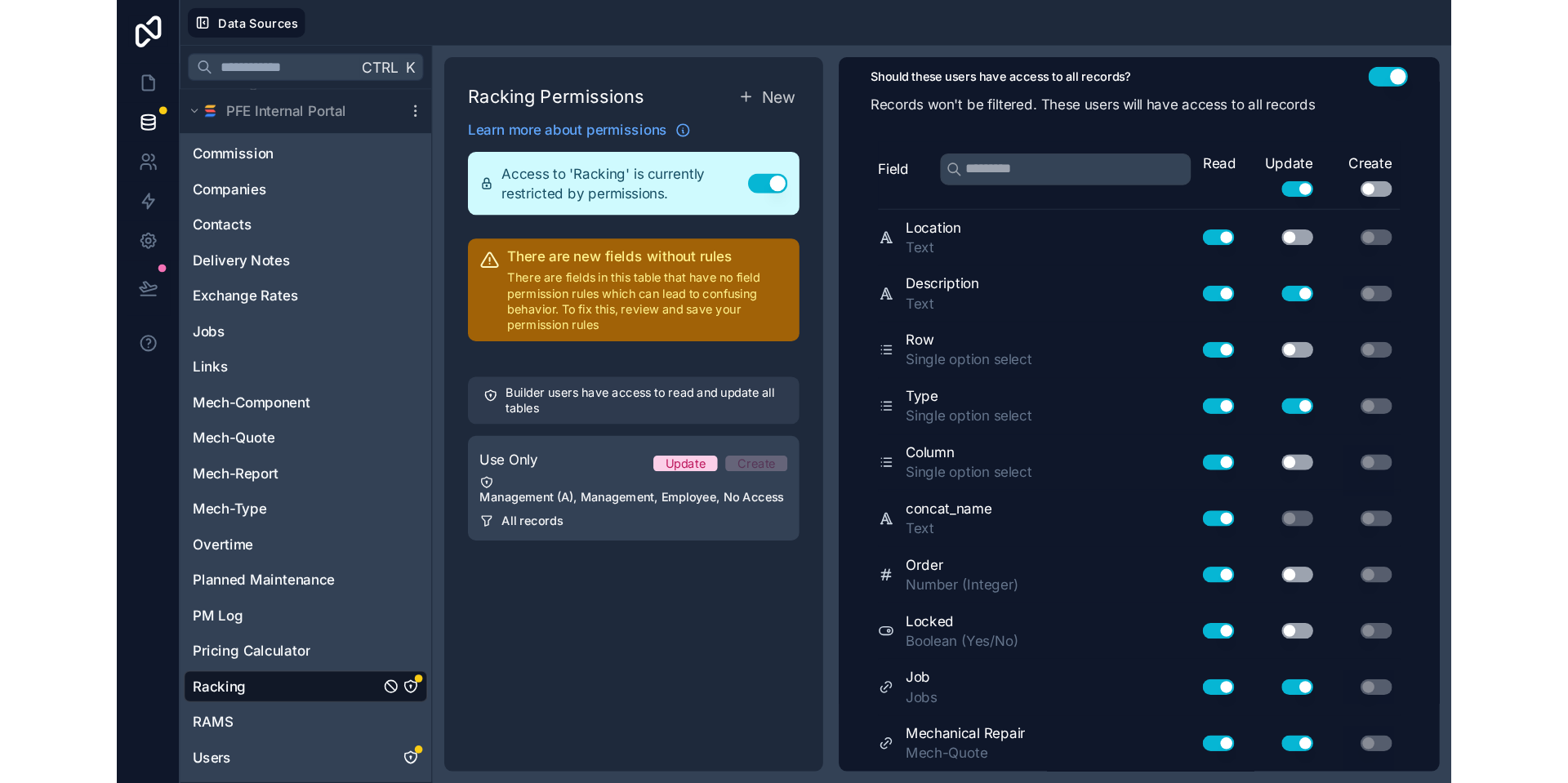 scroll, scrollTop: 0, scrollLeft: 0, axis: both 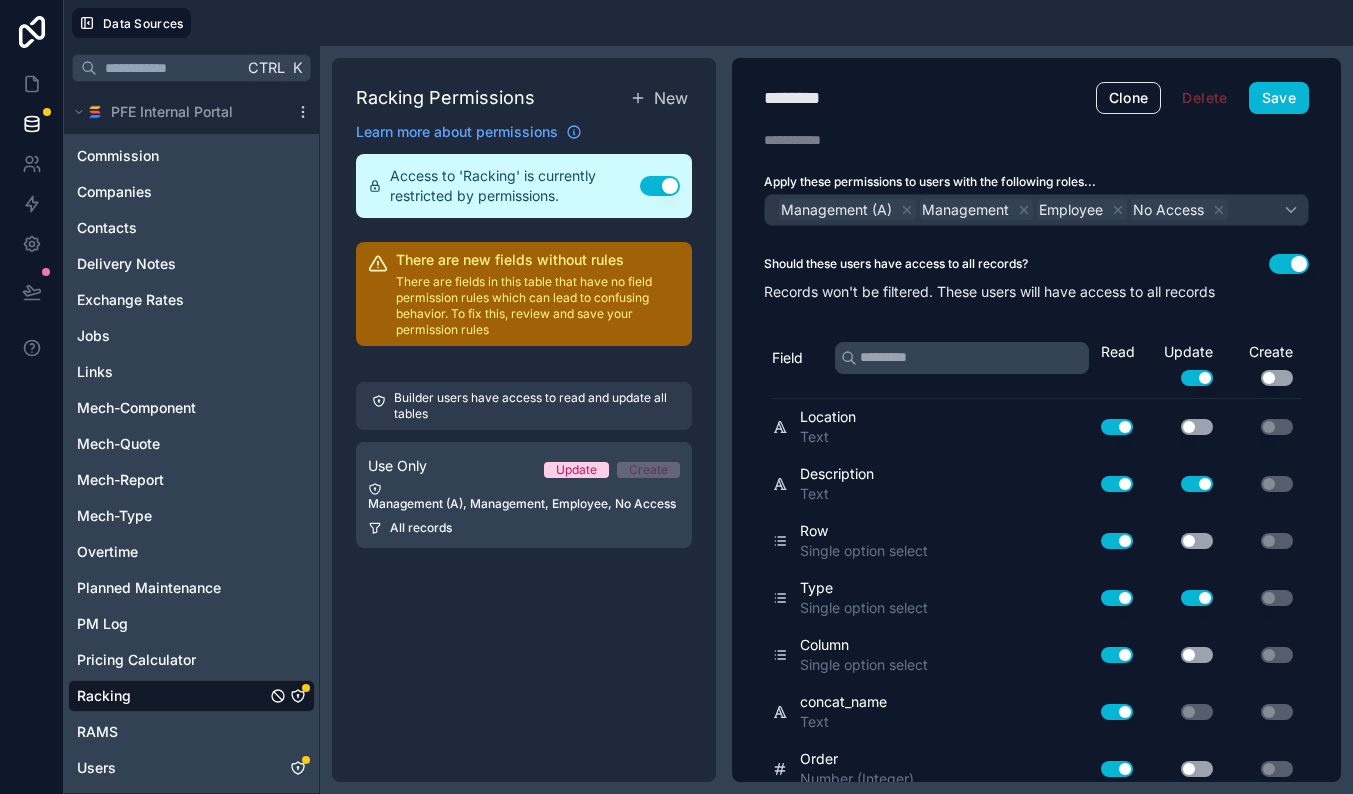 click on "******** Use Only Clone Delete Save Description Apply these permissions to users with the following roles... Management (A) Management Employee No Access Should these users have access to all records? Use setting Records won't be filtered. These users will have access to all records Field Read Update Use setting Create Use setting Location Text Use setting Use setting Use setting Description Text Use setting Use setting Use setting Row Single option select Use setting Use setting Use setting Type Single option select Use setting Use setting Use setting Column Single option select Use setting Use setting Use setting concat_name Text Use setting Use setting Use setting Order Number (Integer) Use setting Use setting Use setting Locked Boolean (Yes/No) Use setting Use setting Use setting Job Jobs Use setting Use setting Use setting Mechanical Repair Mech-Quote Use setting Use setting Use setting" at bounding box center (1036, 420) 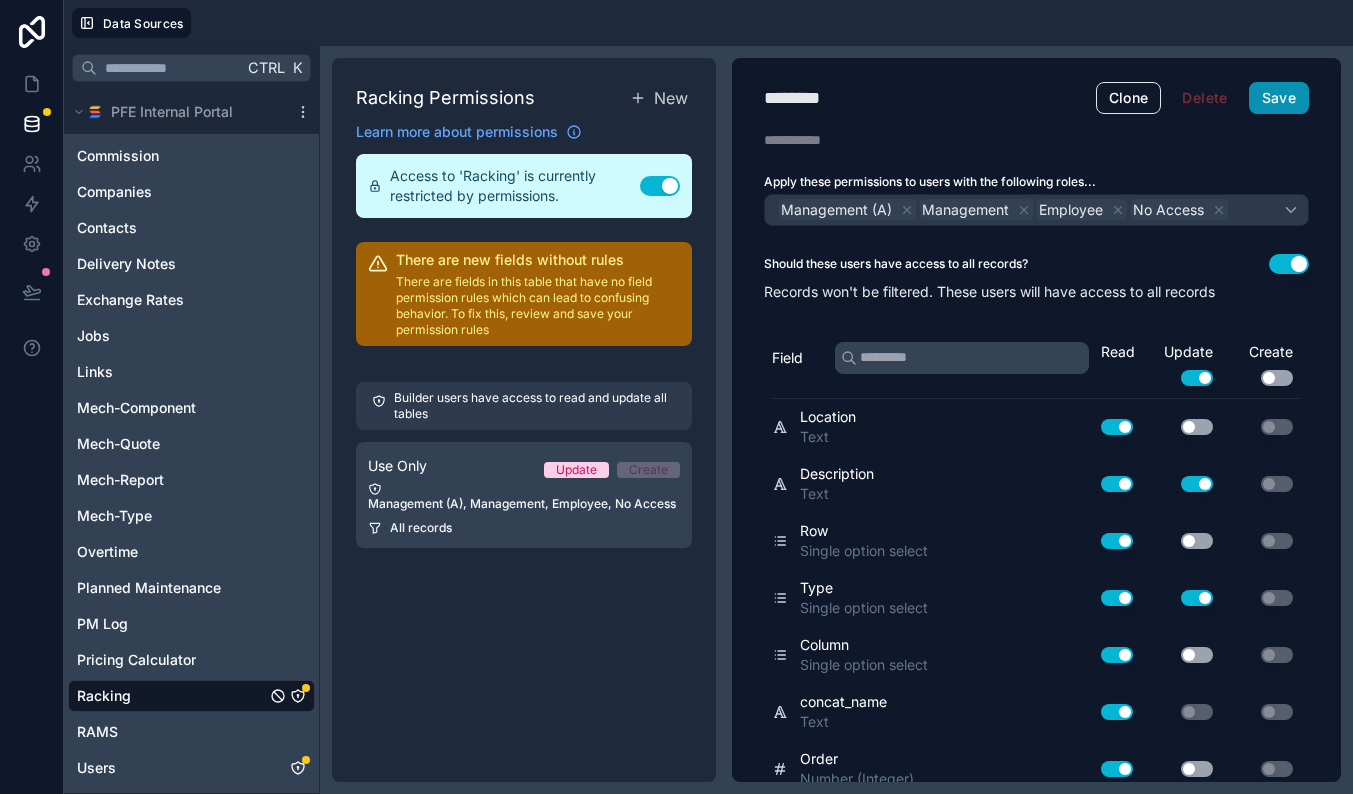 click on "Save" at bounding box center (1279, 98) 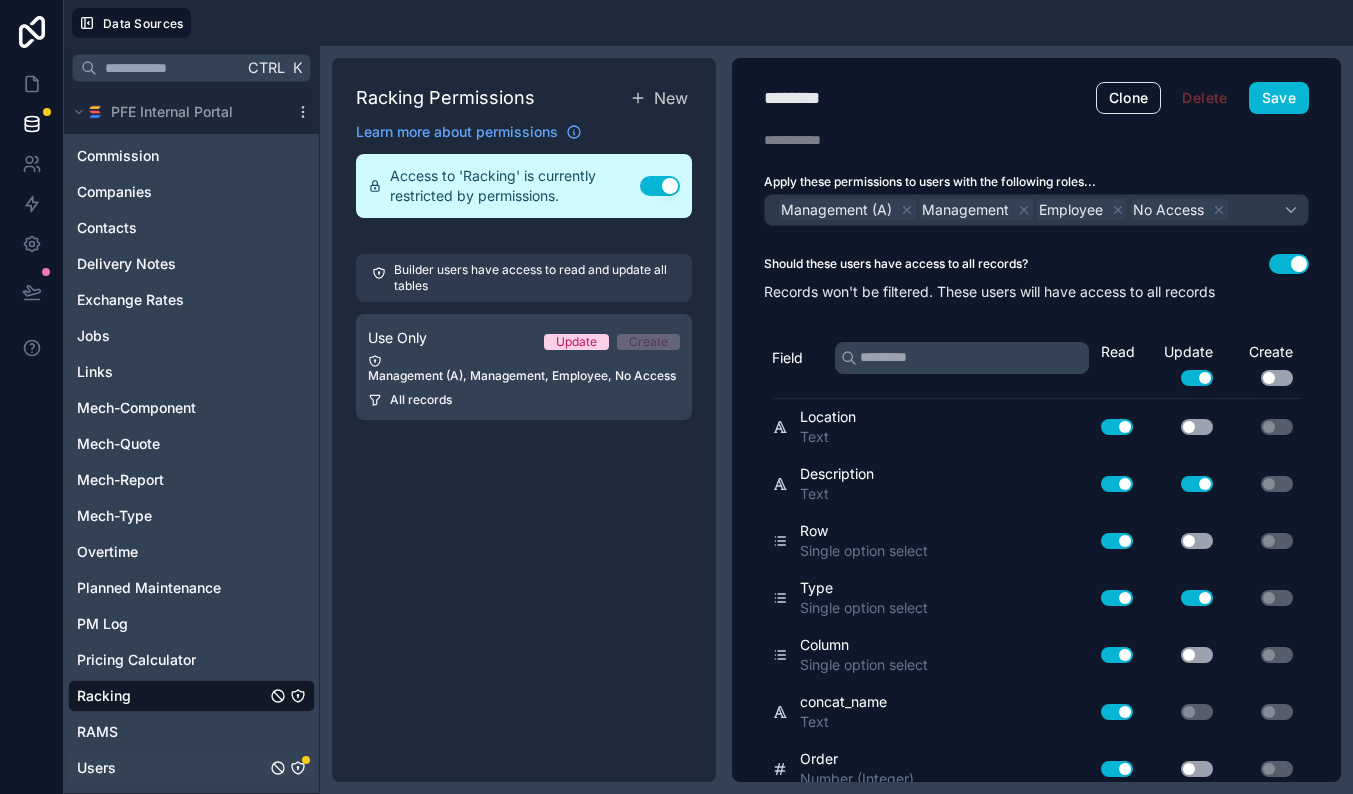click 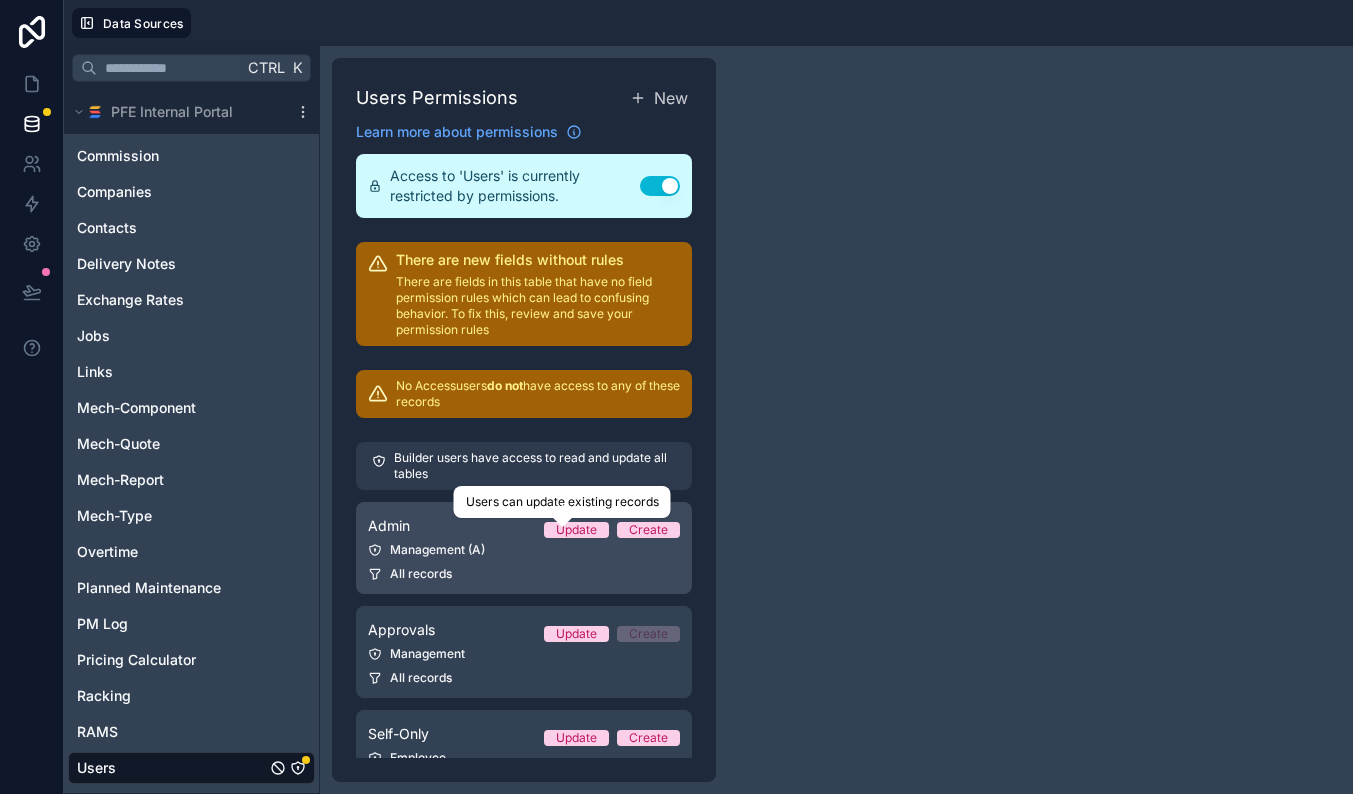 click on "Update" at bounding box center (576, 530) 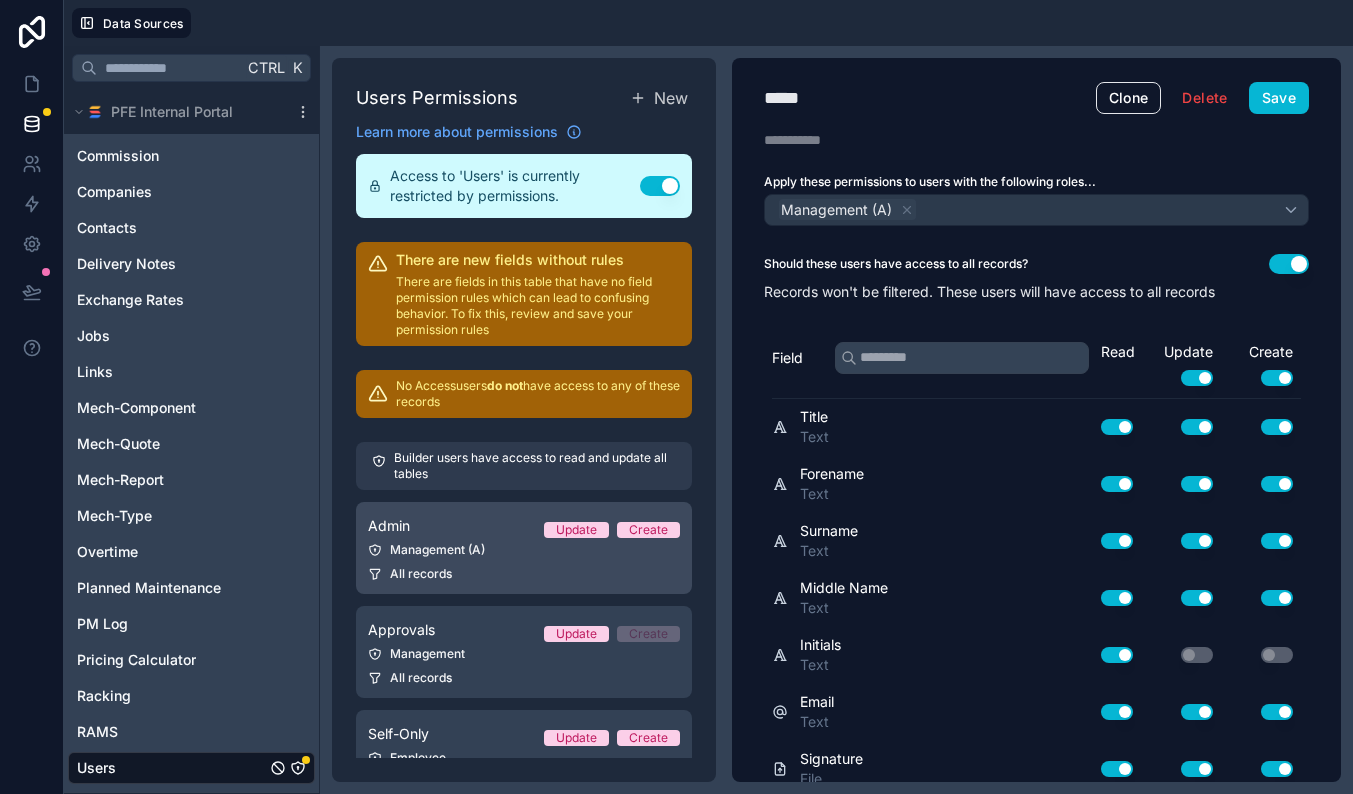 click on "Admin Update Create" at bounding box center [524, 526] 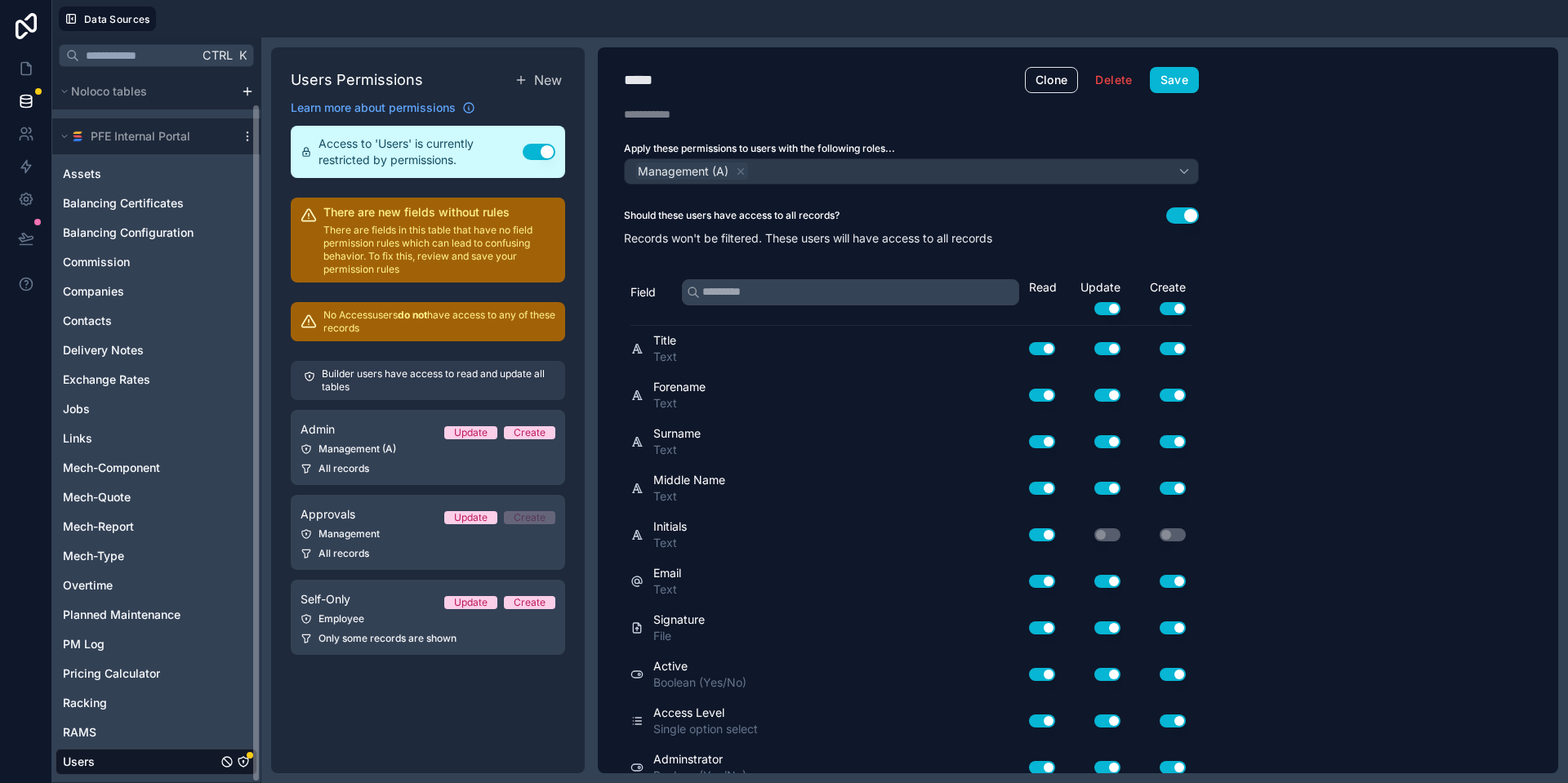 scroll, scrollTop: 31, scrollLeft: 0, axis: vertical 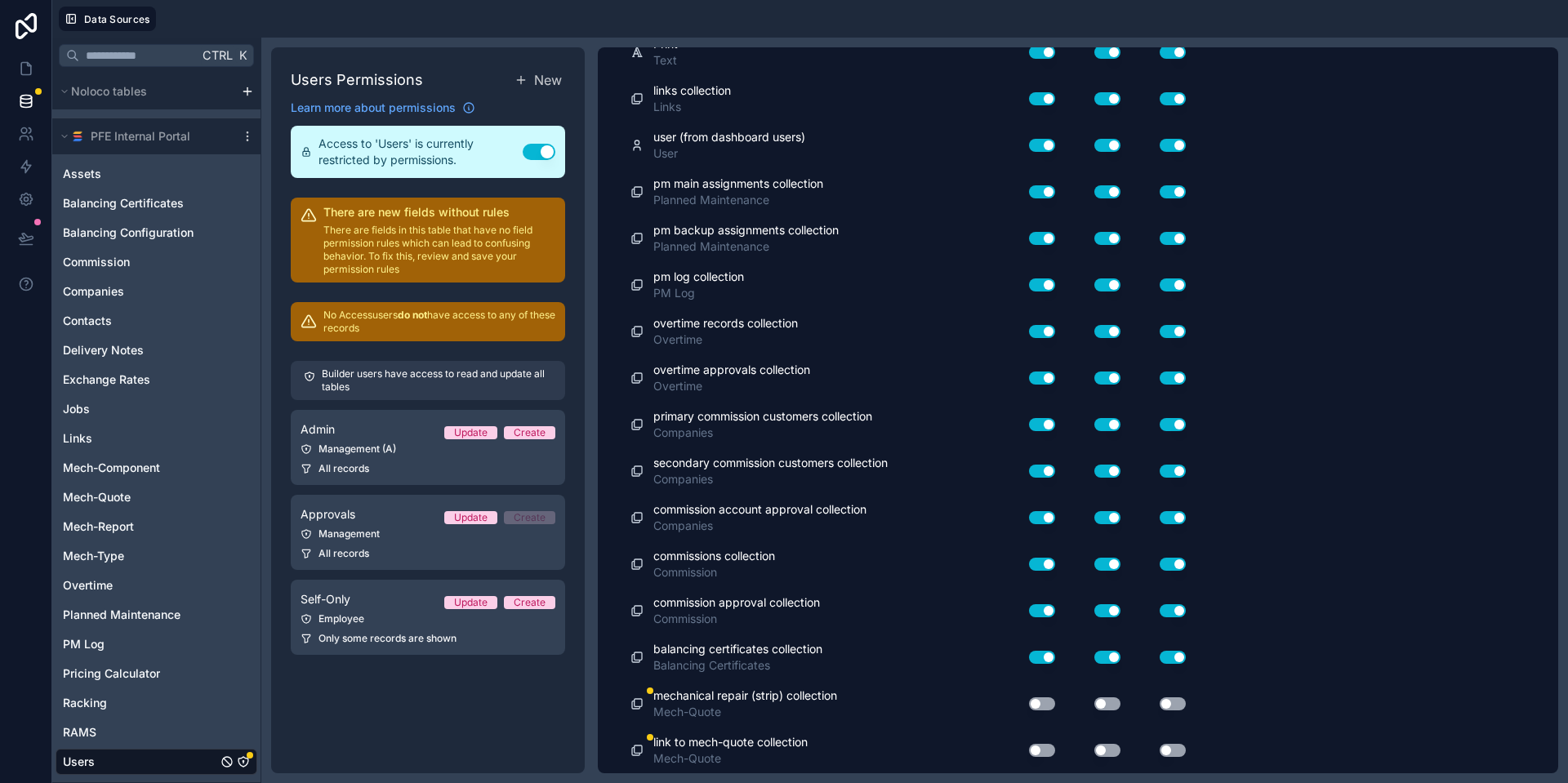 click on "Use setting" at bounding box center [1042, 704] 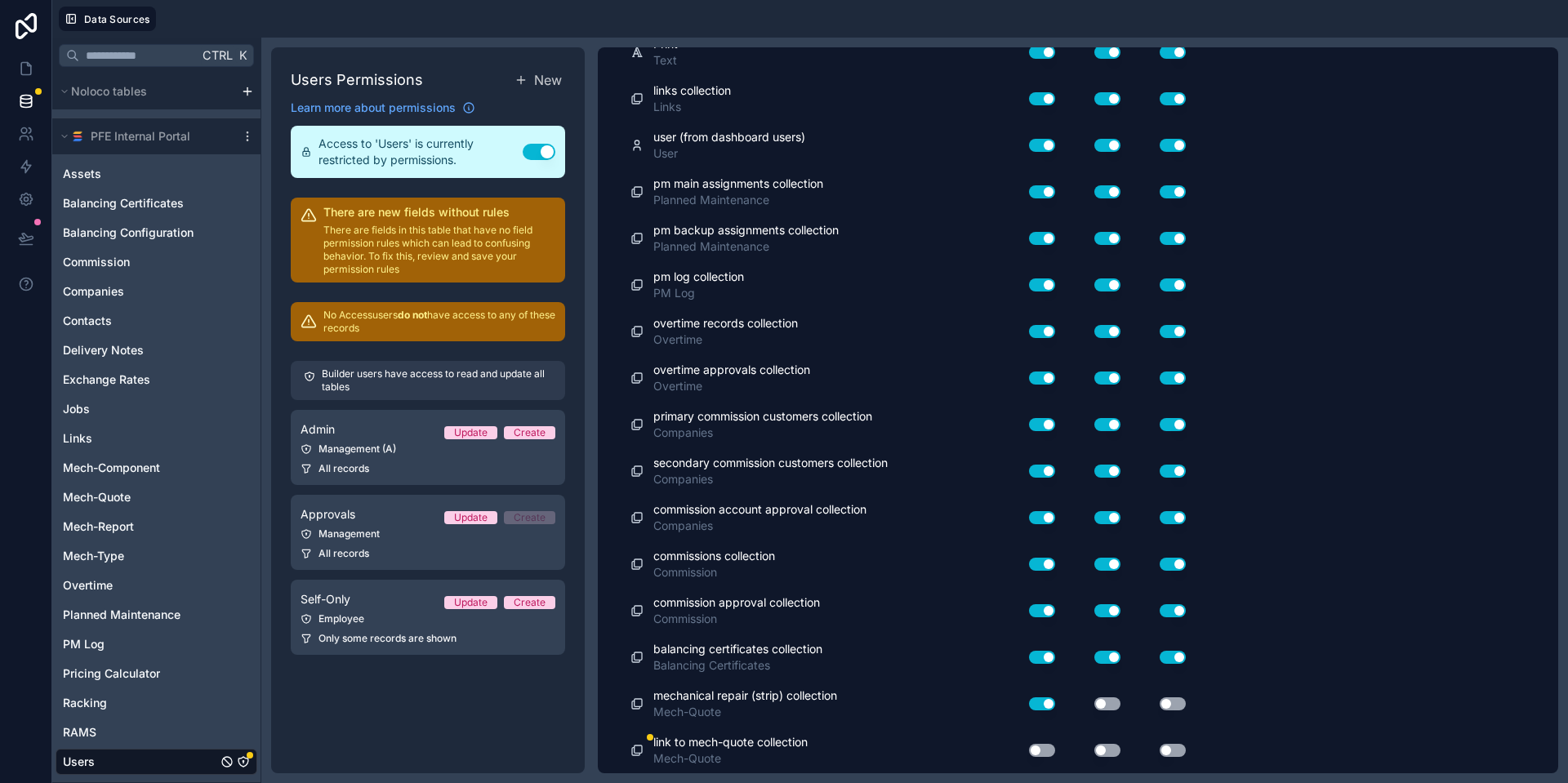 click on "Use setting" at bounding box center [1107, 704] 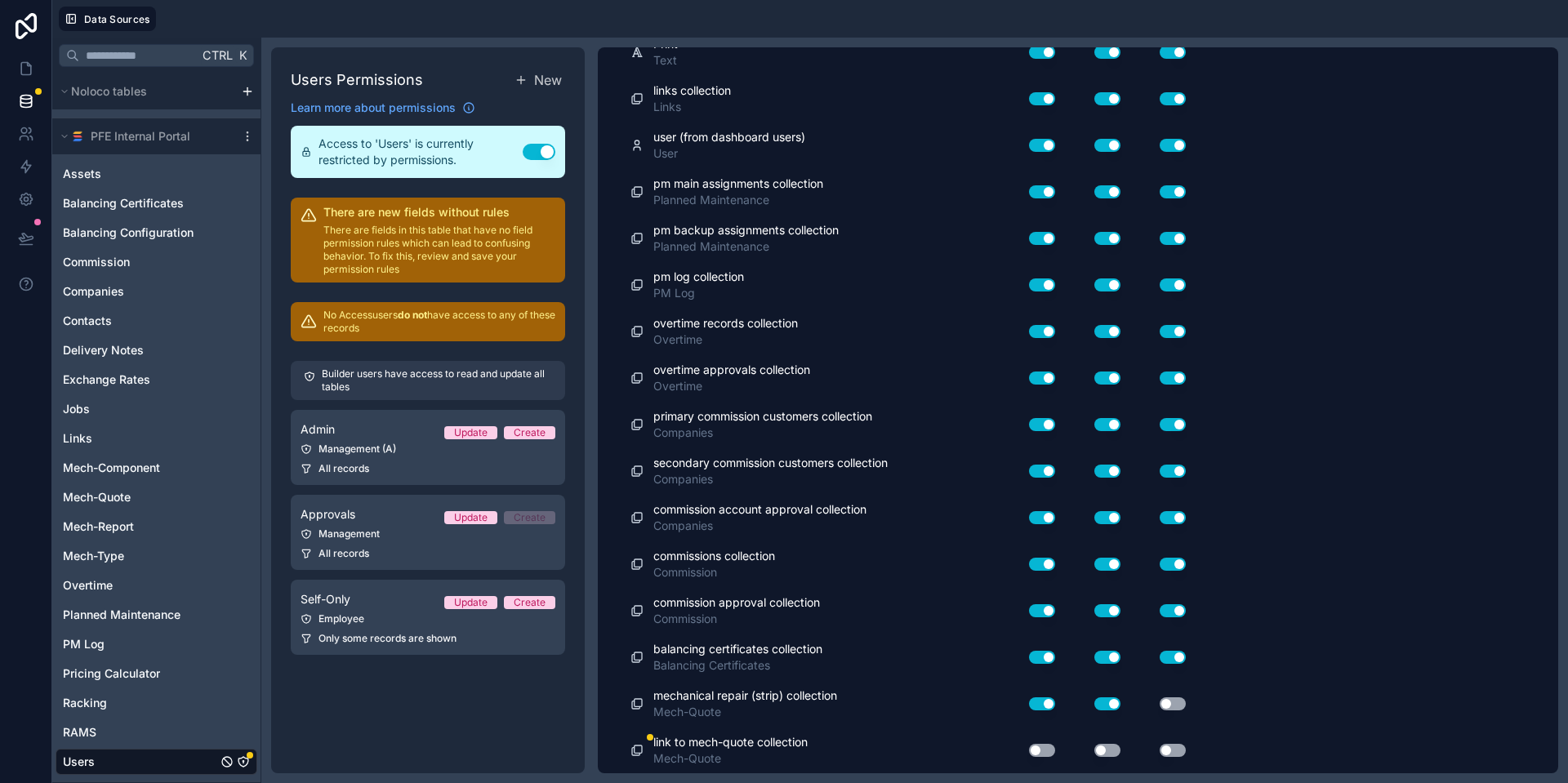 click on "Use setting" at bounding box center (1173, 704) 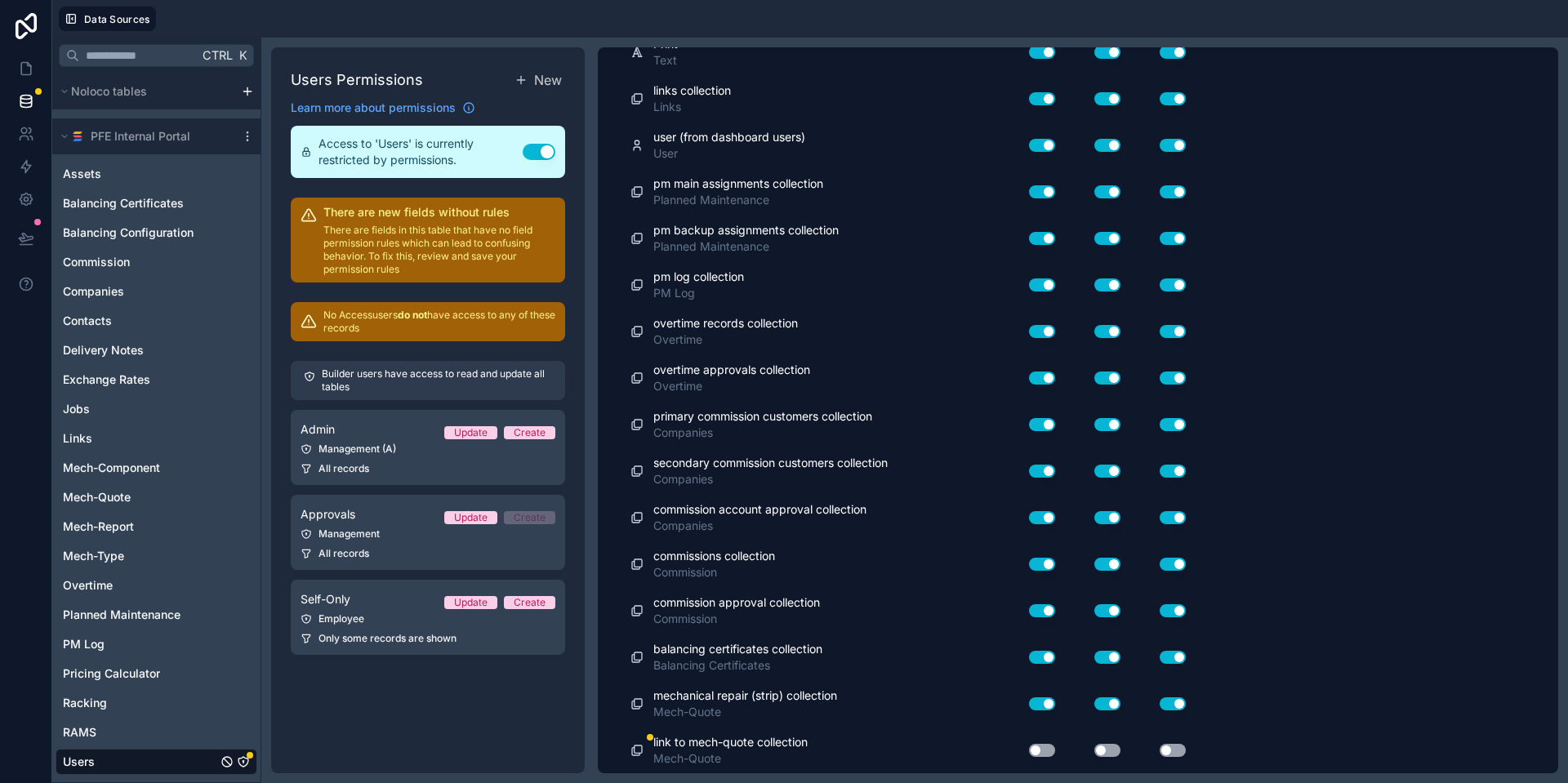 click on "Use setting" at bounding box center (1042, 750) 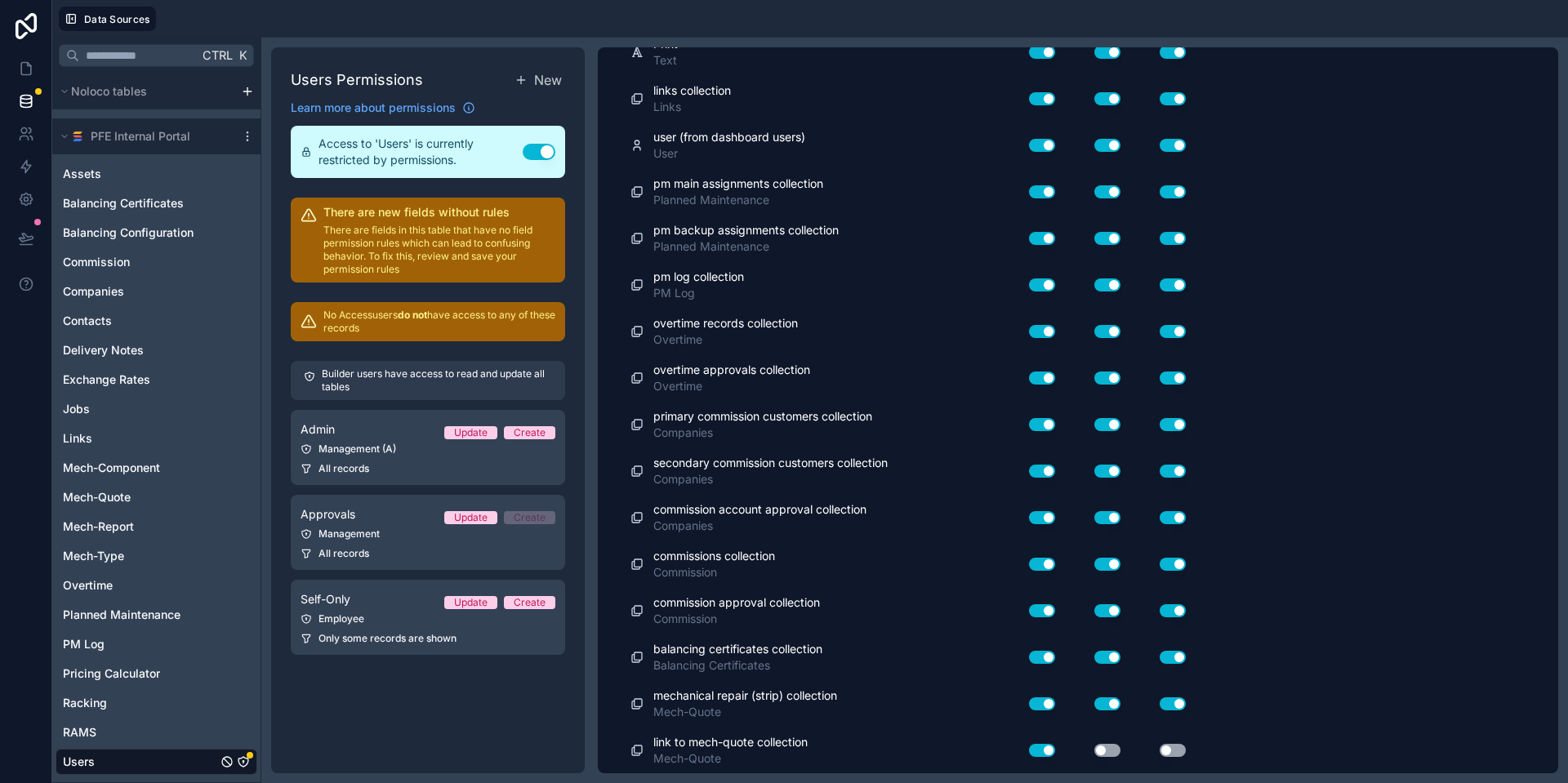 click on "Use setting" at bounding box center (1107, 750) 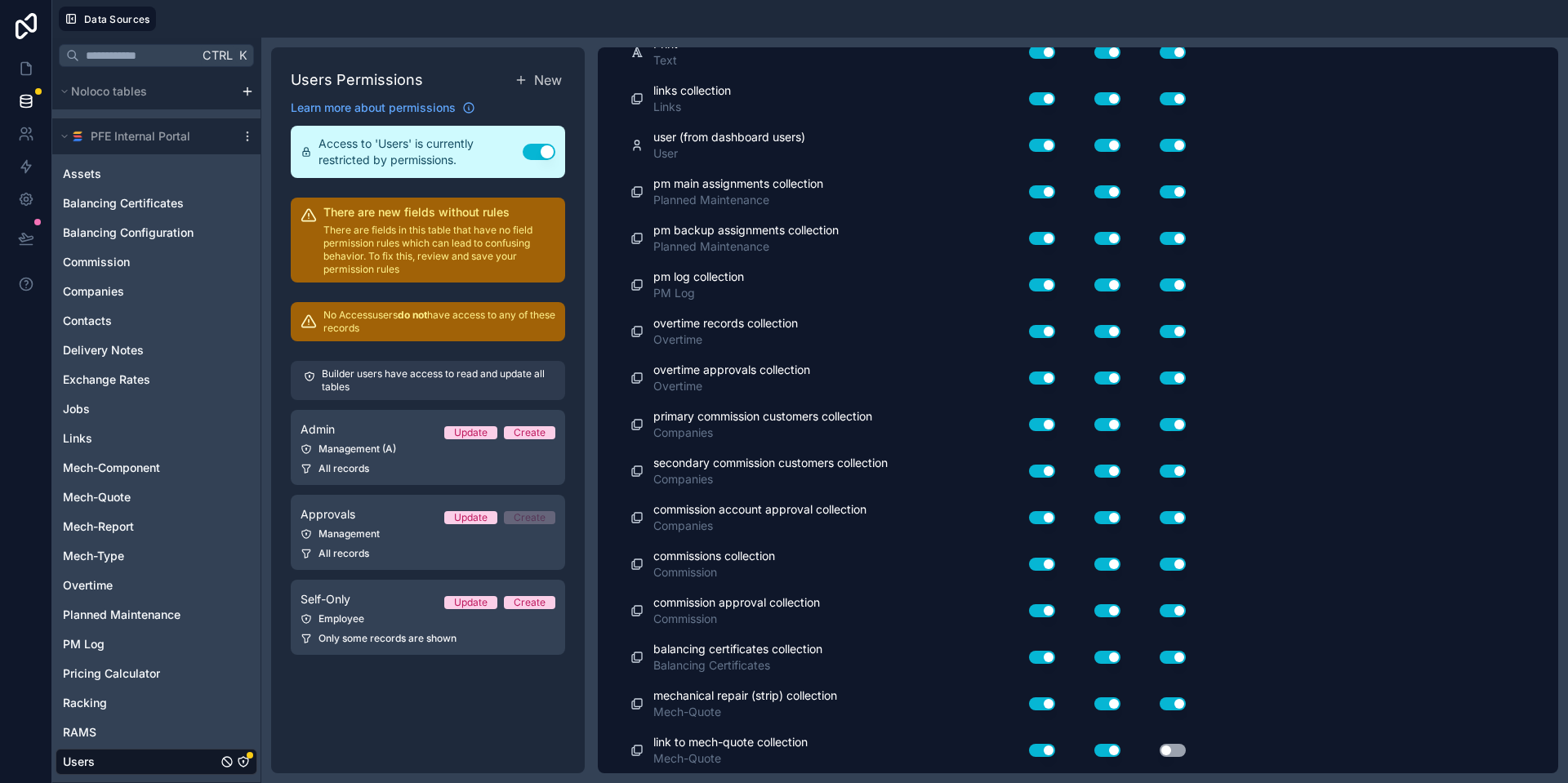 click on "Use setting" at bounding box center (1173, 750) 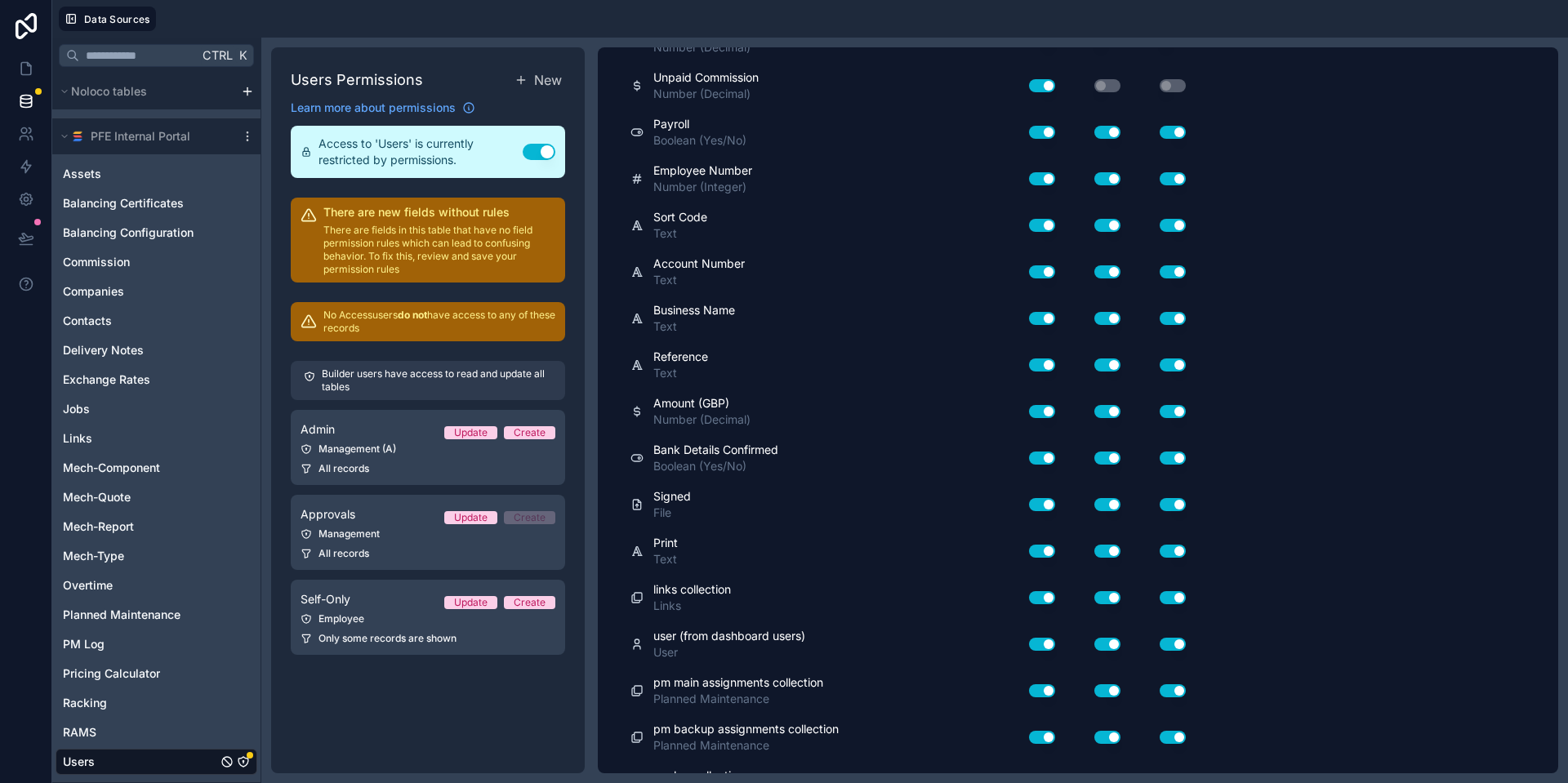scroll, scrollTop: 0, scrollLeft: 0, axis: both 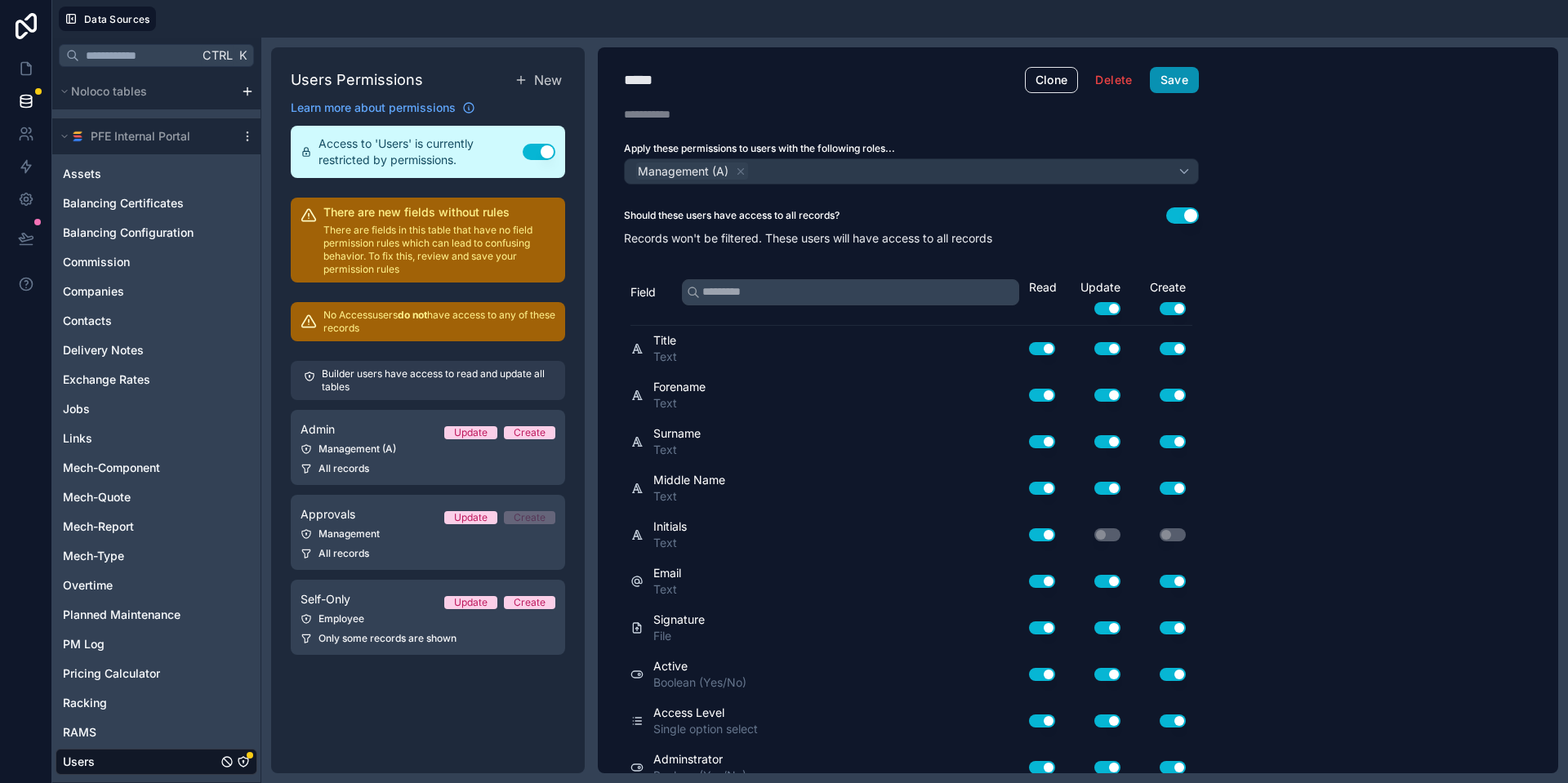 click on "Save" at bounding box center (1174, 80) 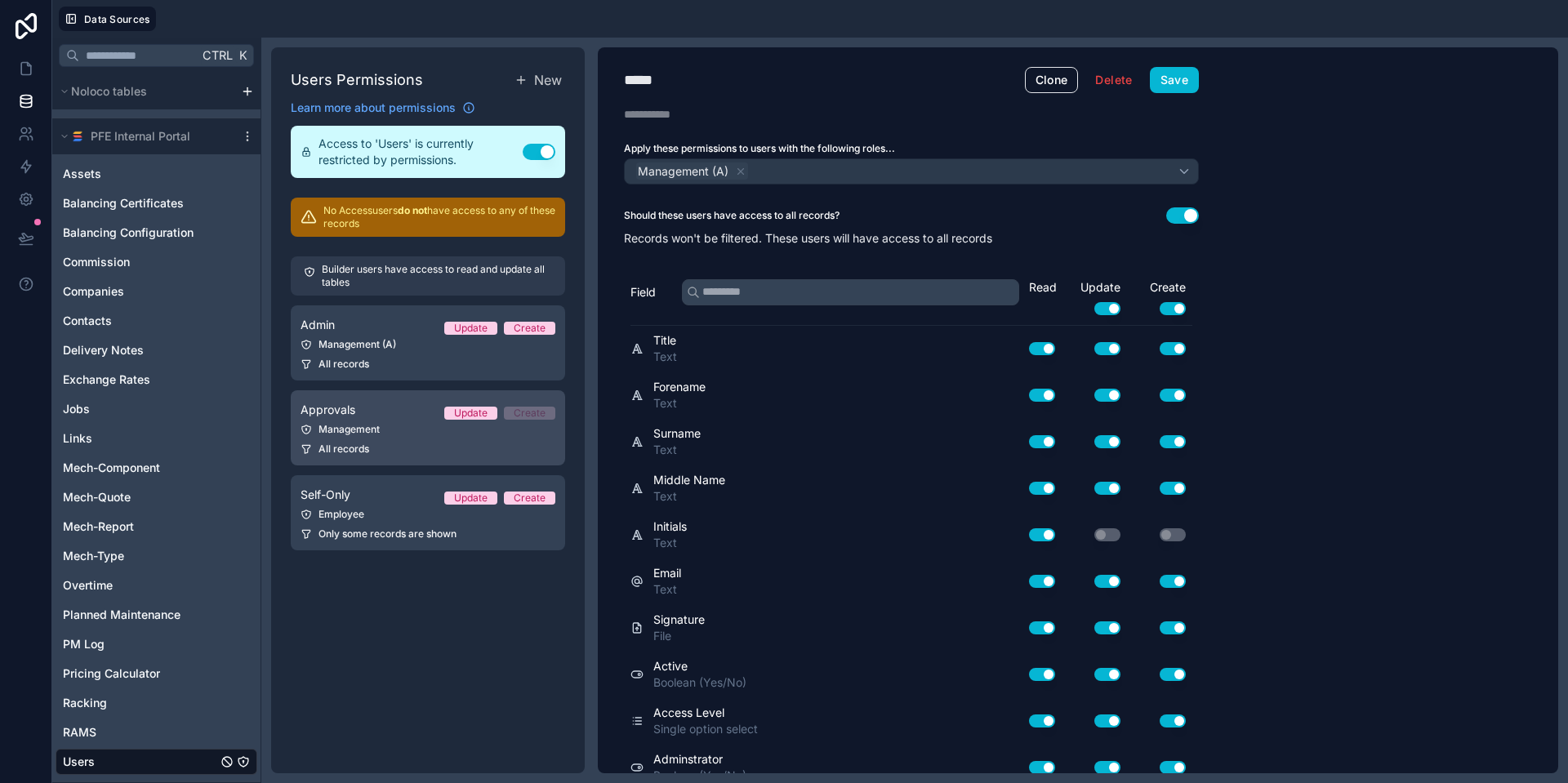 click on "Approvals Update Create" at bounding box center (428, 410) 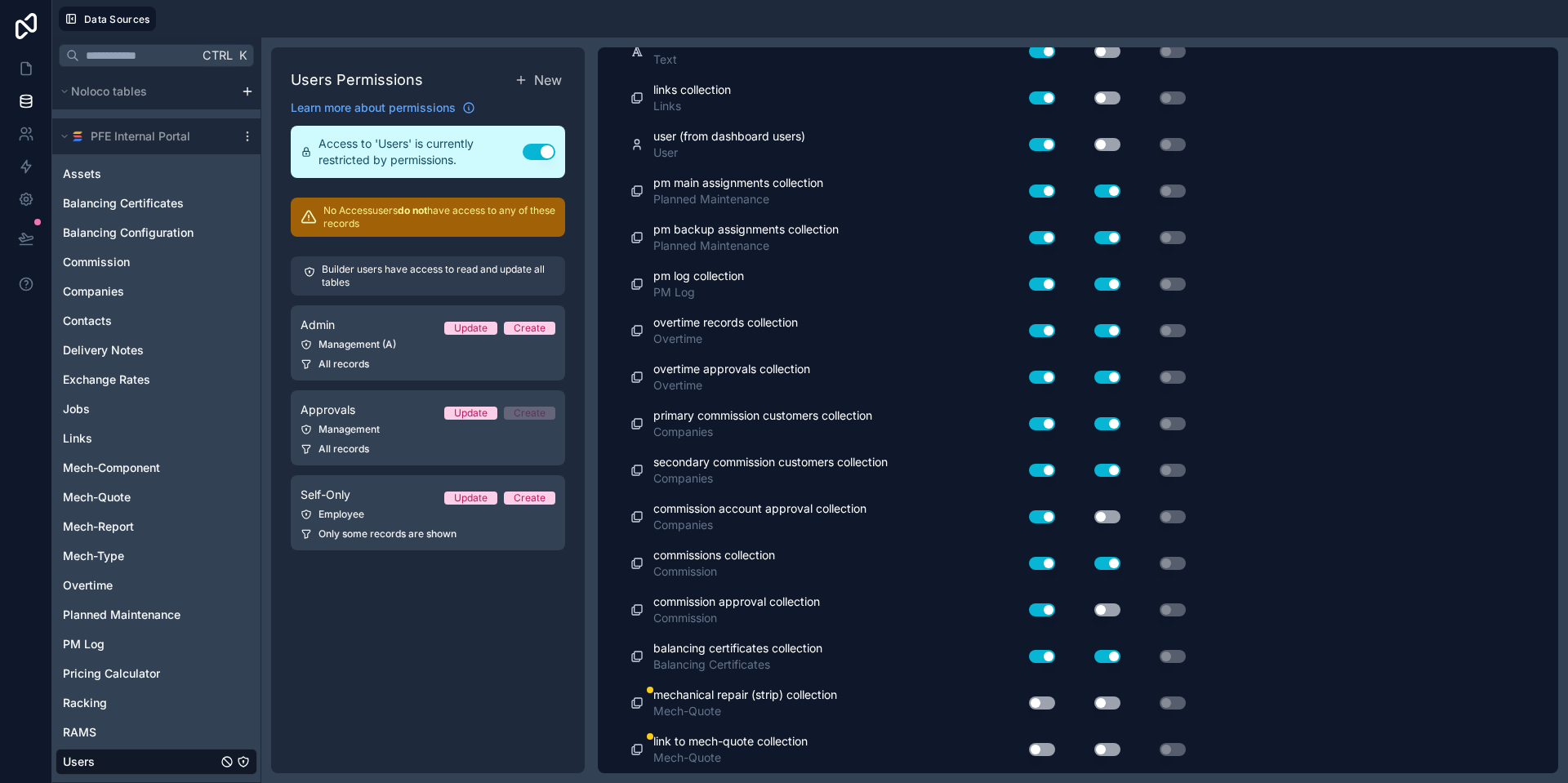 scroll, scrollTop: 1693, scrollLeft: 0, axis: vertical 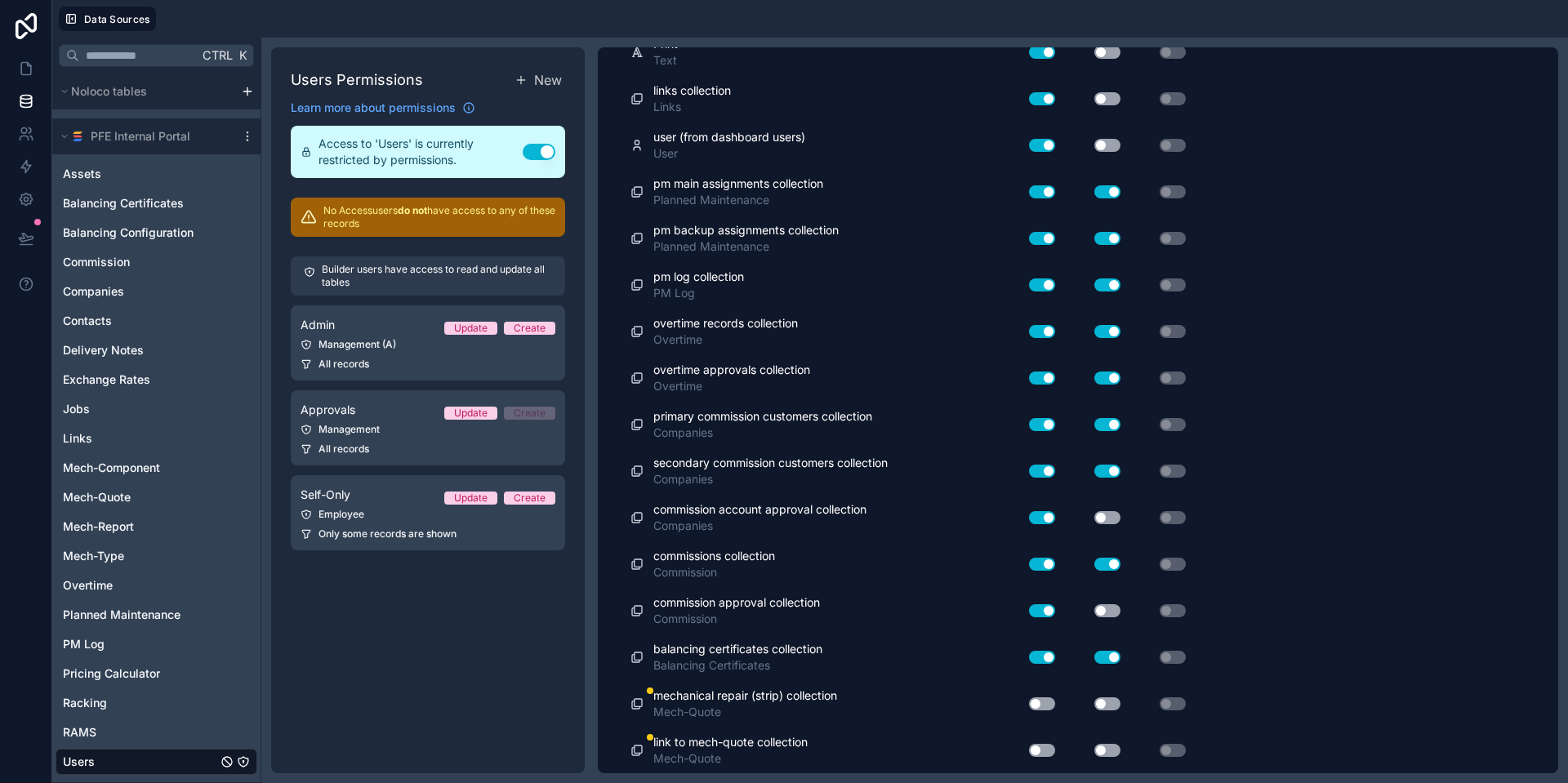 click on "Use setting" at bounding box center (1042, 704) 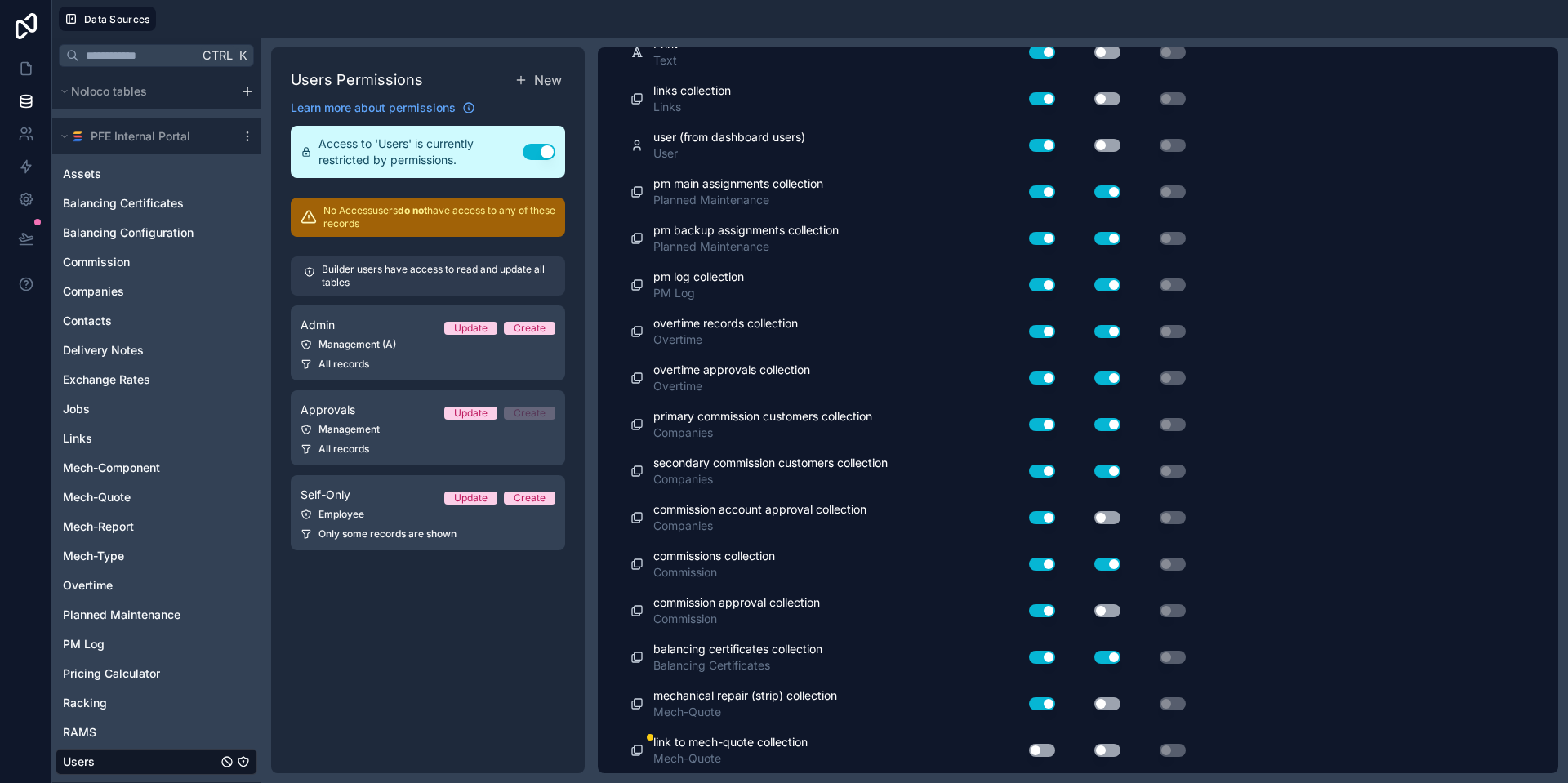 click on "Use setting" at bounding box center [1107, 704] 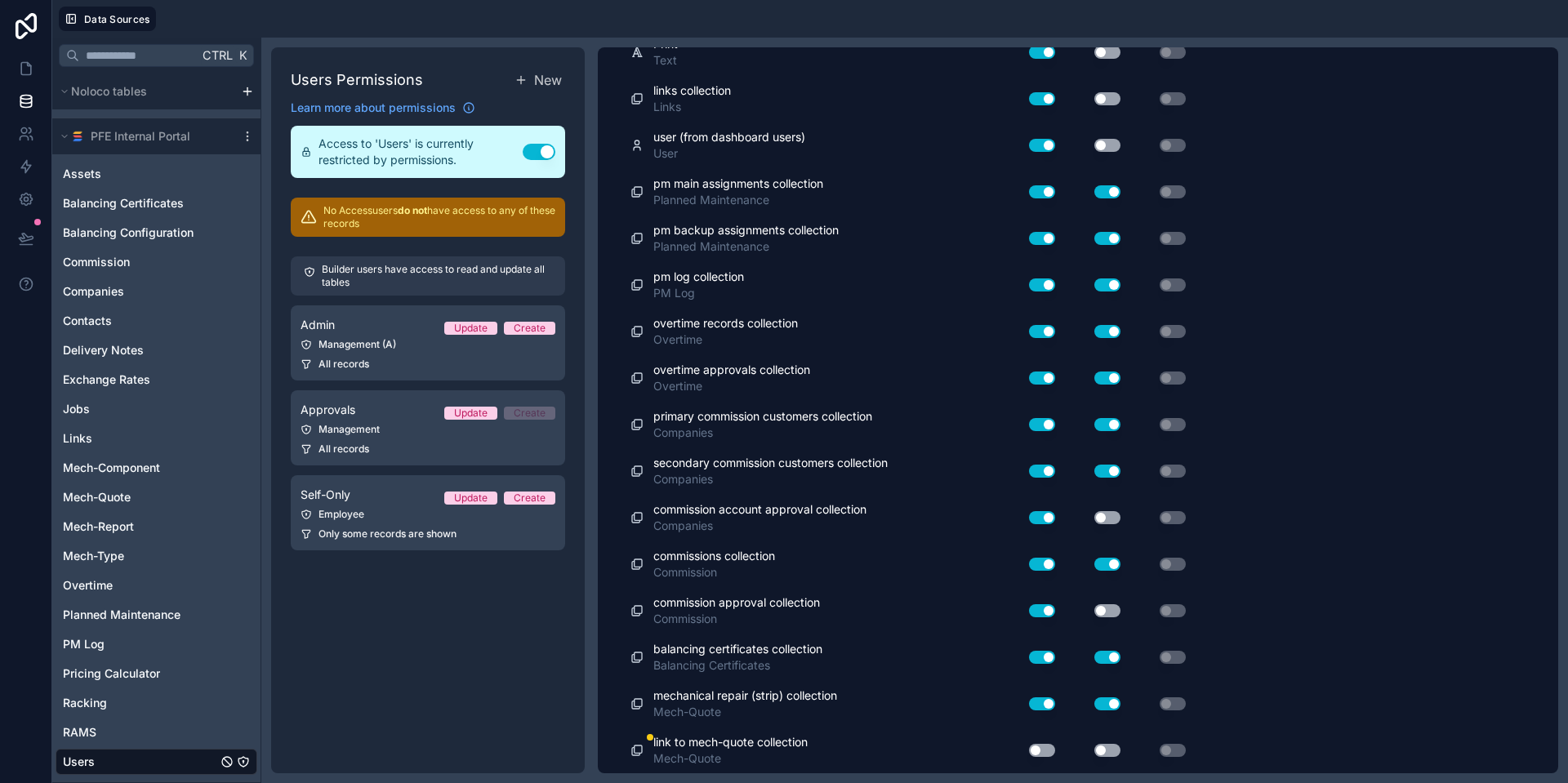 click on "Use setting" at bounding box center (1036, 750) 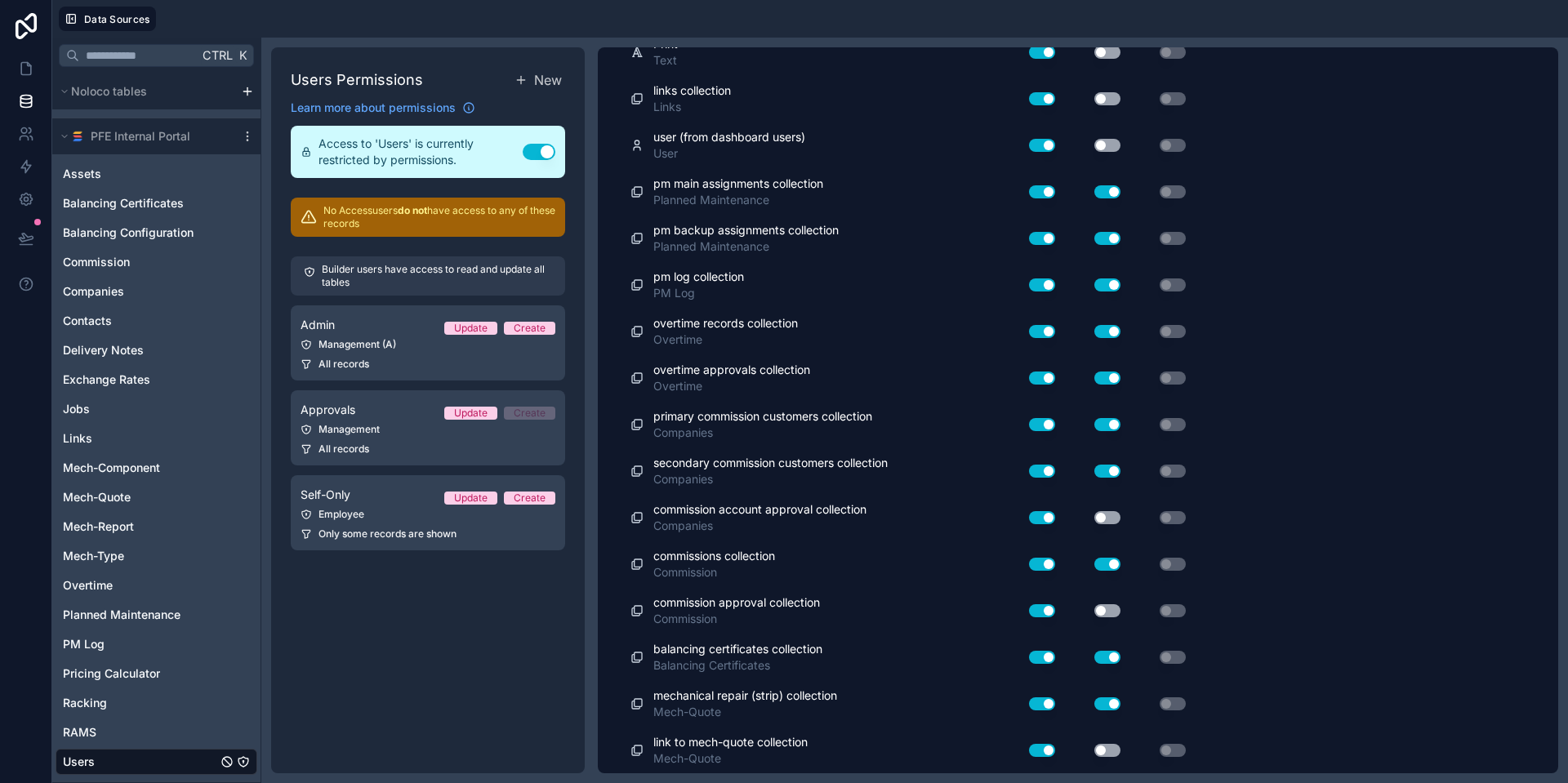 click on "Use setting" at bounding box center (1107, 750) 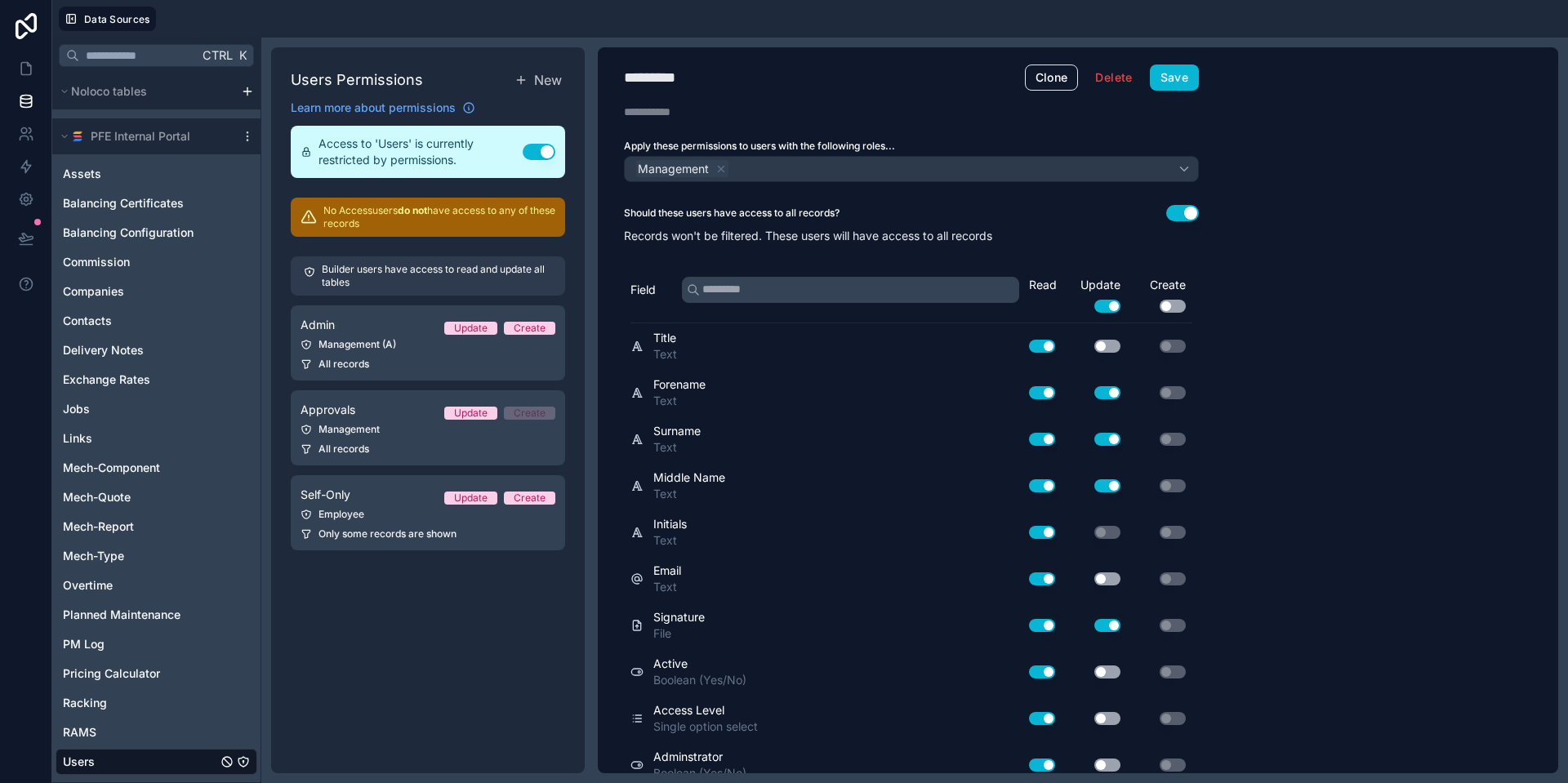 scroll, scrollTop: 0, scrollLeft: 0, axis: both 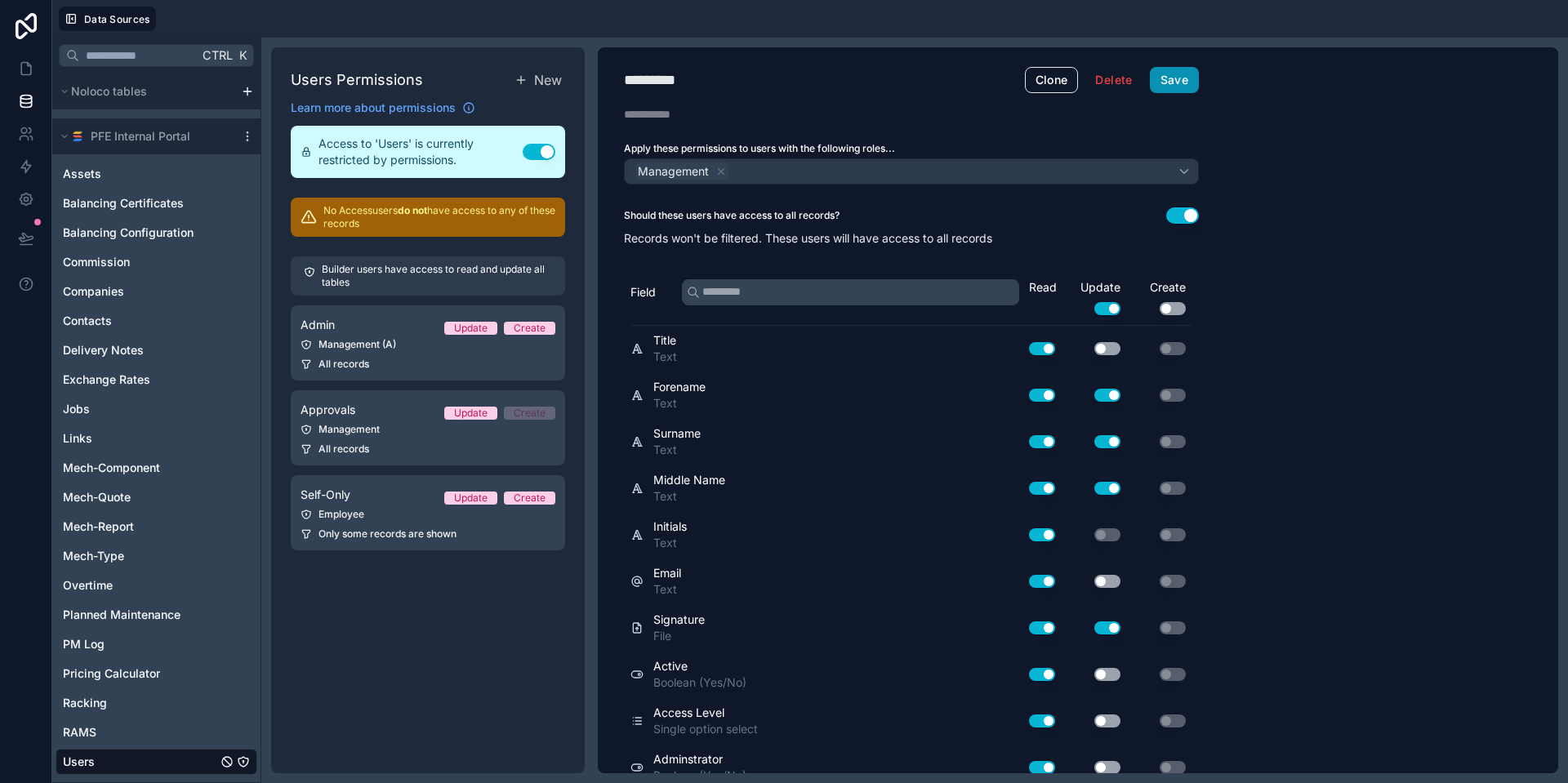 click on "Save" at bounding box center [1174, 80] 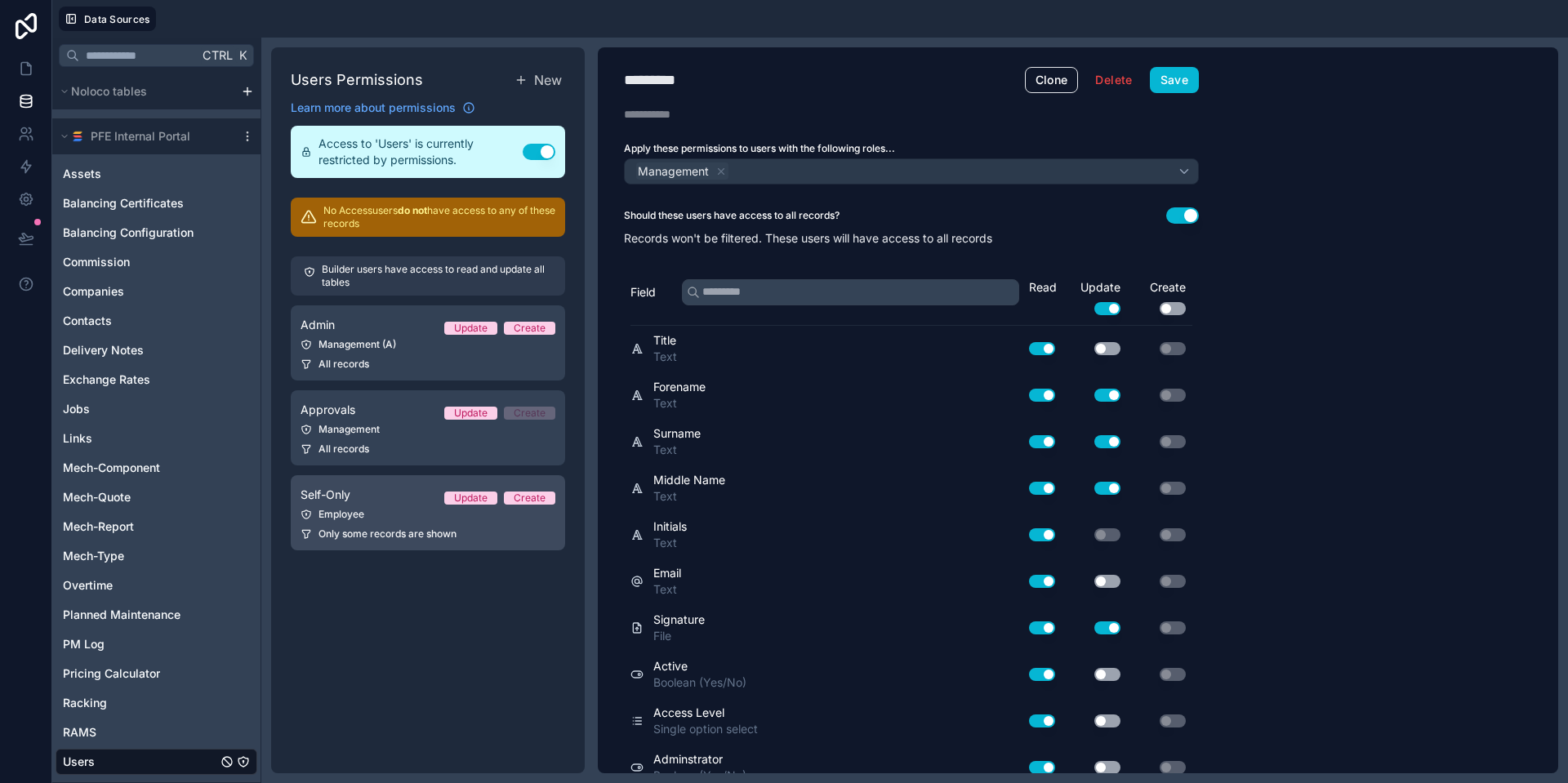 click on "Self-Only Update Create Employee Only some records are shown" at bounding box center (428, 513) 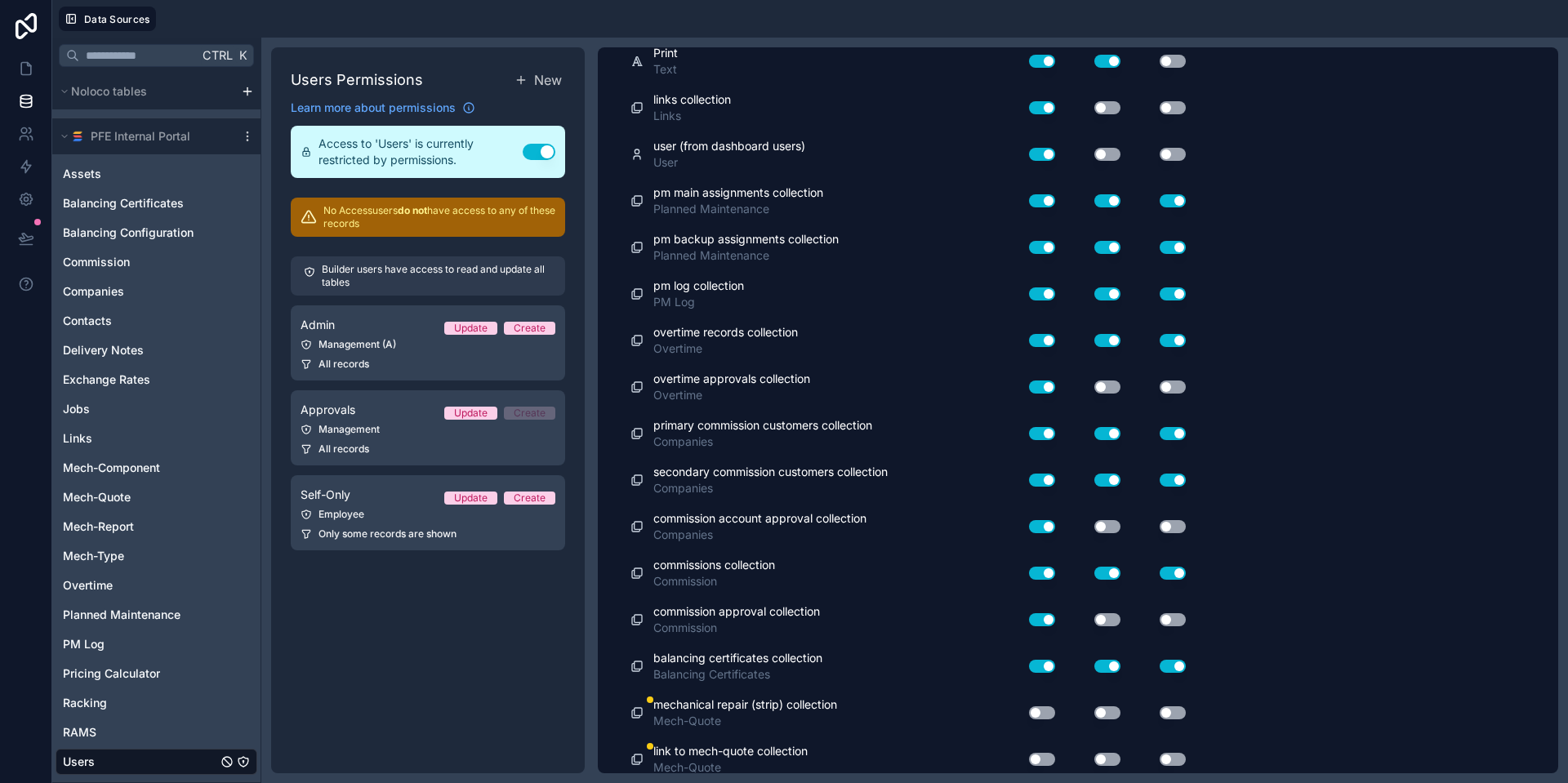 scroll, scrollTop: 1830, scrollLeft: 0, axis: vertical 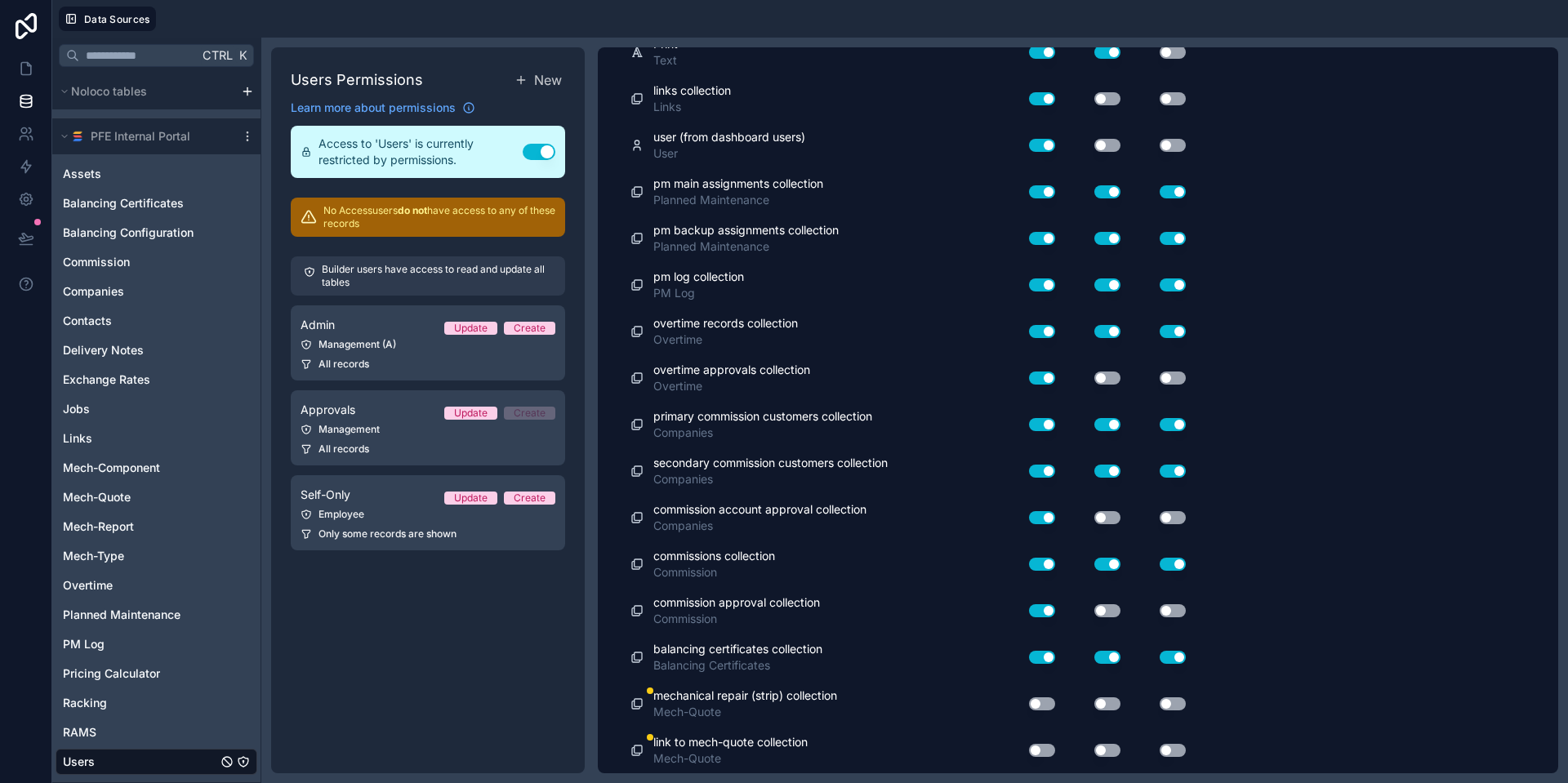 drag, startPoint x: 1044, startPoint y: 710, endPoint x: 1093, endPoint y: 699, distance: 50.21952 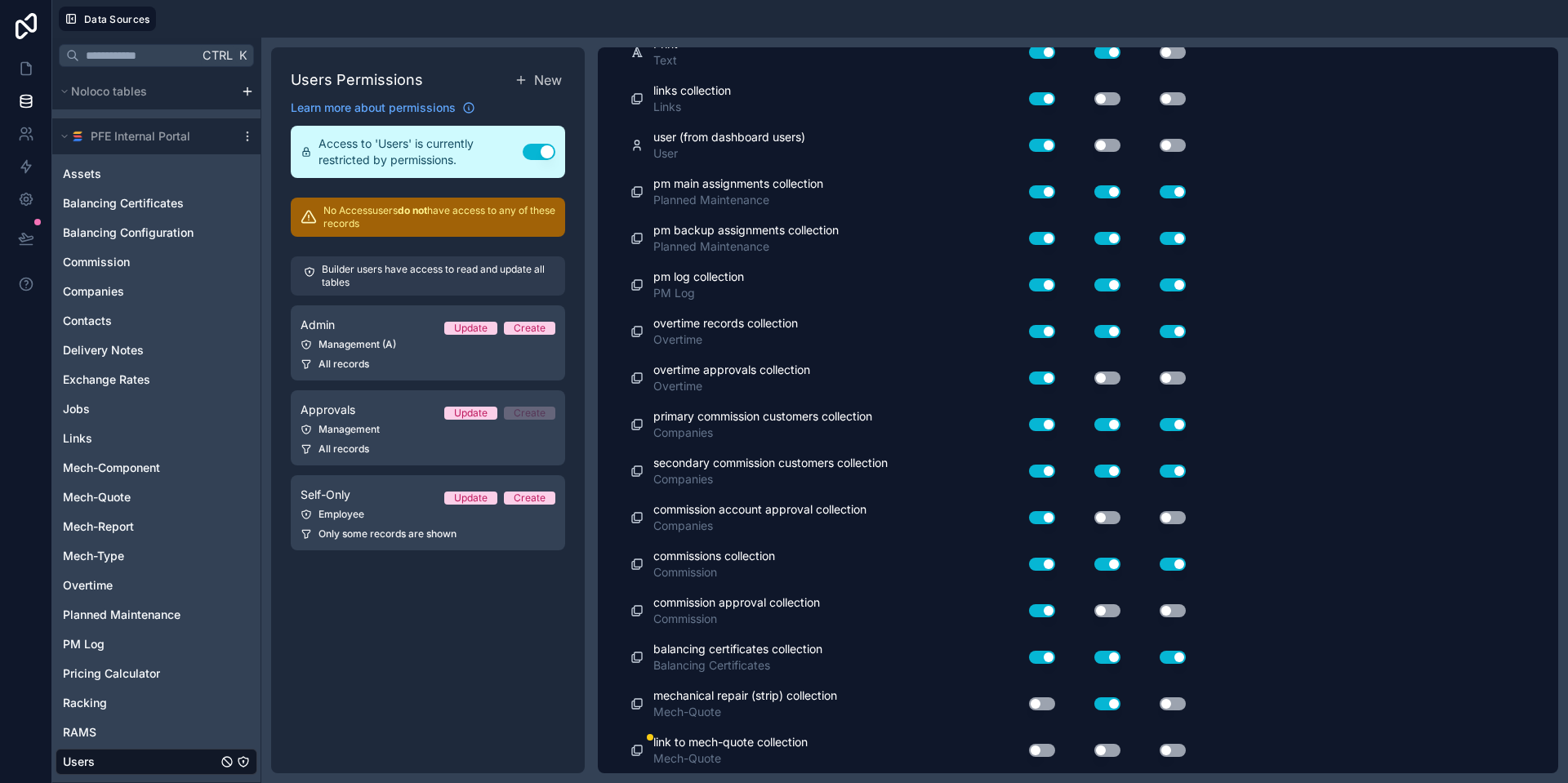 click on "Use setting" at bounding box center [1032, 704] 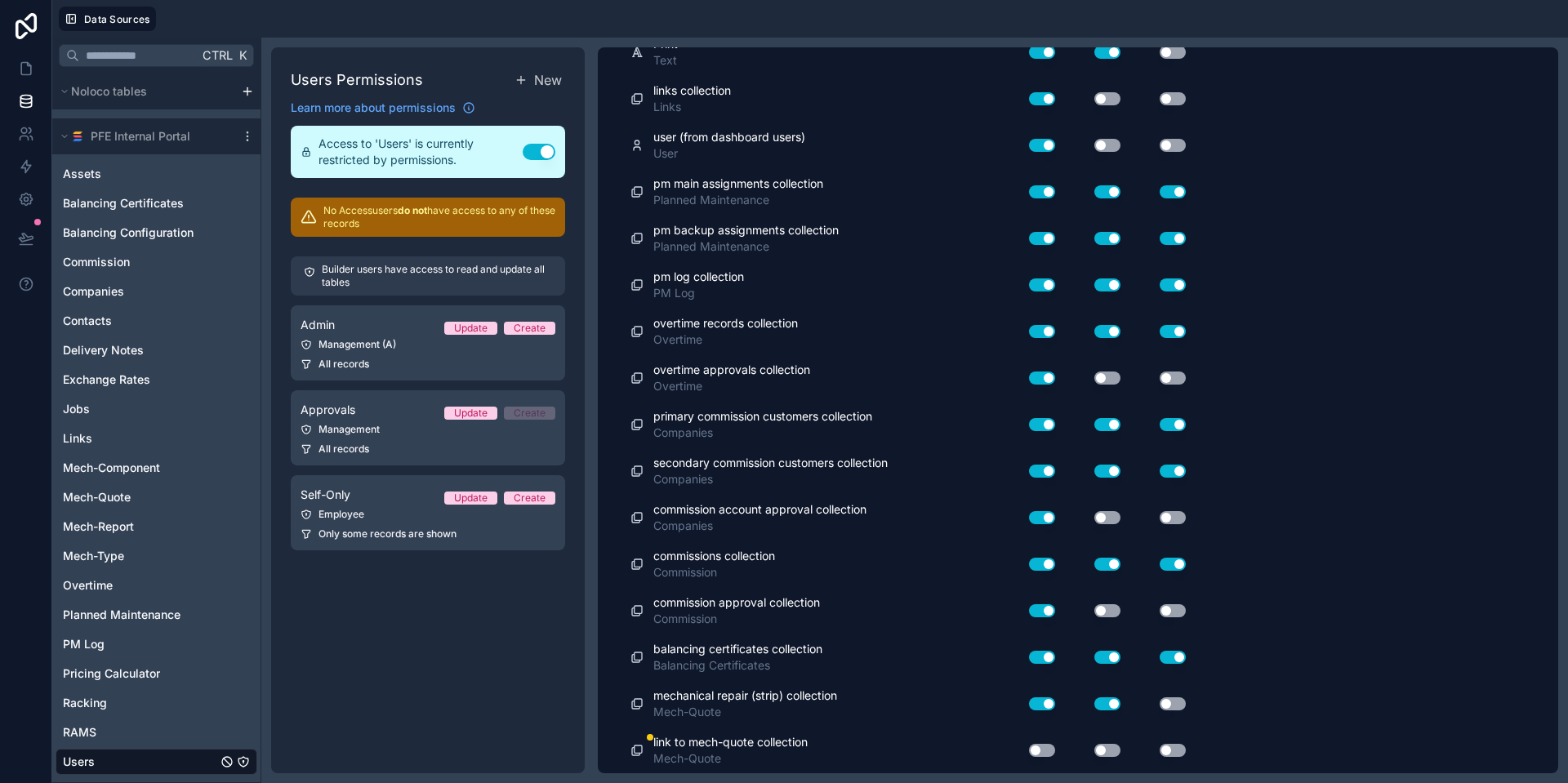 click on "Use setting" at bounding box center [1042, 750] 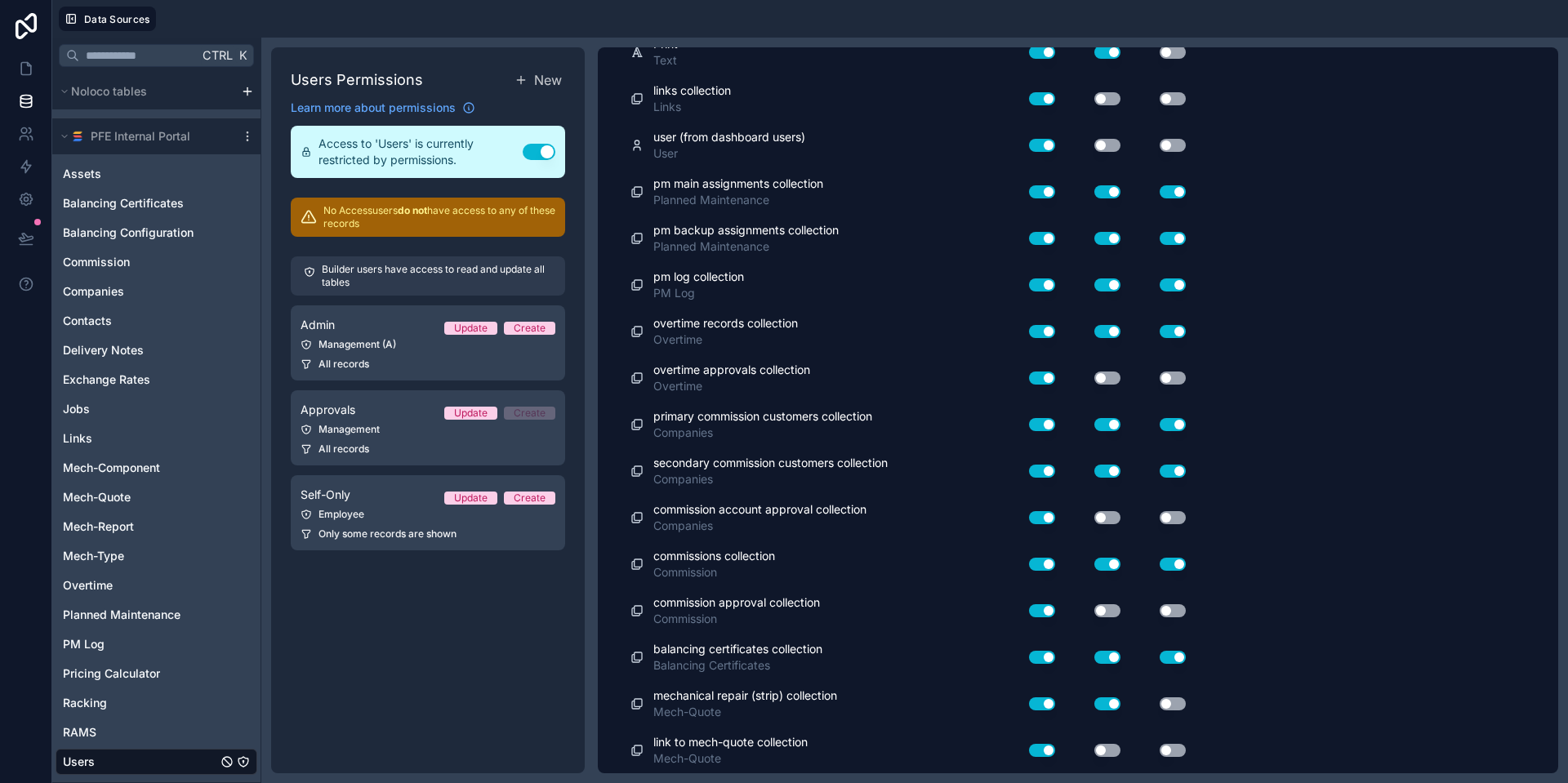 click on "Use setting" at bounding box center (1107, 750) 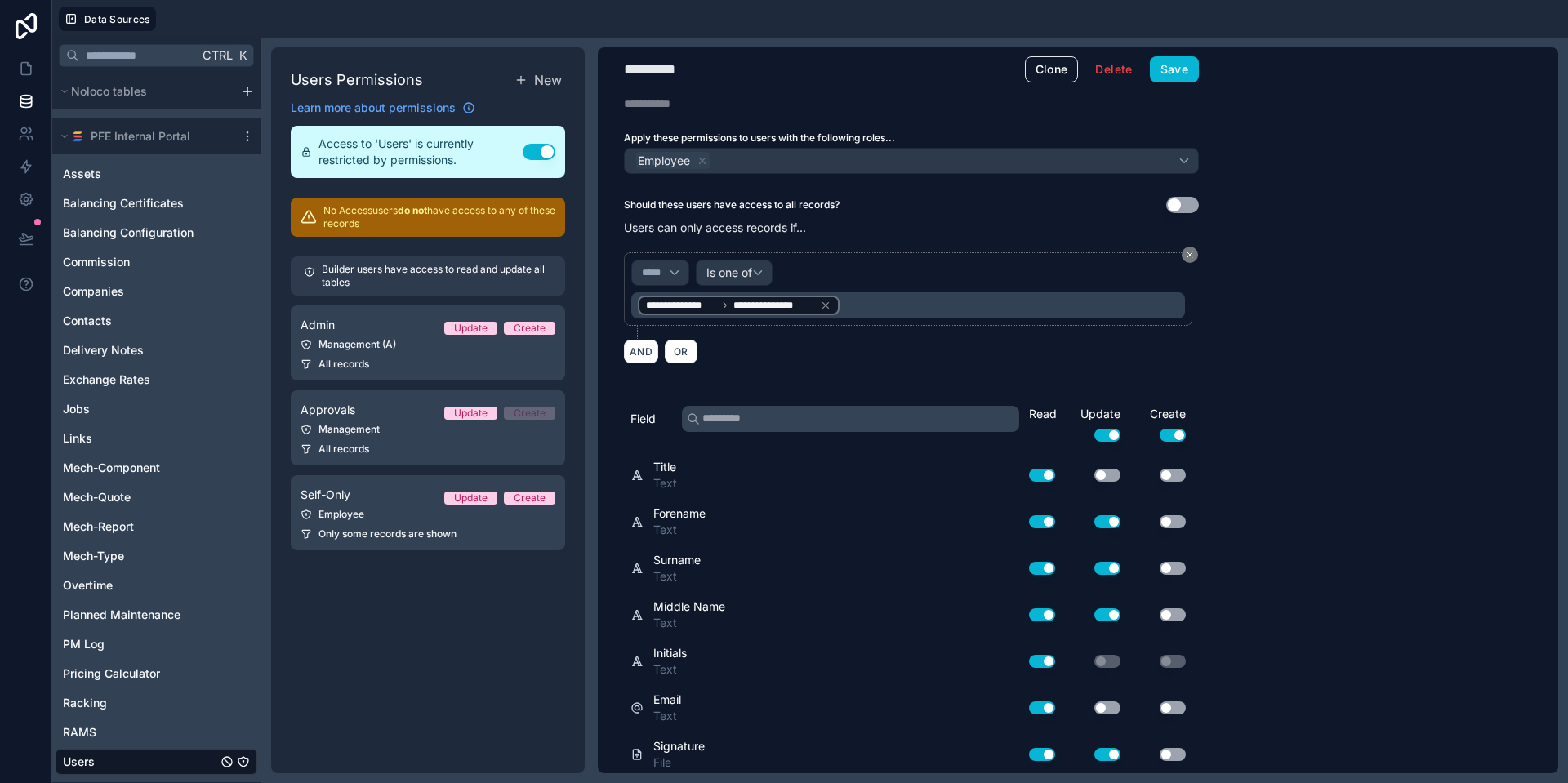 scroll, scrollTop: 0, scrollLeft: 0, axis: both 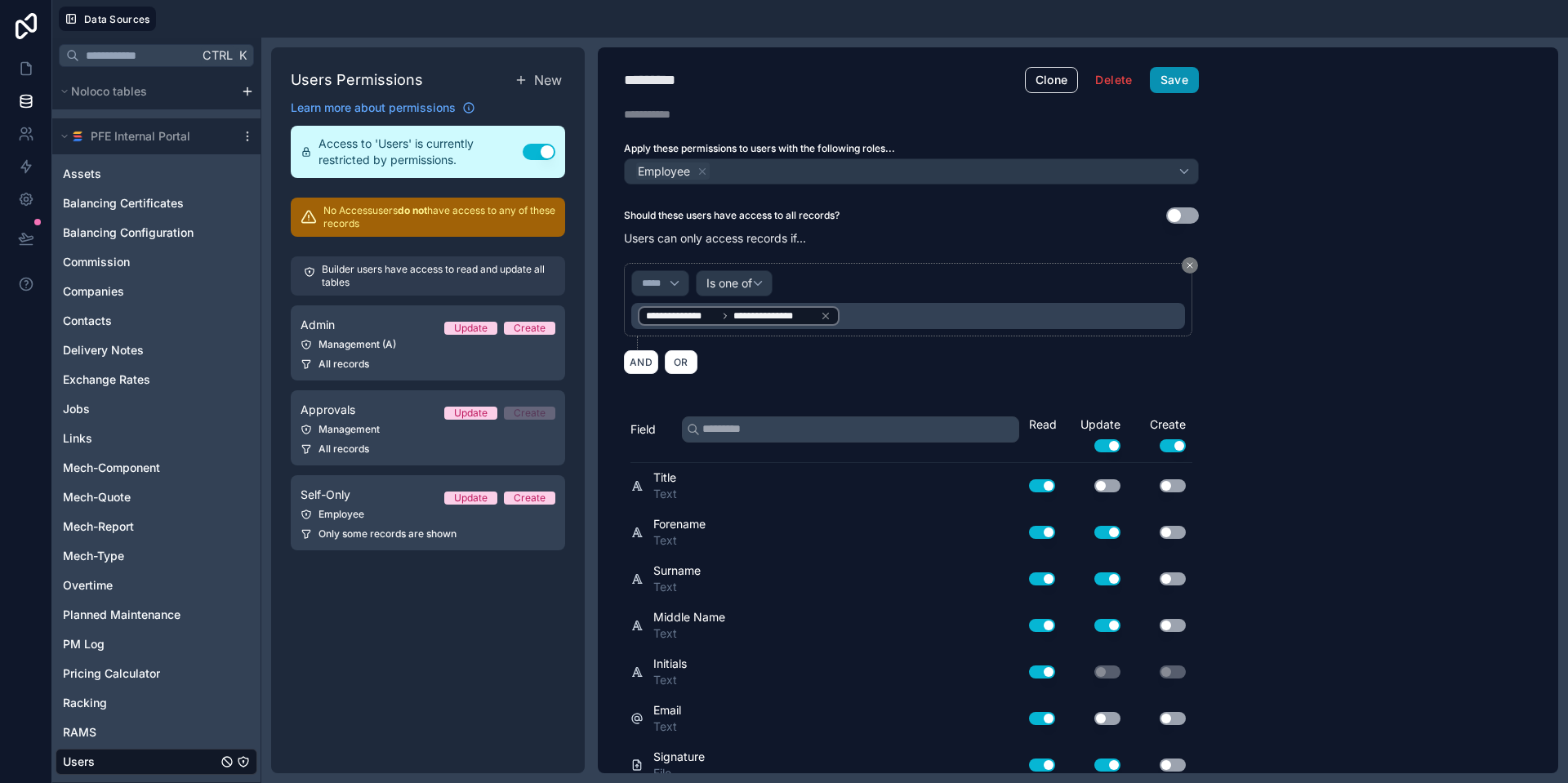 click on "Save" at bounding box center [1174, 80] 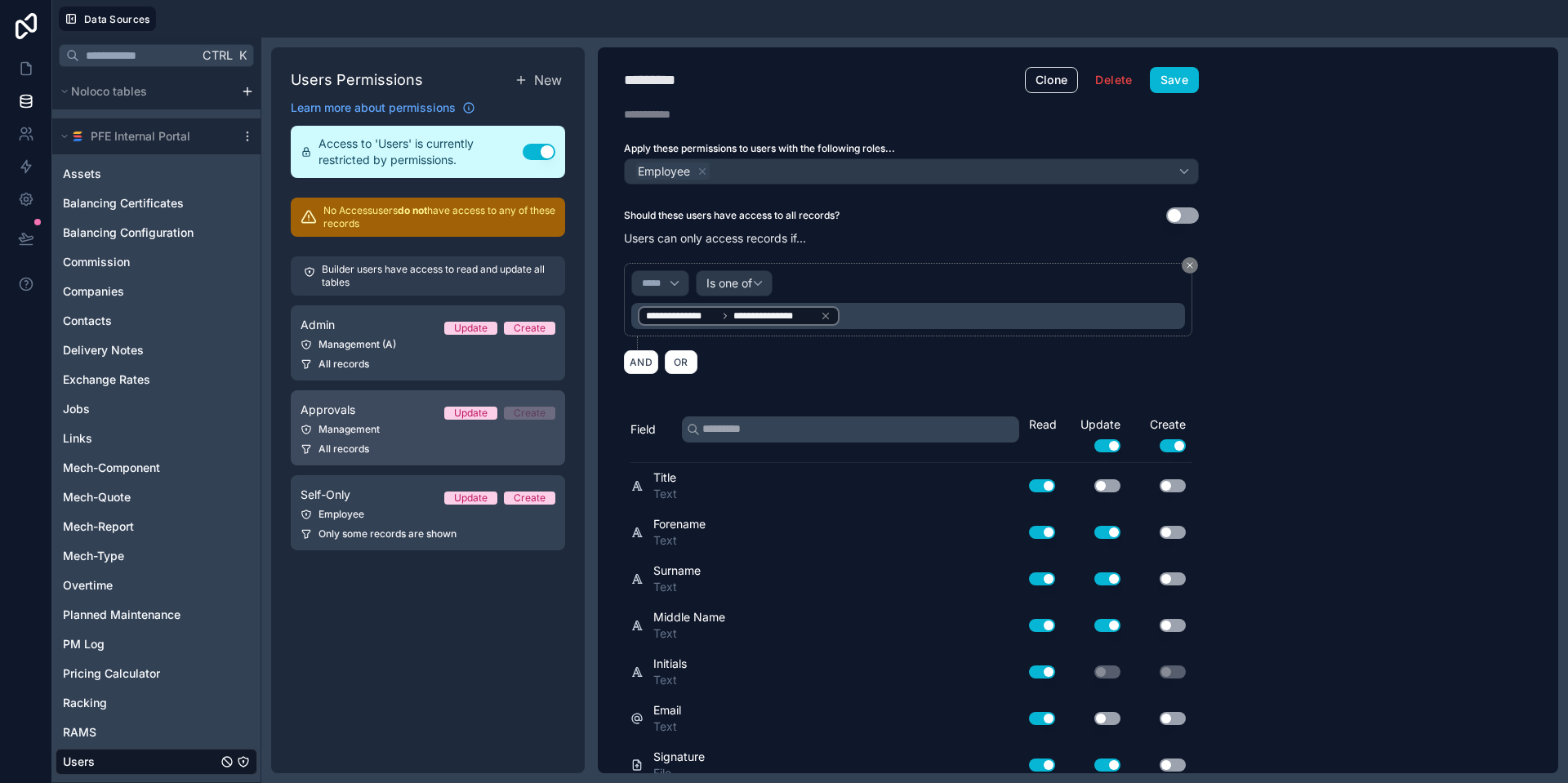 click on "Management" at bounding box center [428, 429] 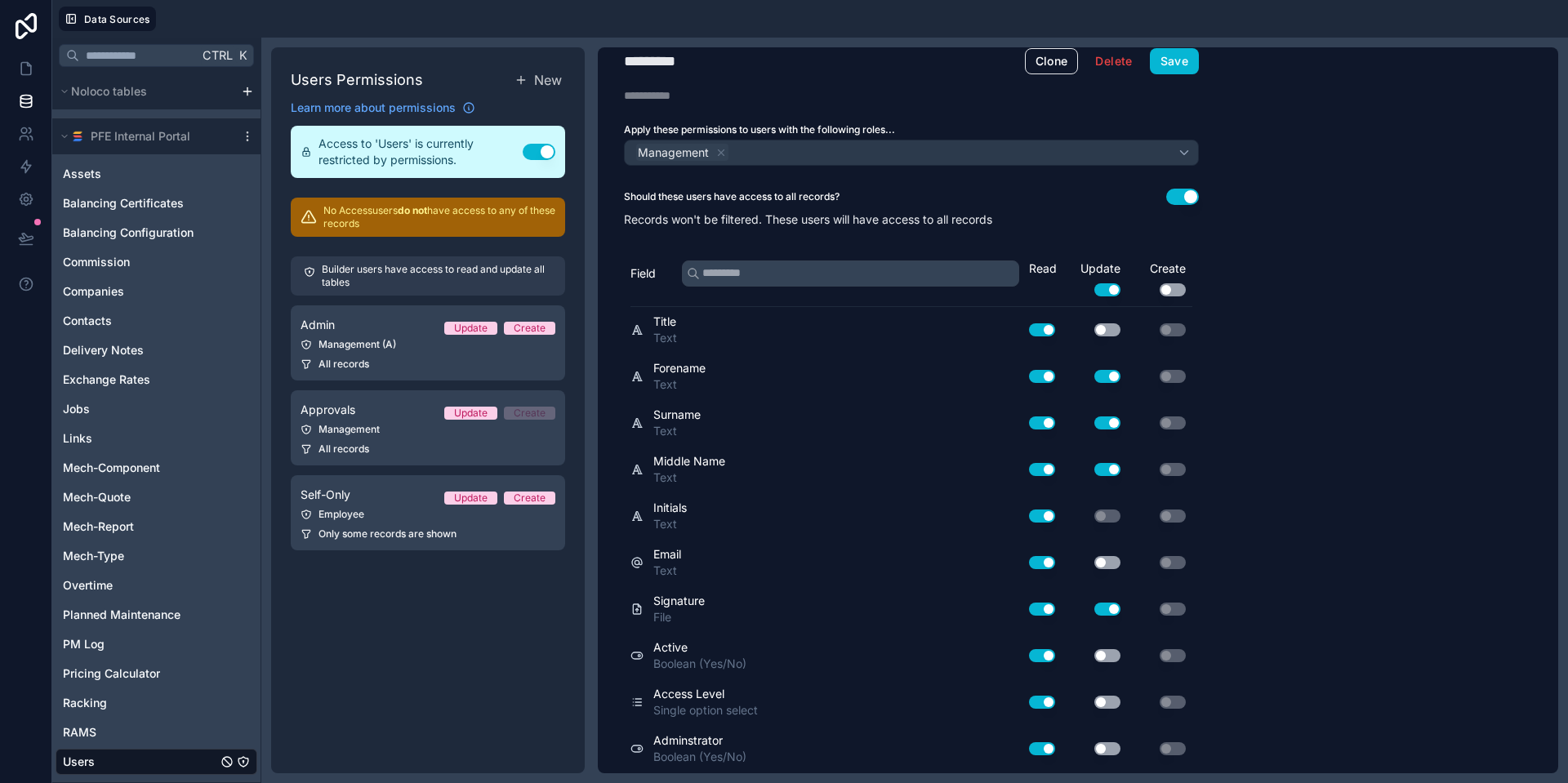 scroll, scrollTop: 0, scrollLeft: 0, axis: both 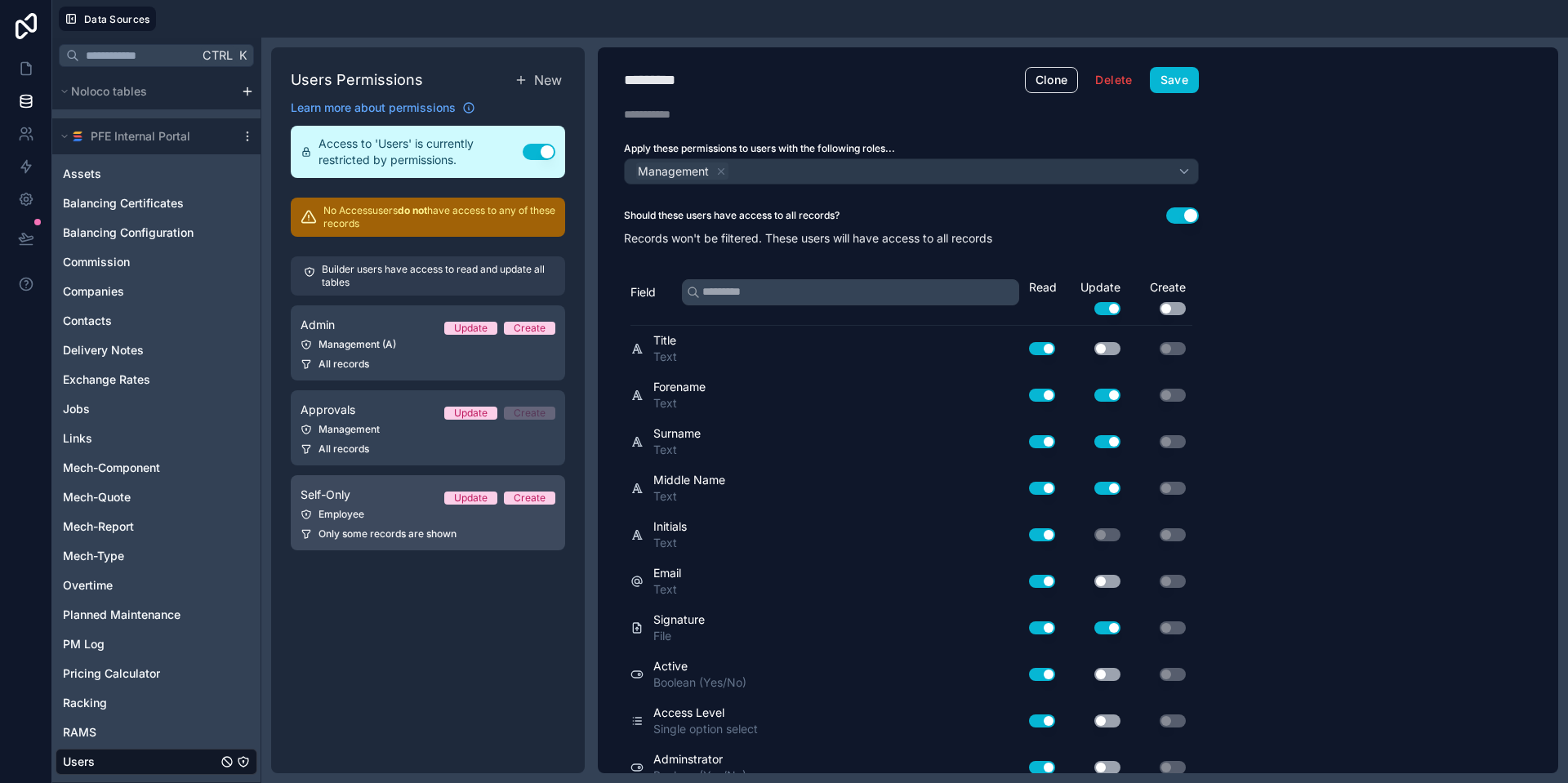 click on "Only some records are shown" at bounding box center (387, 534) 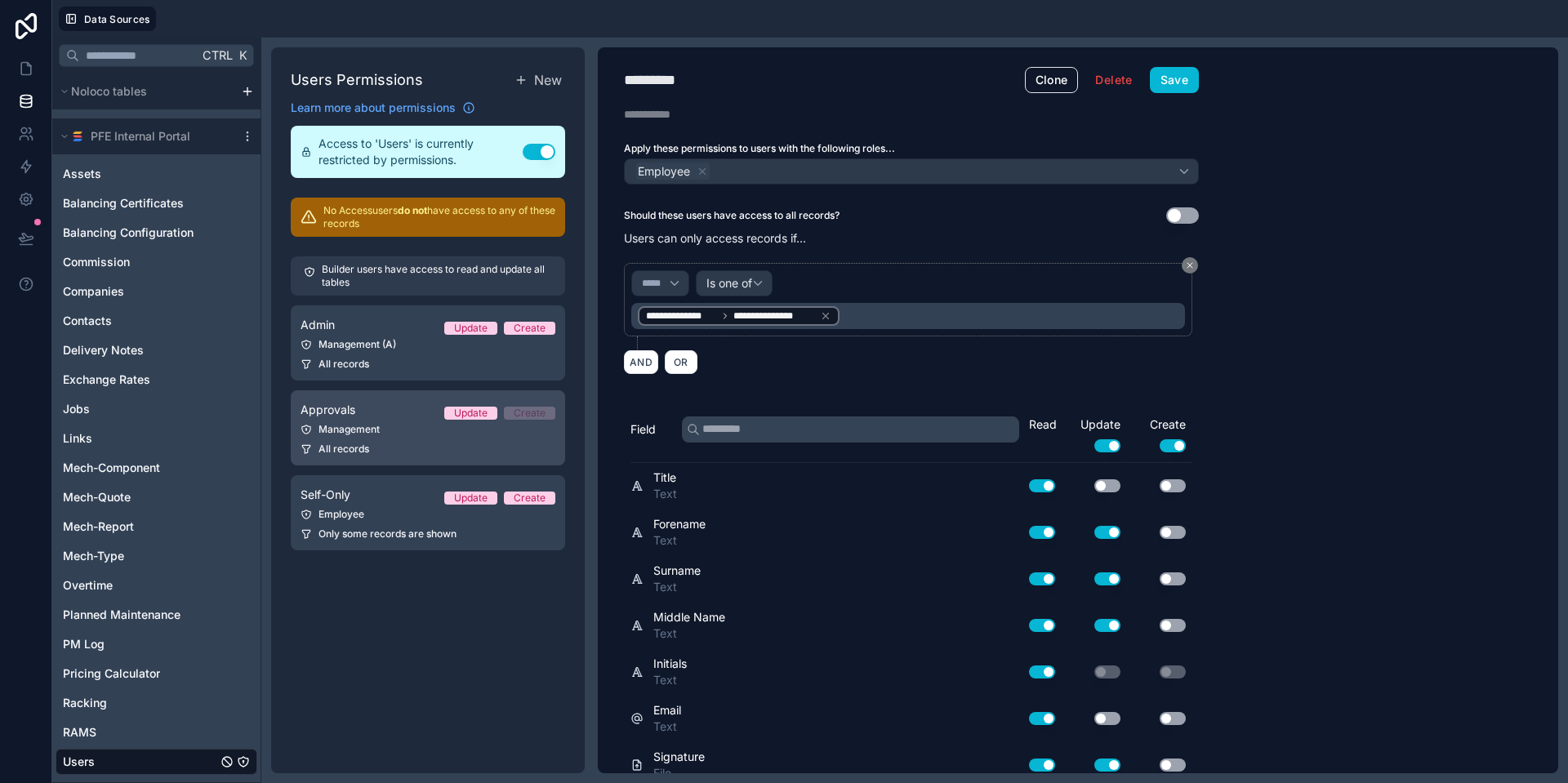 click on "Management" at bounding box center (428, 429) 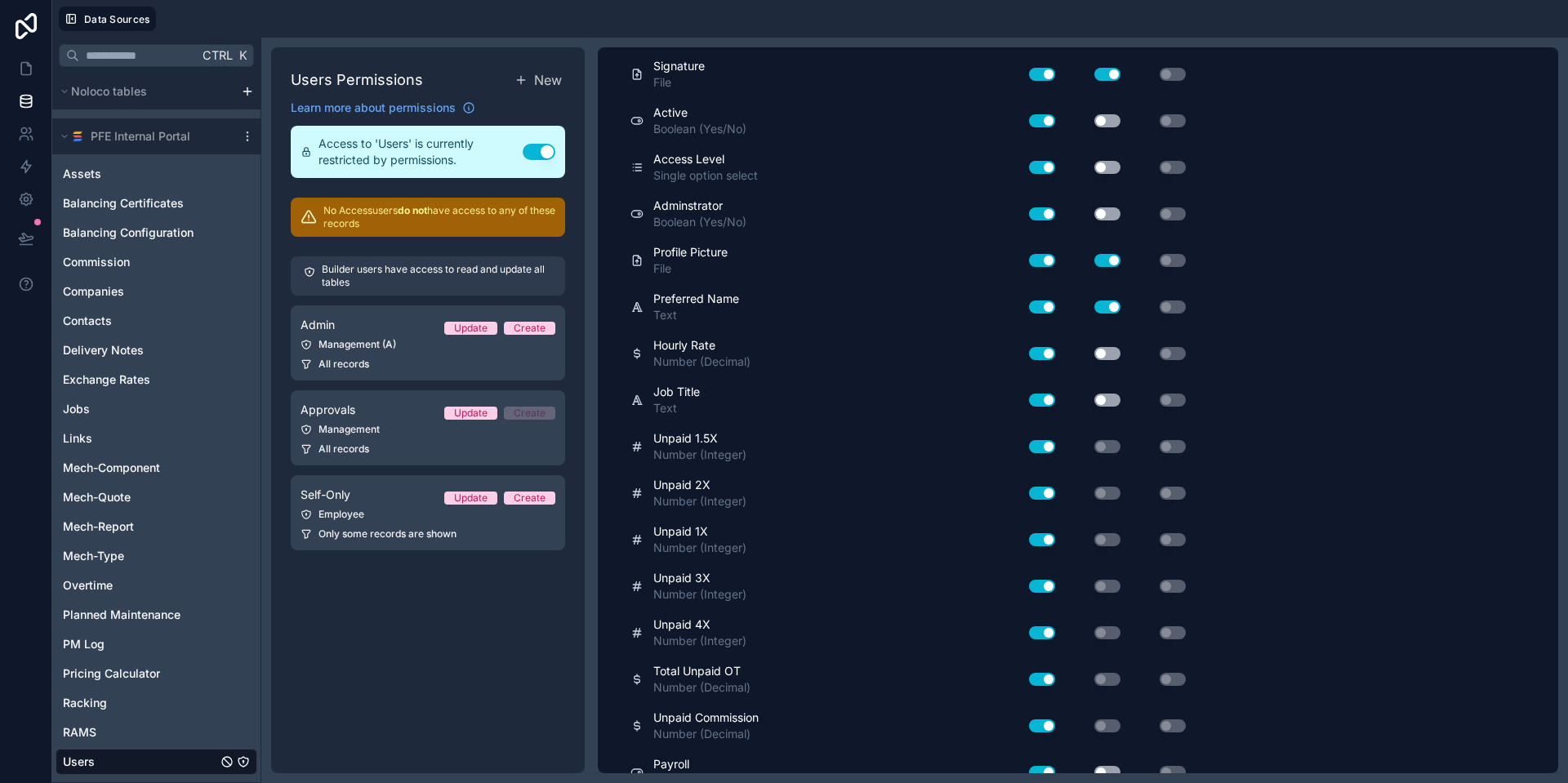 scroll, scrollTop: 572, scrollLeft: 0, axis: vertical 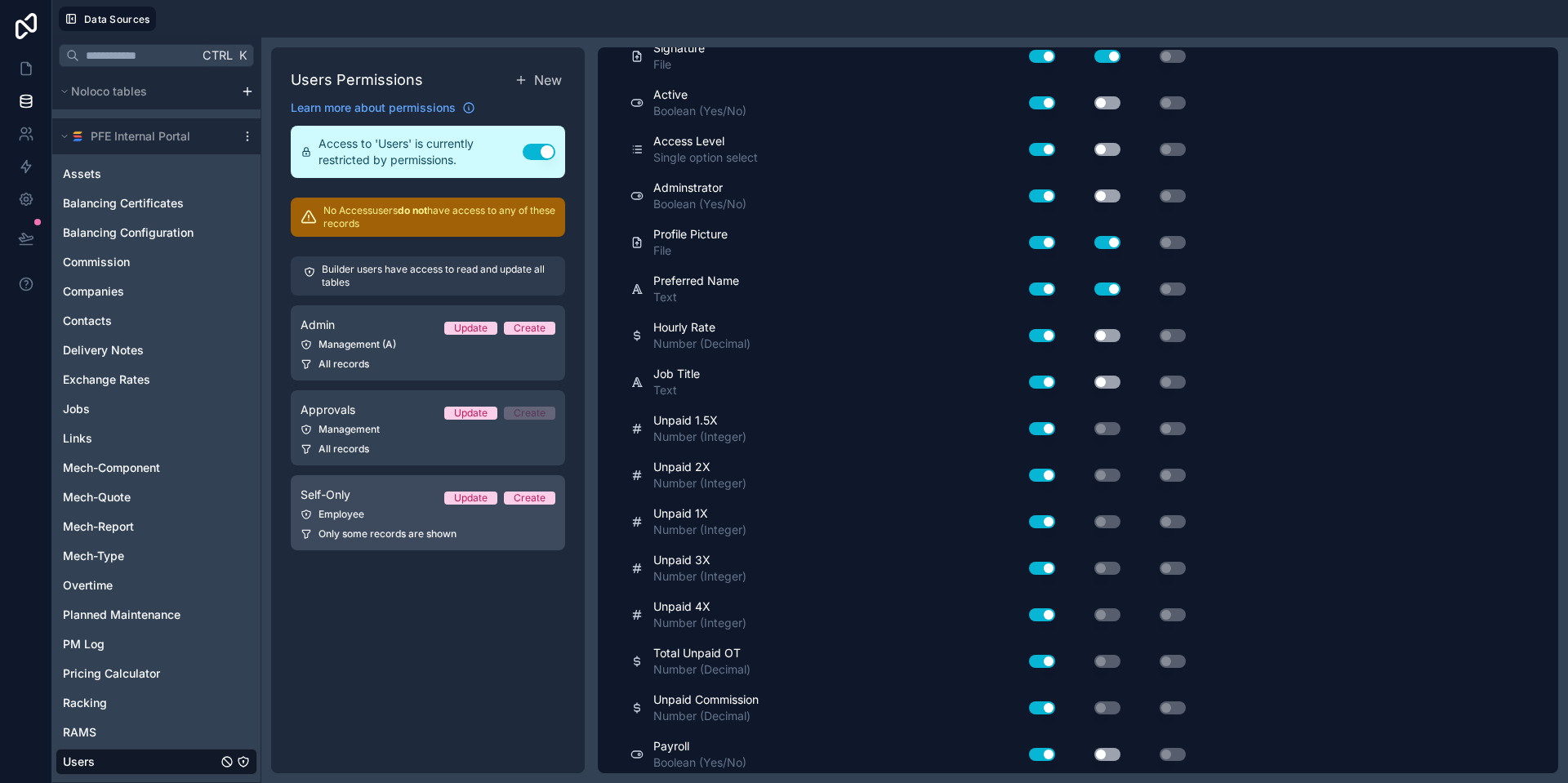 click on "Self-Only Update Create Employee Only some records are shown" at bounding box center [428, 513] 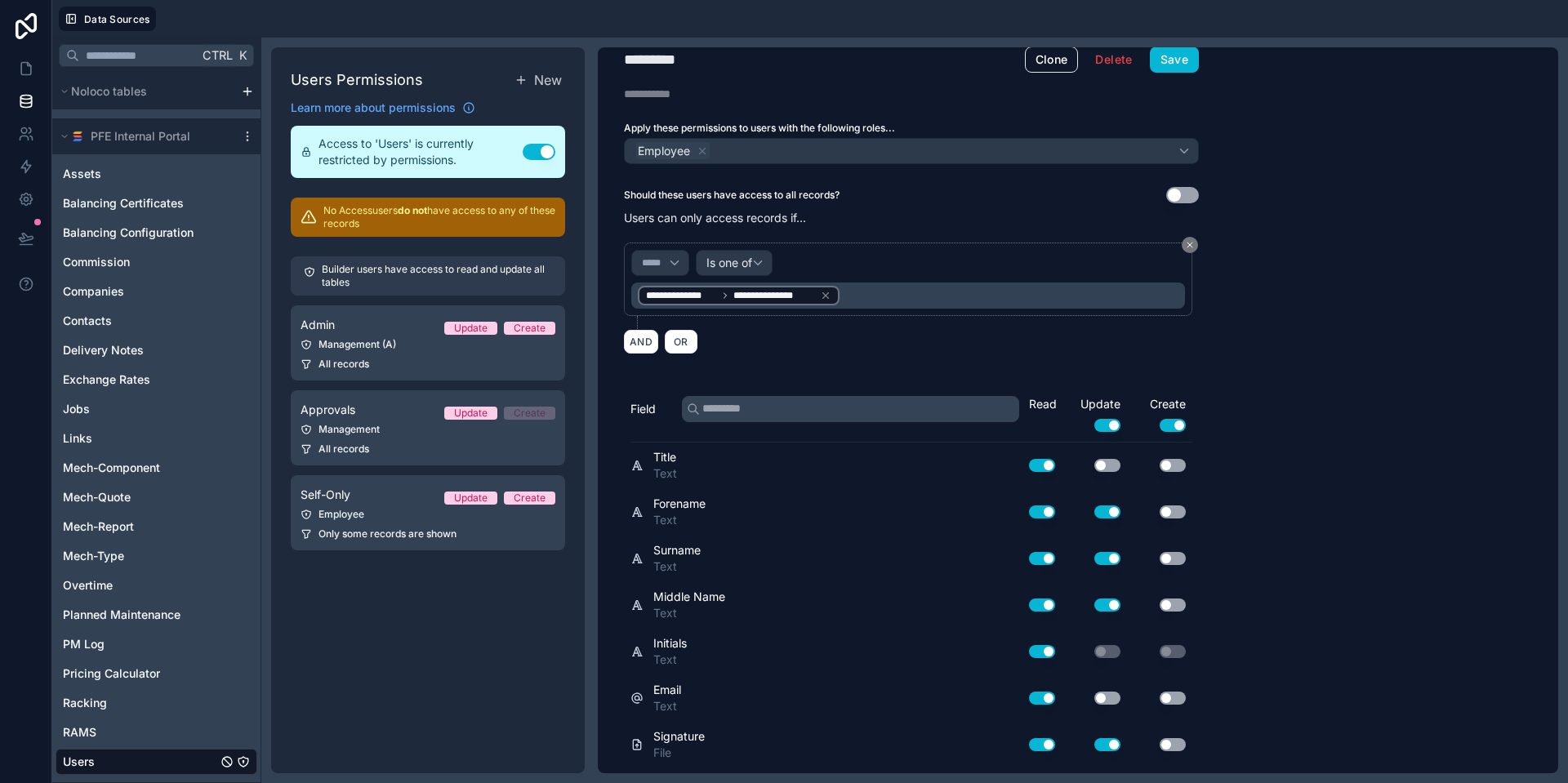 scroll, scrollTop: 0, scrollLeft: 0, axis: both 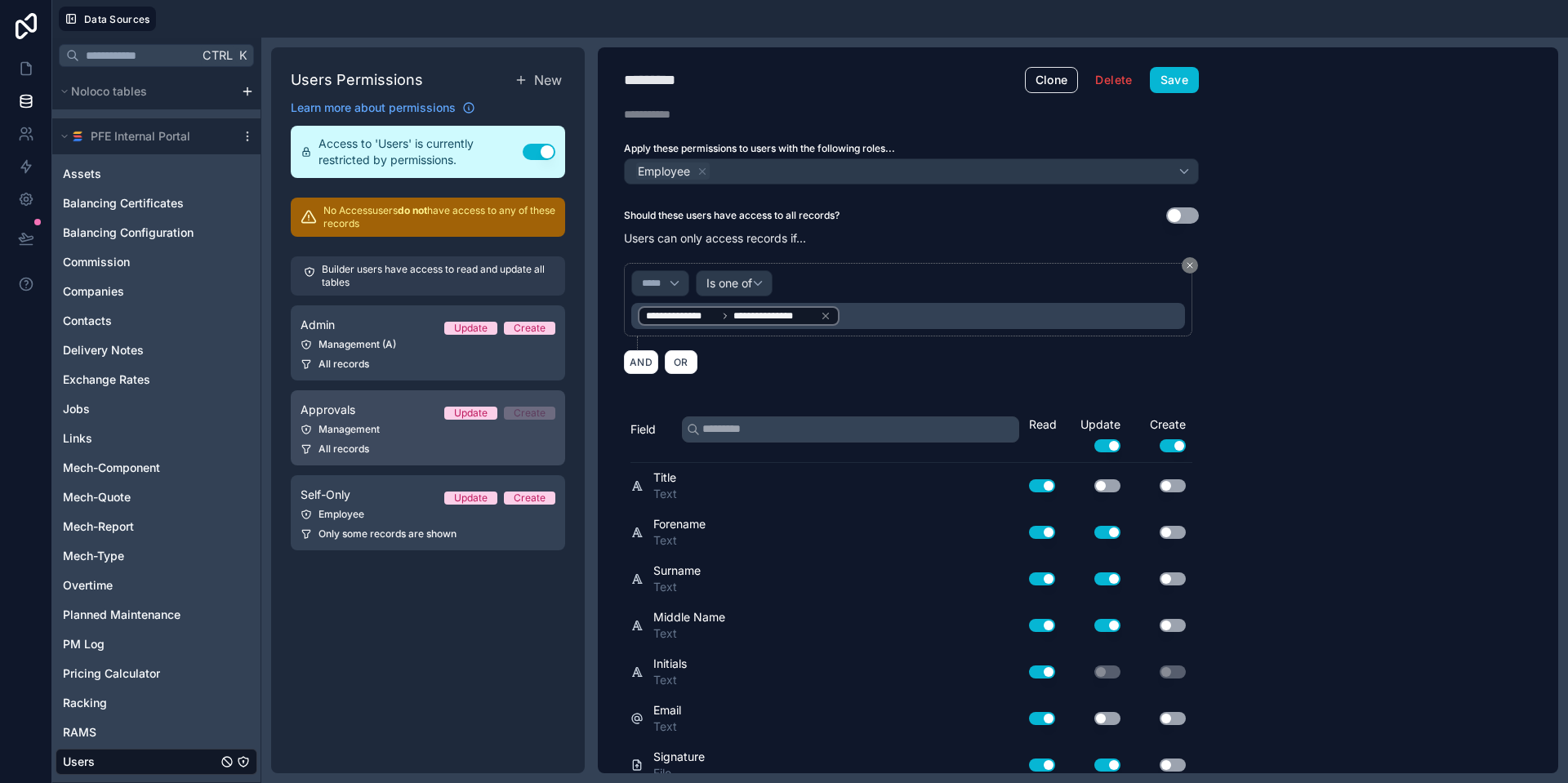 click on "All records" at bounding box center [428, 449] 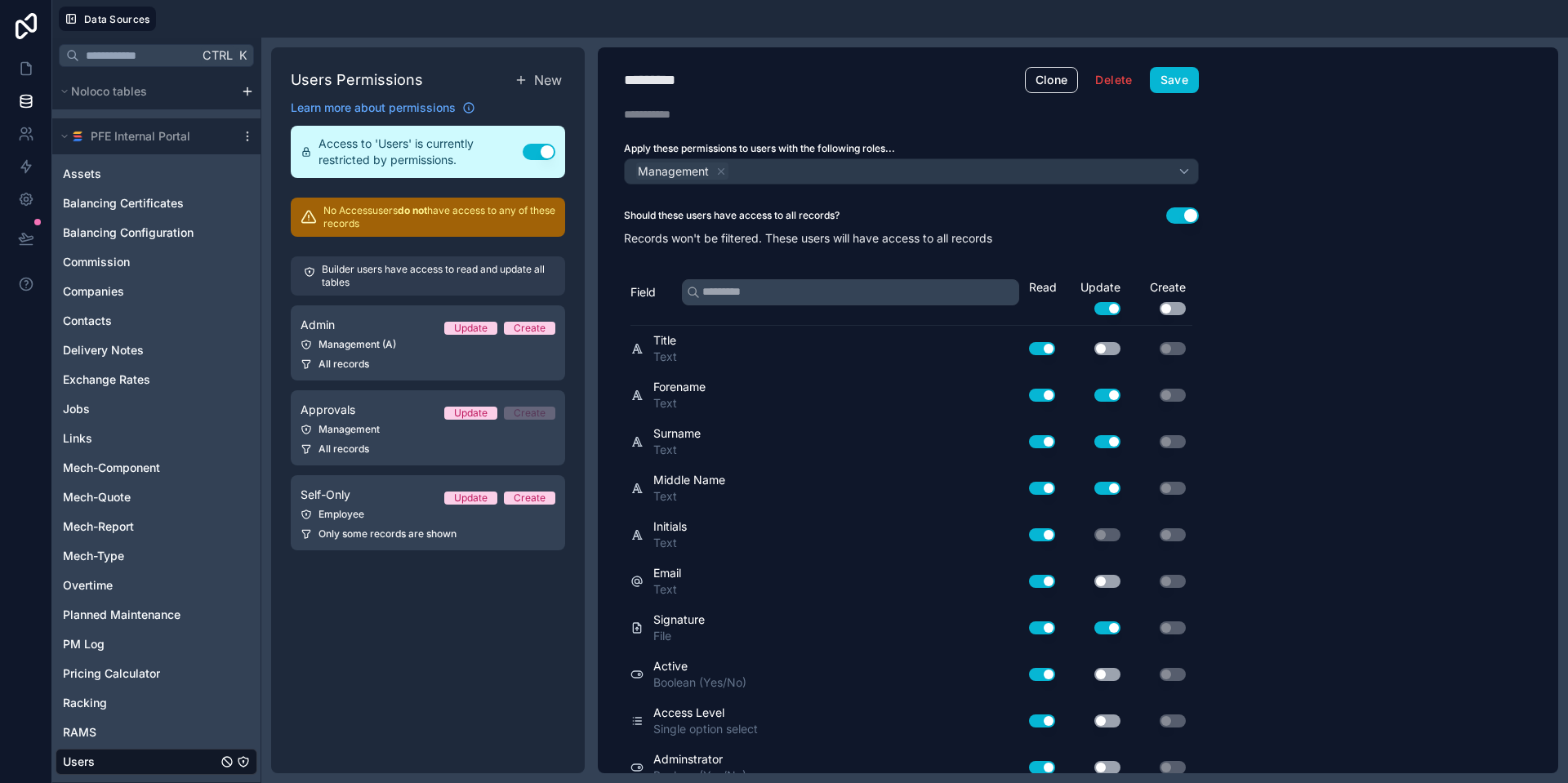 click on "Read Update Use setting Create Use setting" at bounding box center [1111, 302] 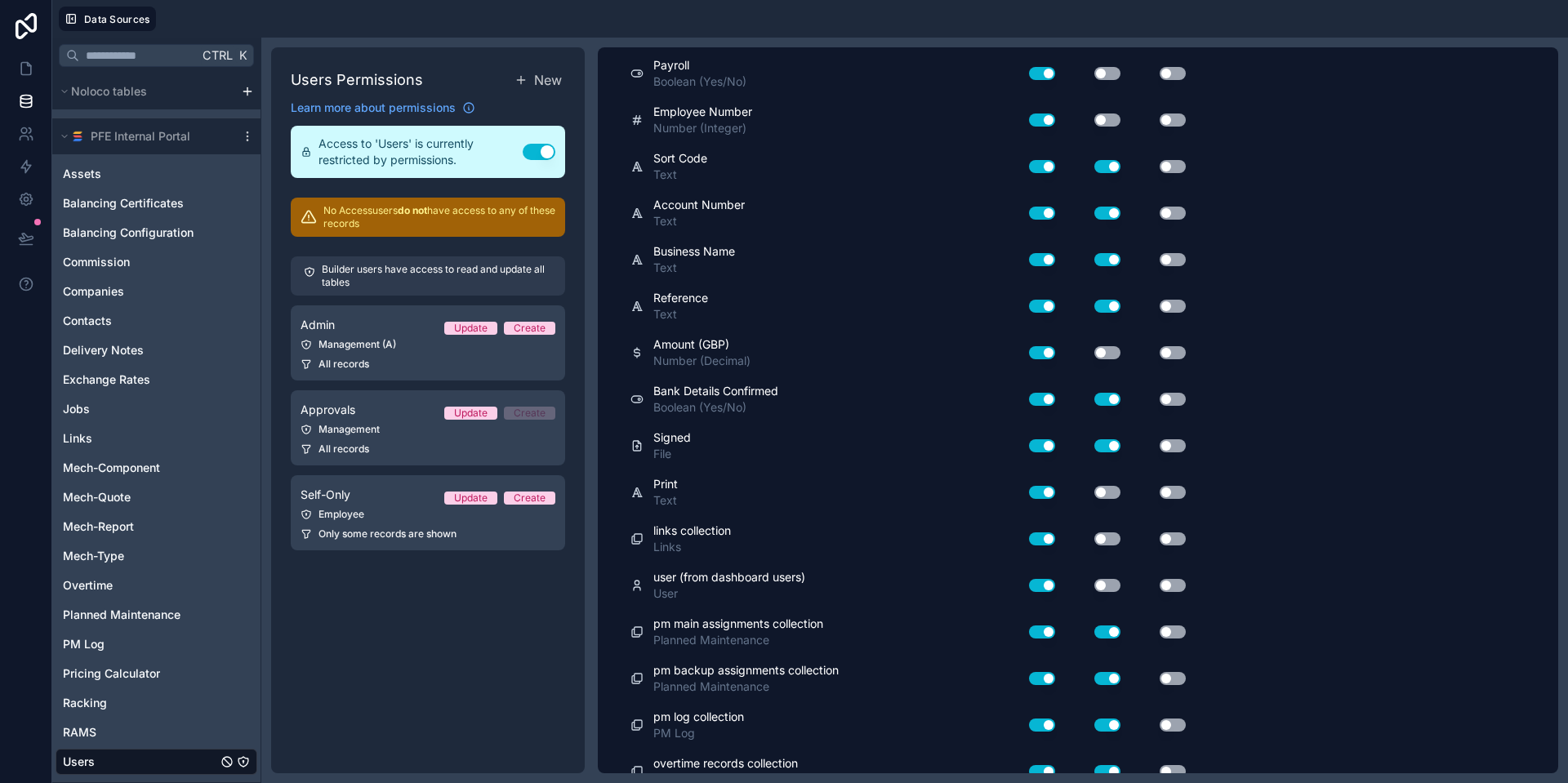 scroll, scrollTop: 1388, scrollLeft: 0, axis: vertical 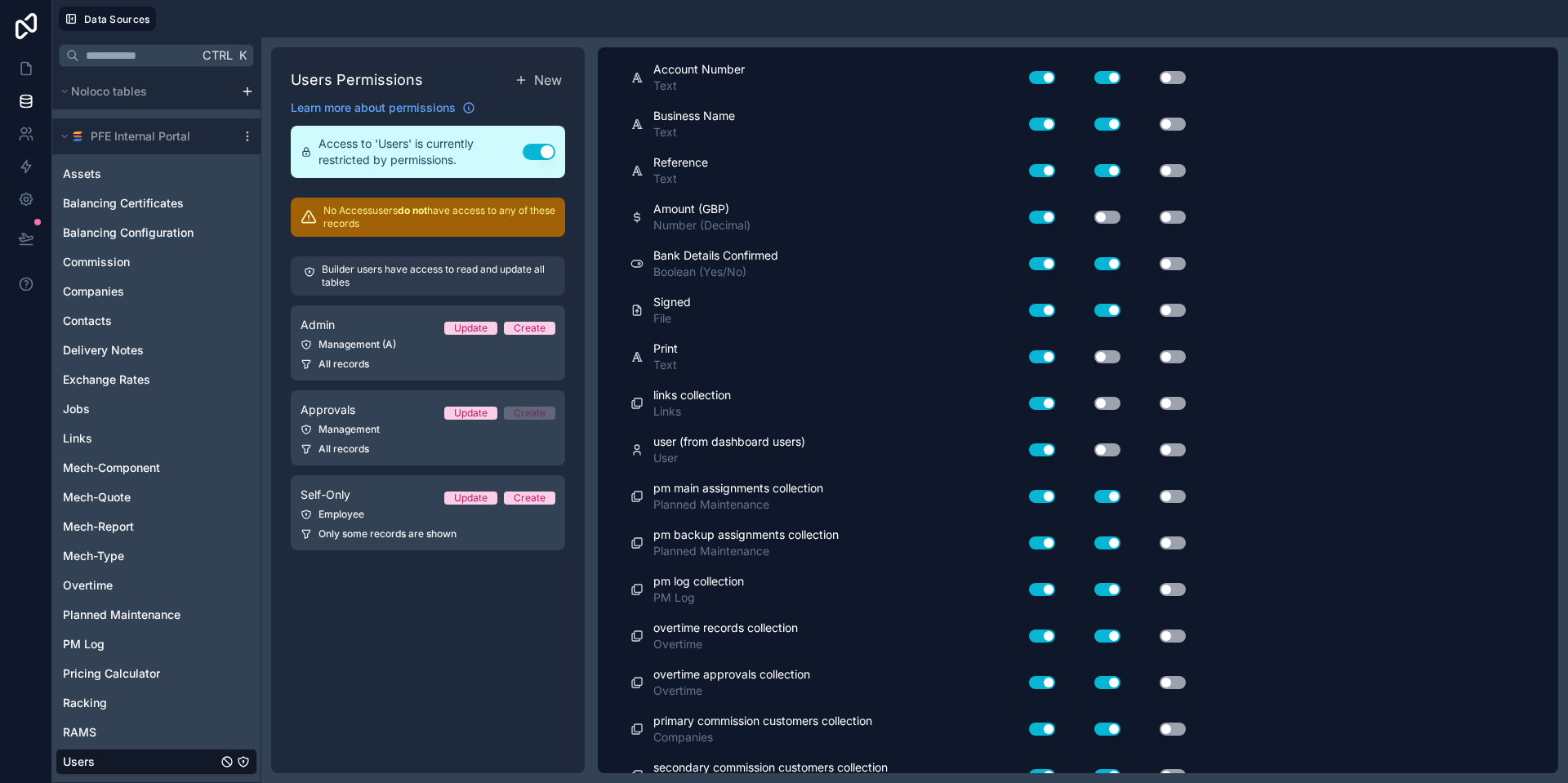 click on "Use setting" at bounding box center [1173, 496] 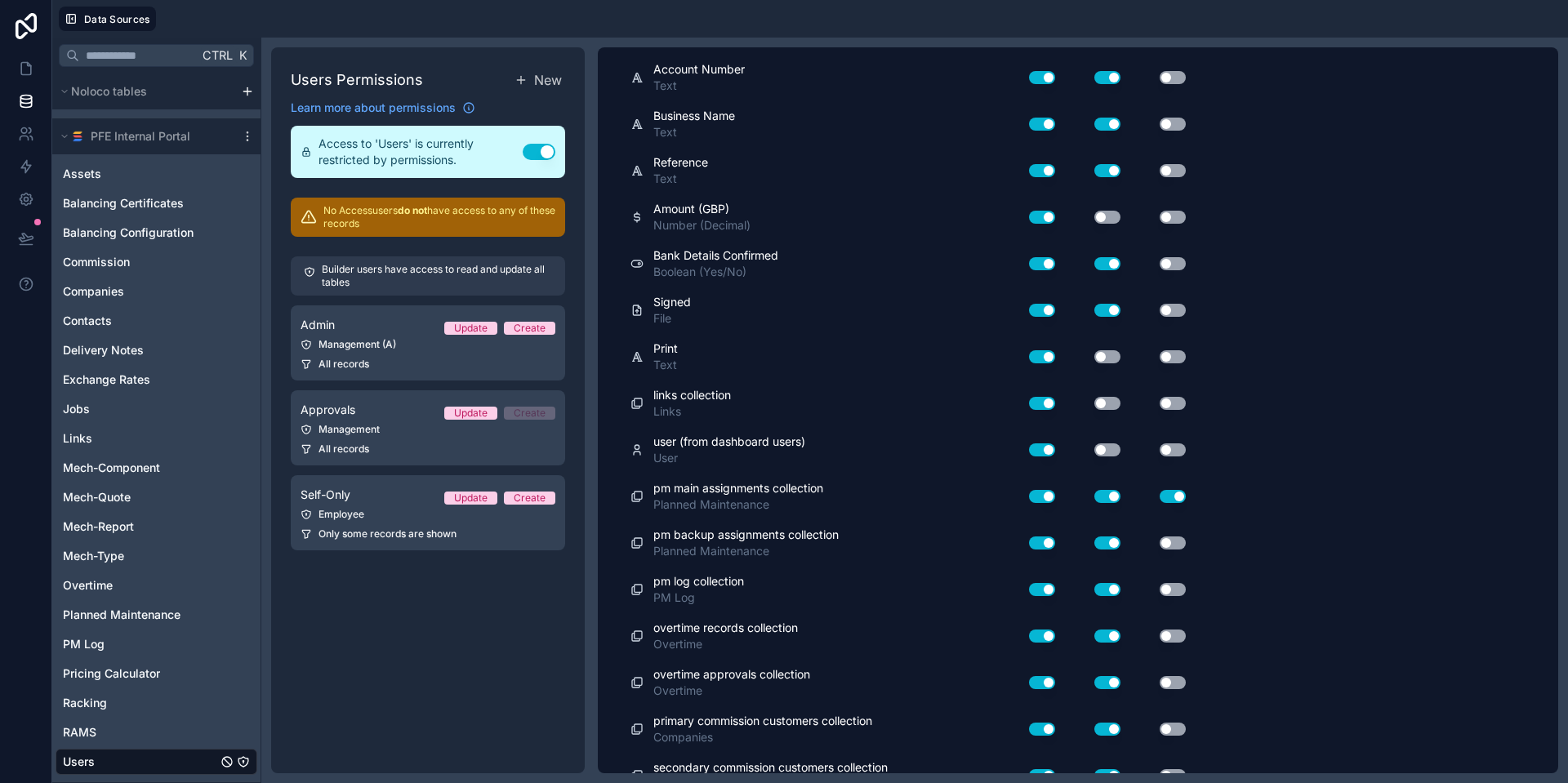 click on "Use setting" at bounding box center (1160, 543) 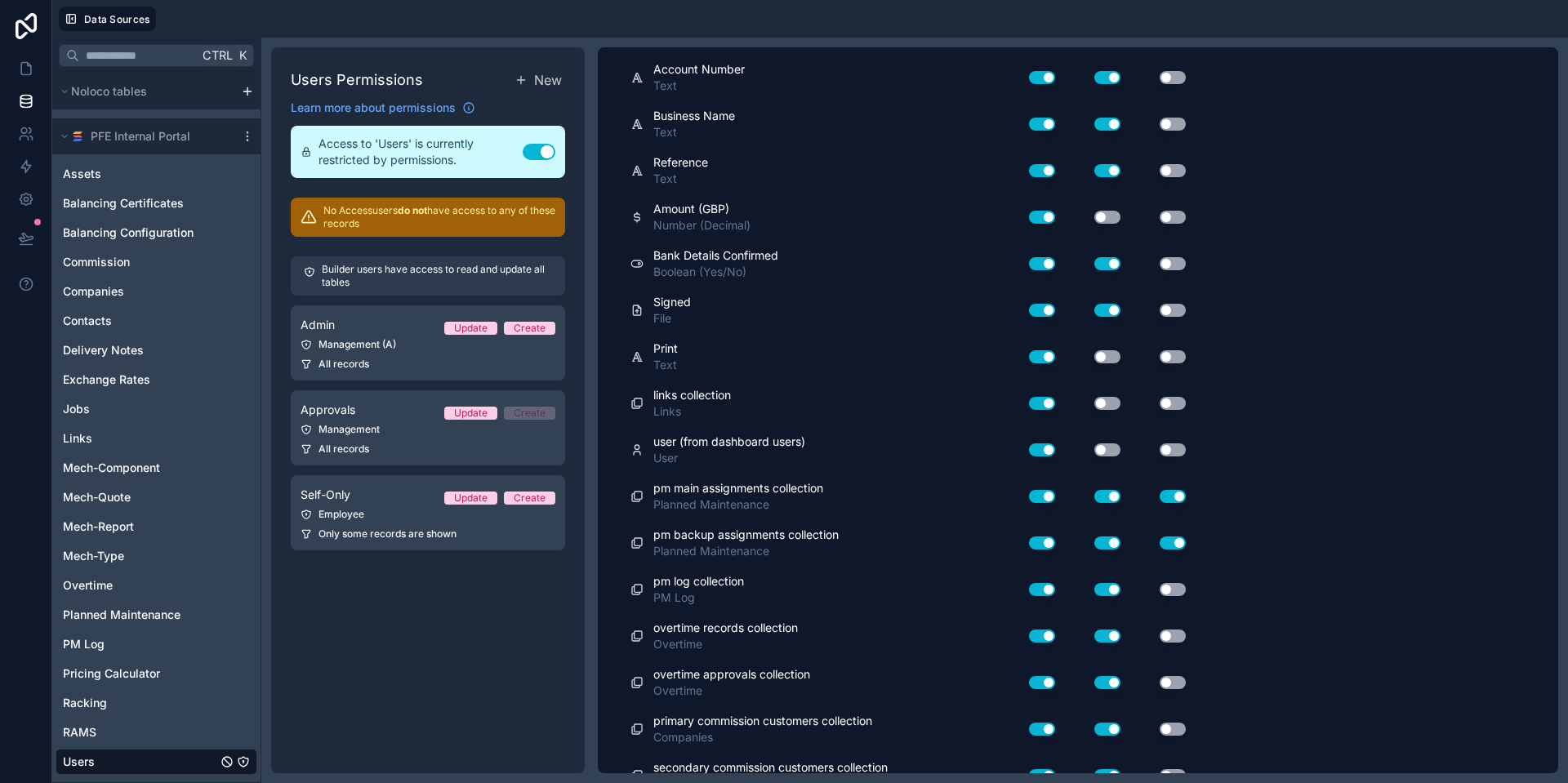 click on "Use setting" at bounding box center (1173, 589) 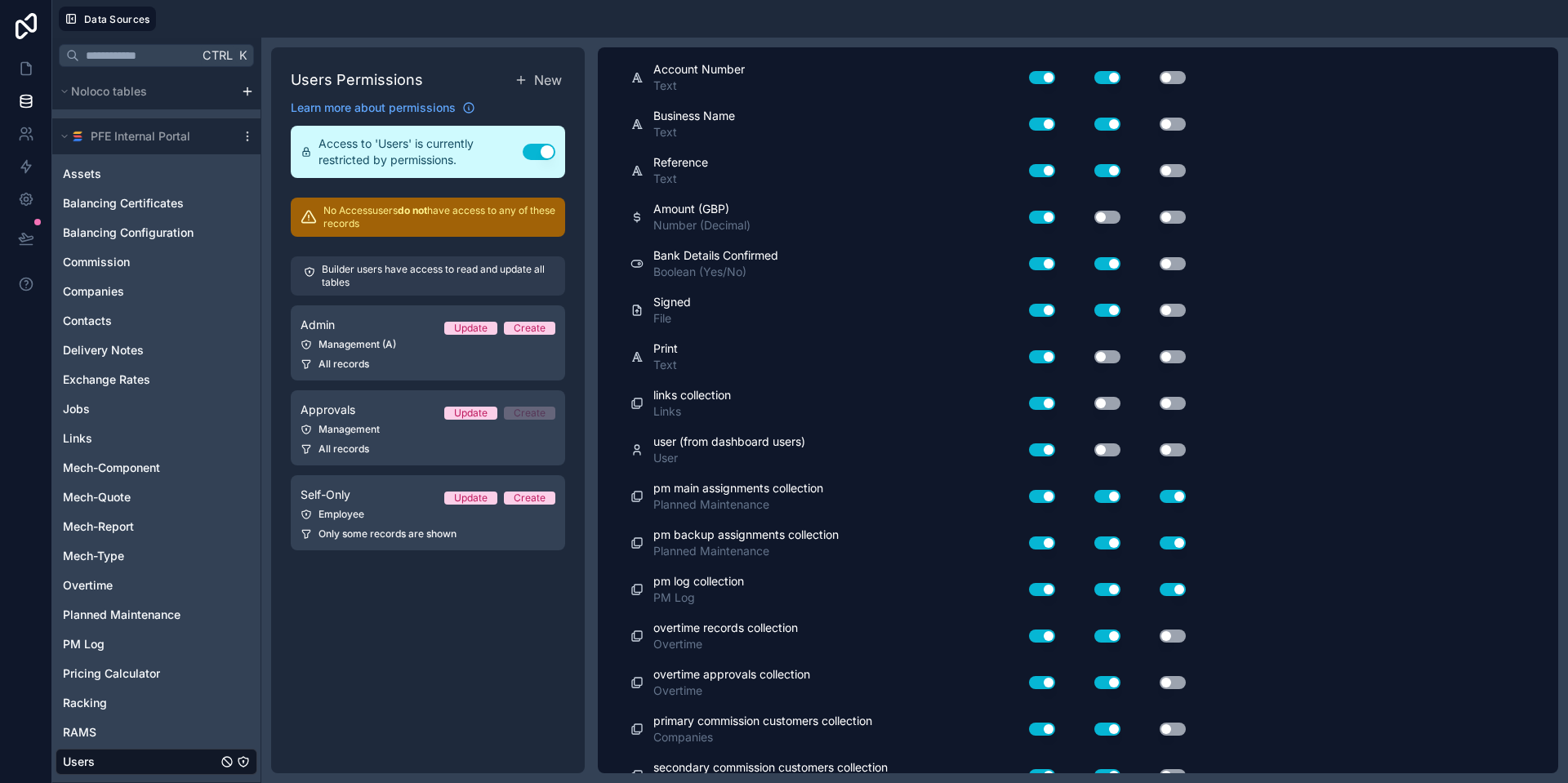 scroll, scrollTop: 1470, scrollLeft: 0, axis: vertical 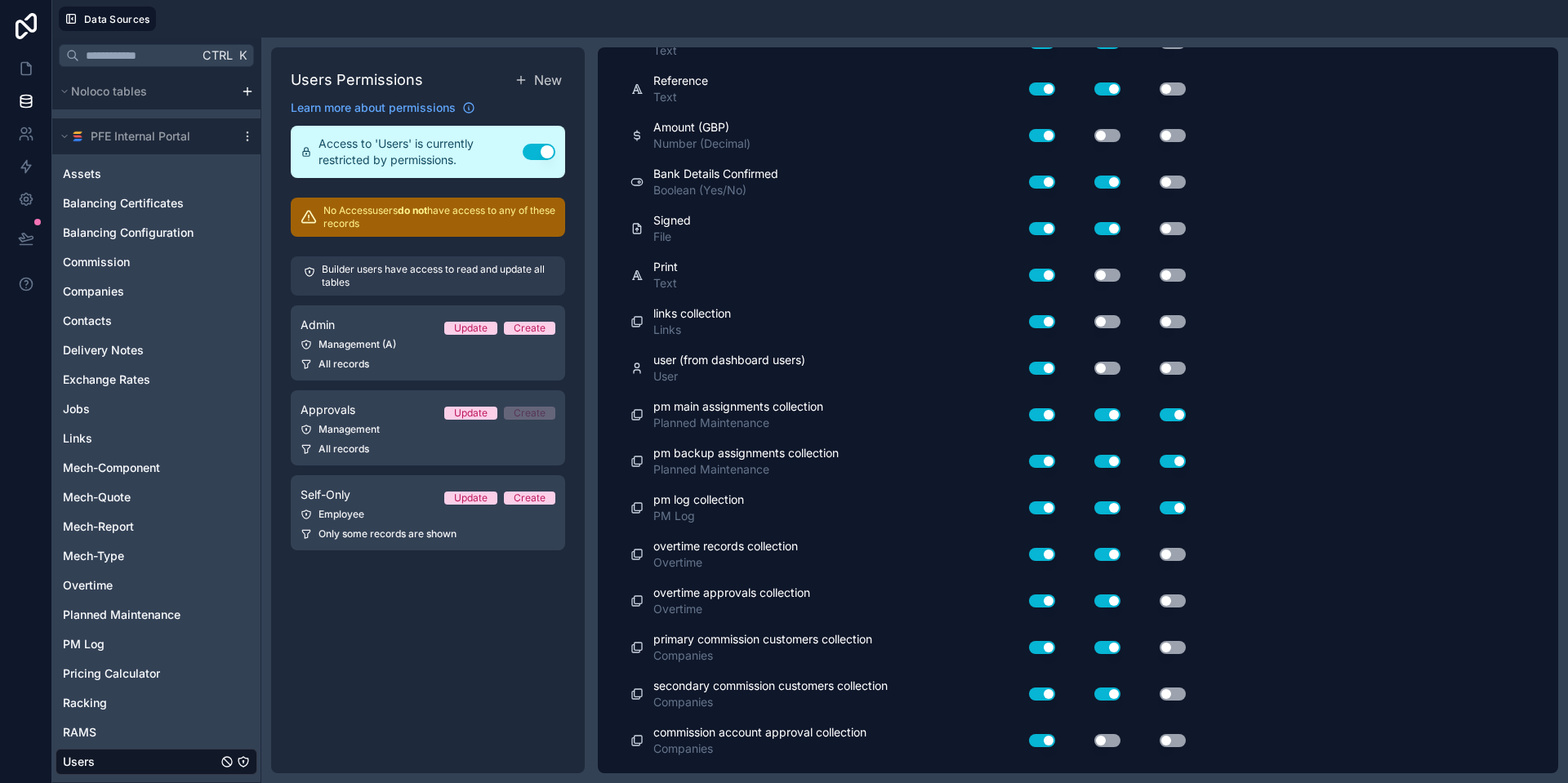 click on "Use setting" at bounding box center [1173, 647] 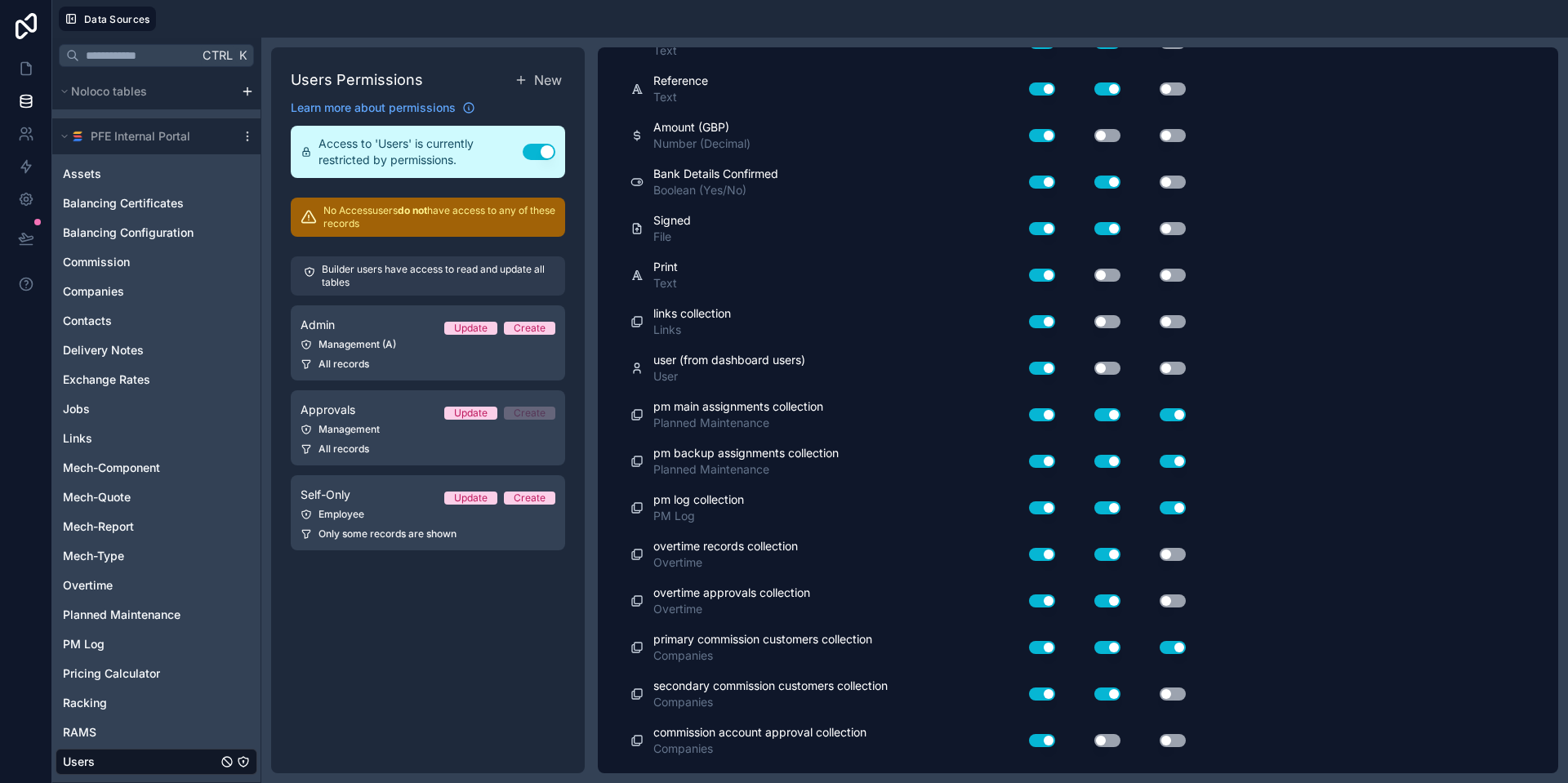 click on "Use setting" at bounding box center (1160, 694) 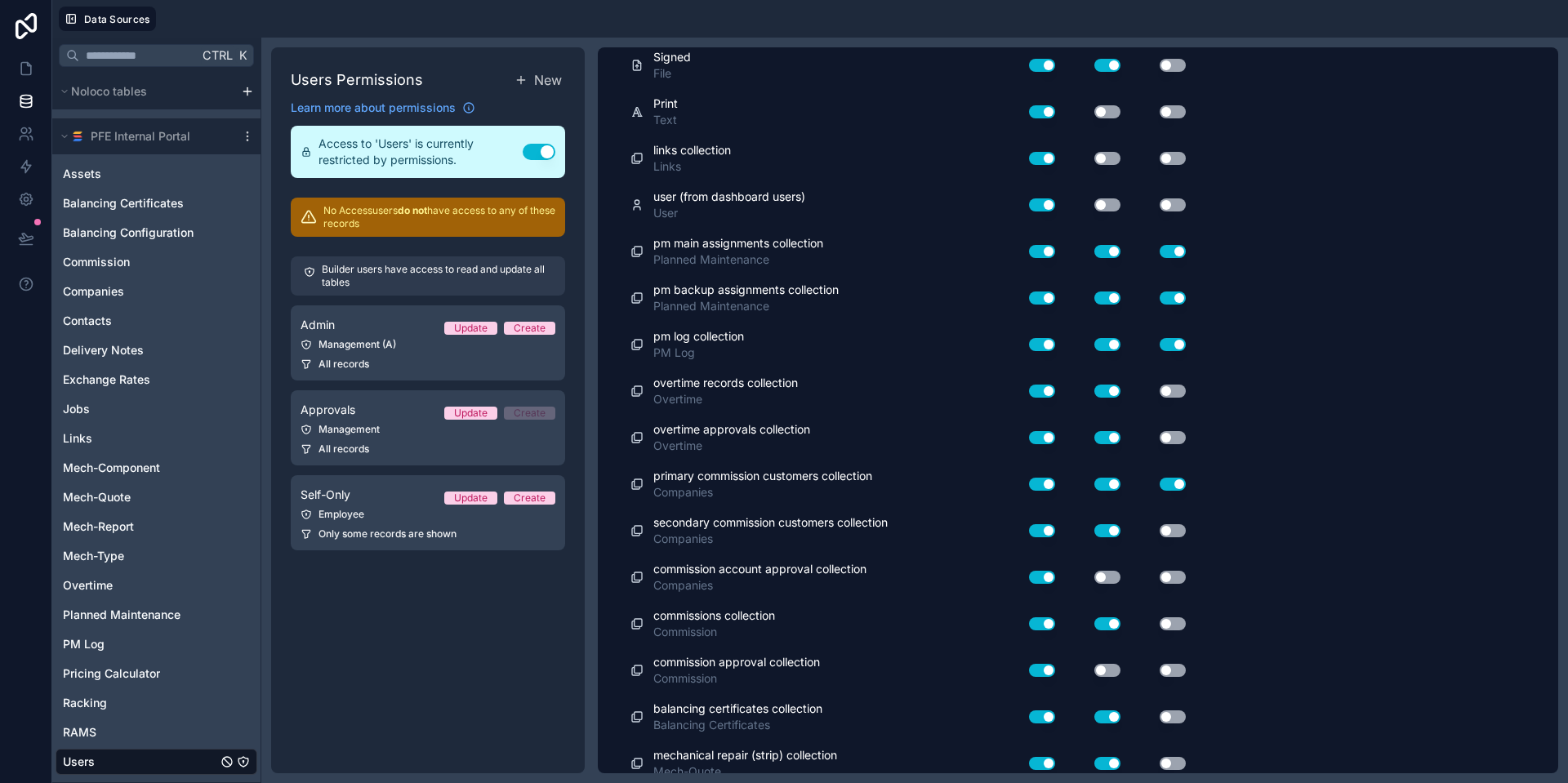 scroll, scrollTop: 1693, scrollLeft: 0, axis: vertical 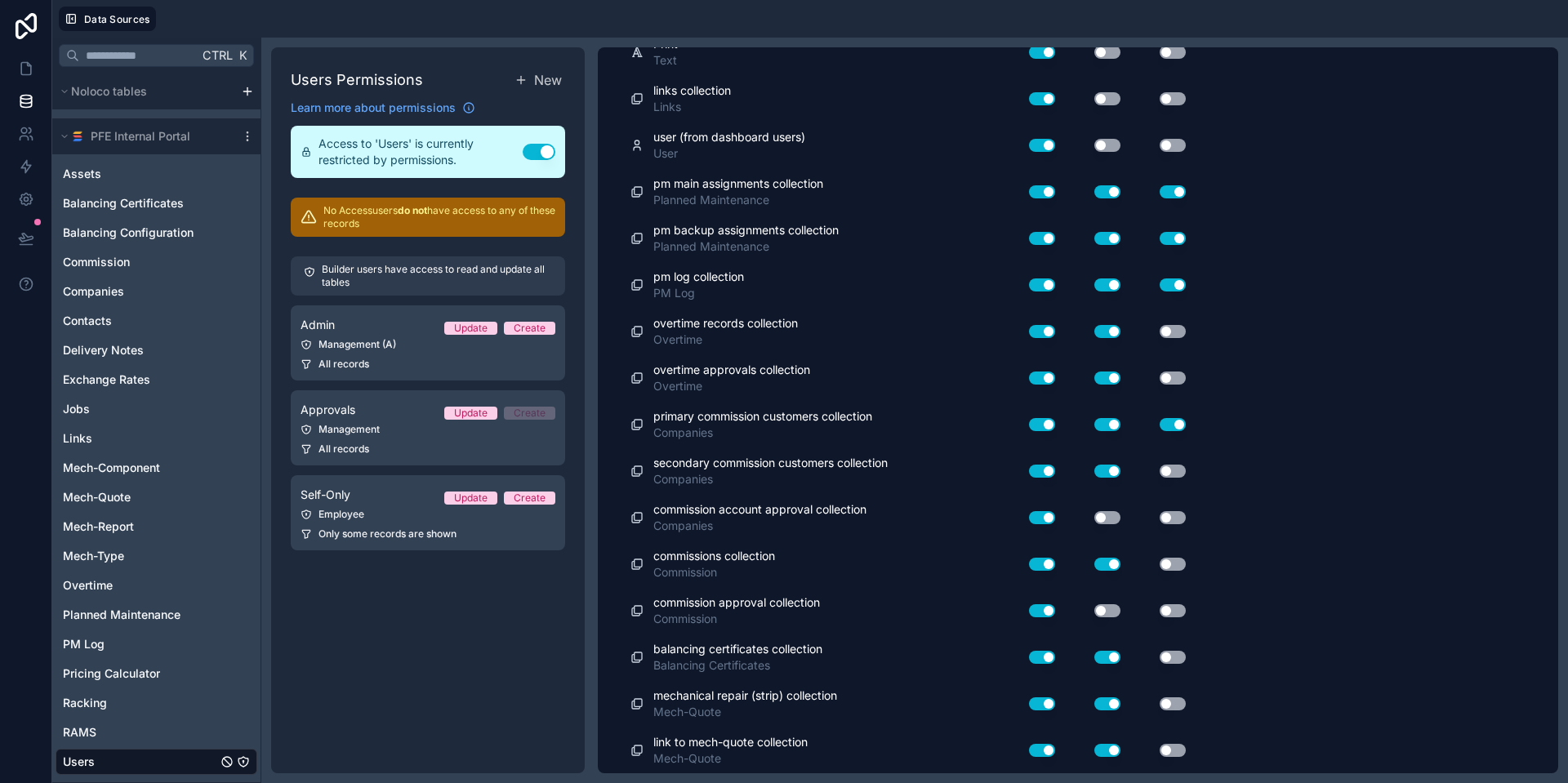 click on "Use setting" at bounding box center (1160, 657) 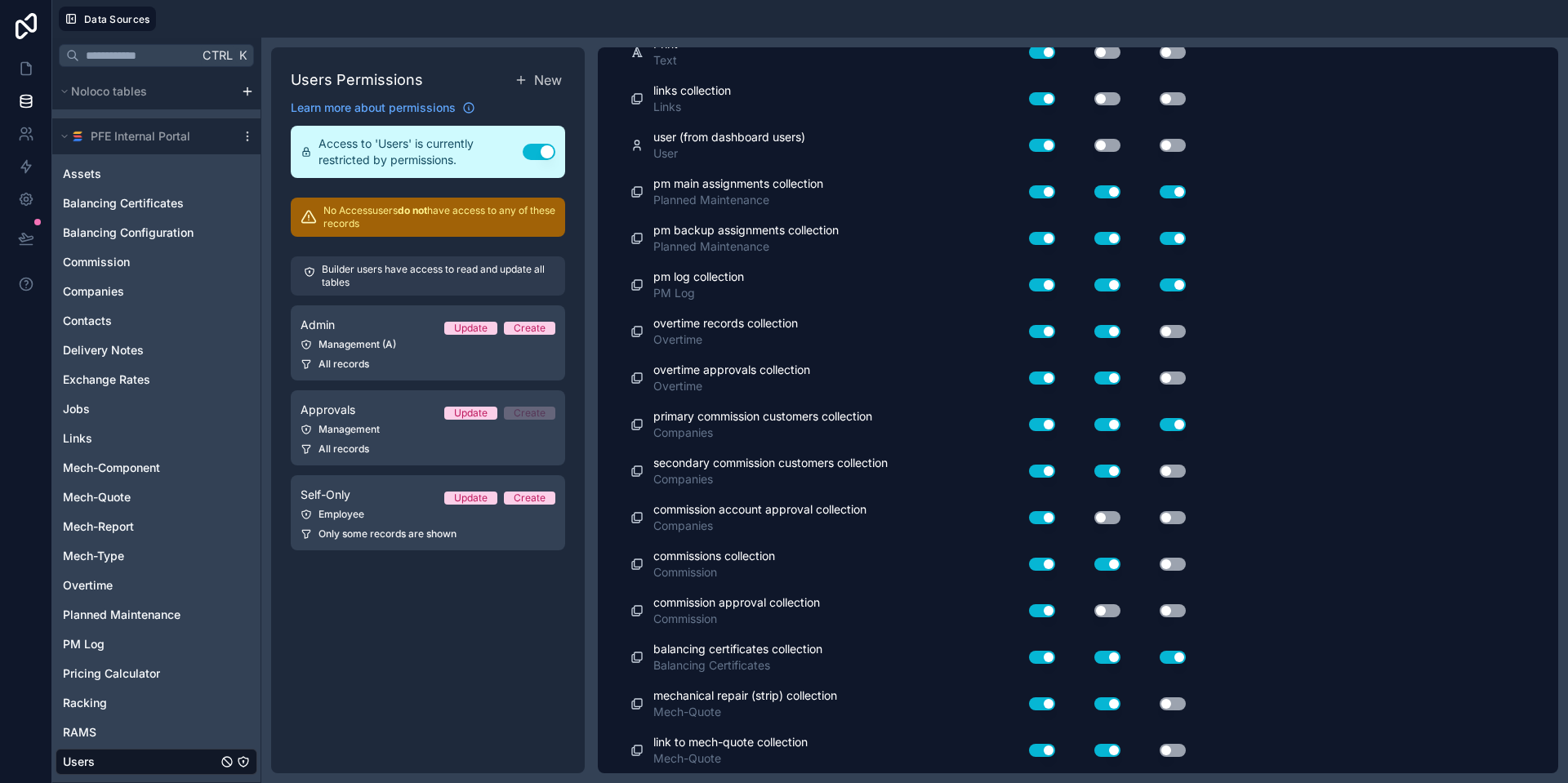 click on "Use setting" at bounding box center [1173, 564] 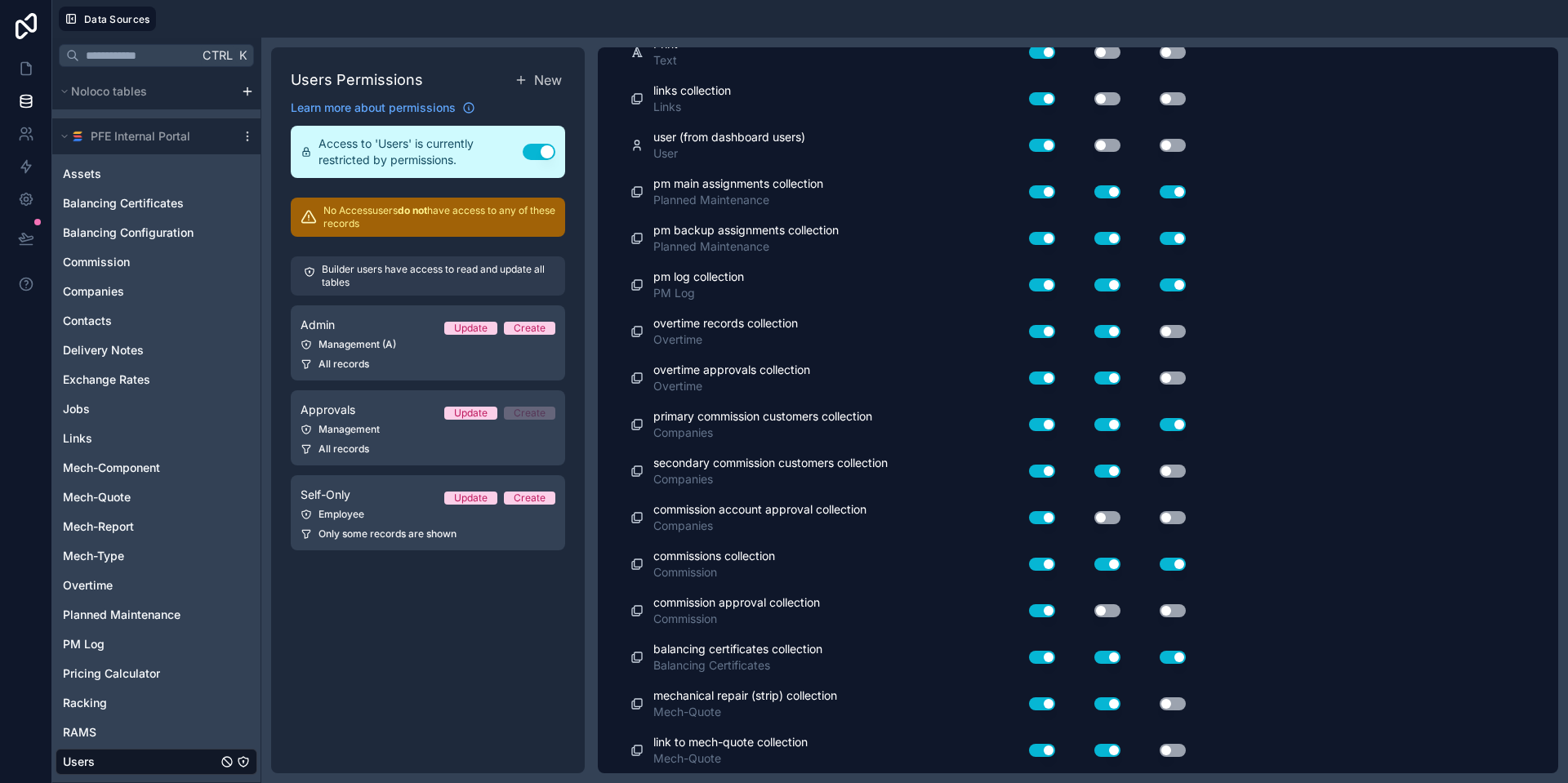click on "Use setting" at bounding box center [1173, 471] 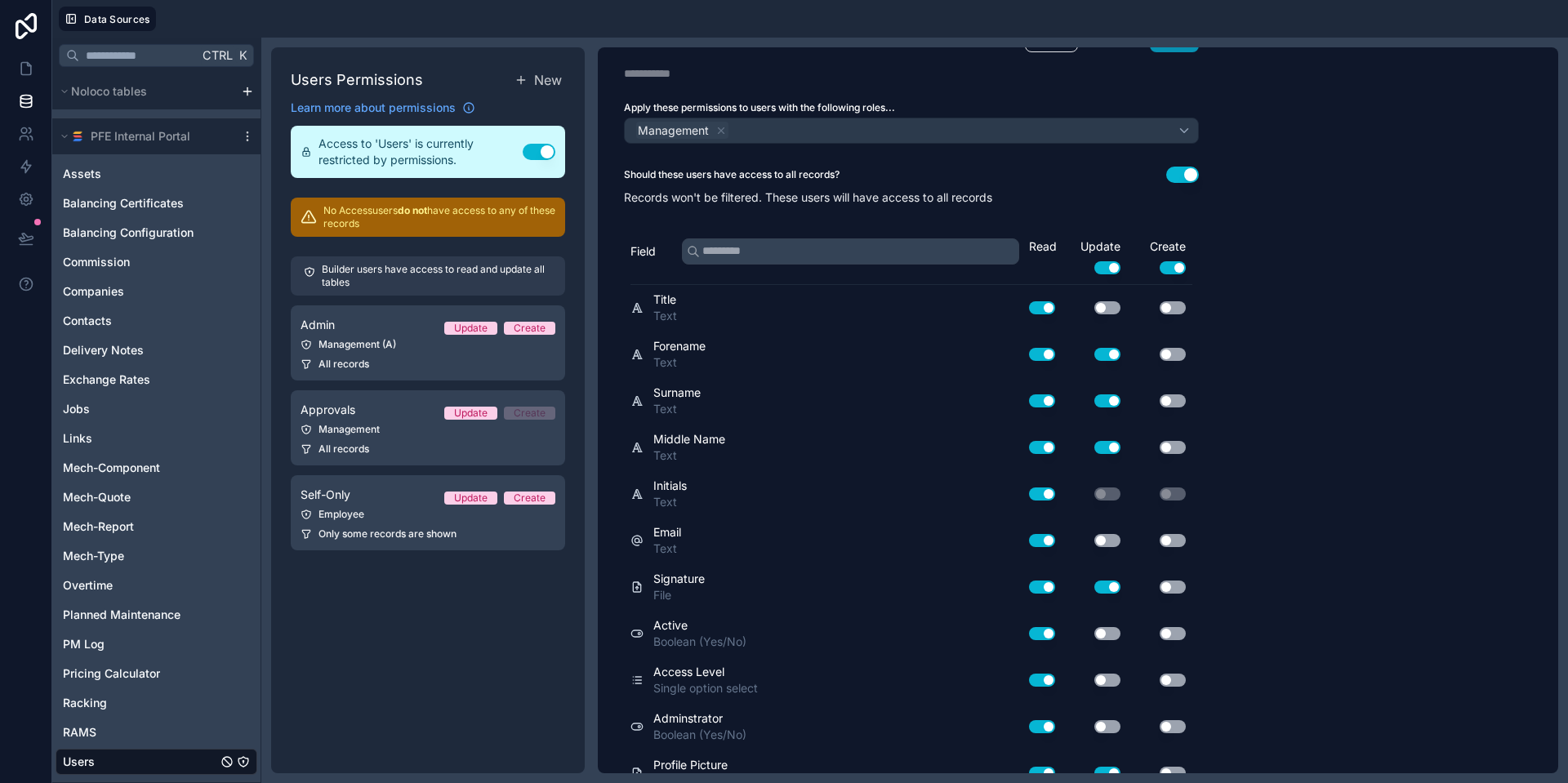 scroll, scrollTop: 0, scrollLeft: 0, axis: both 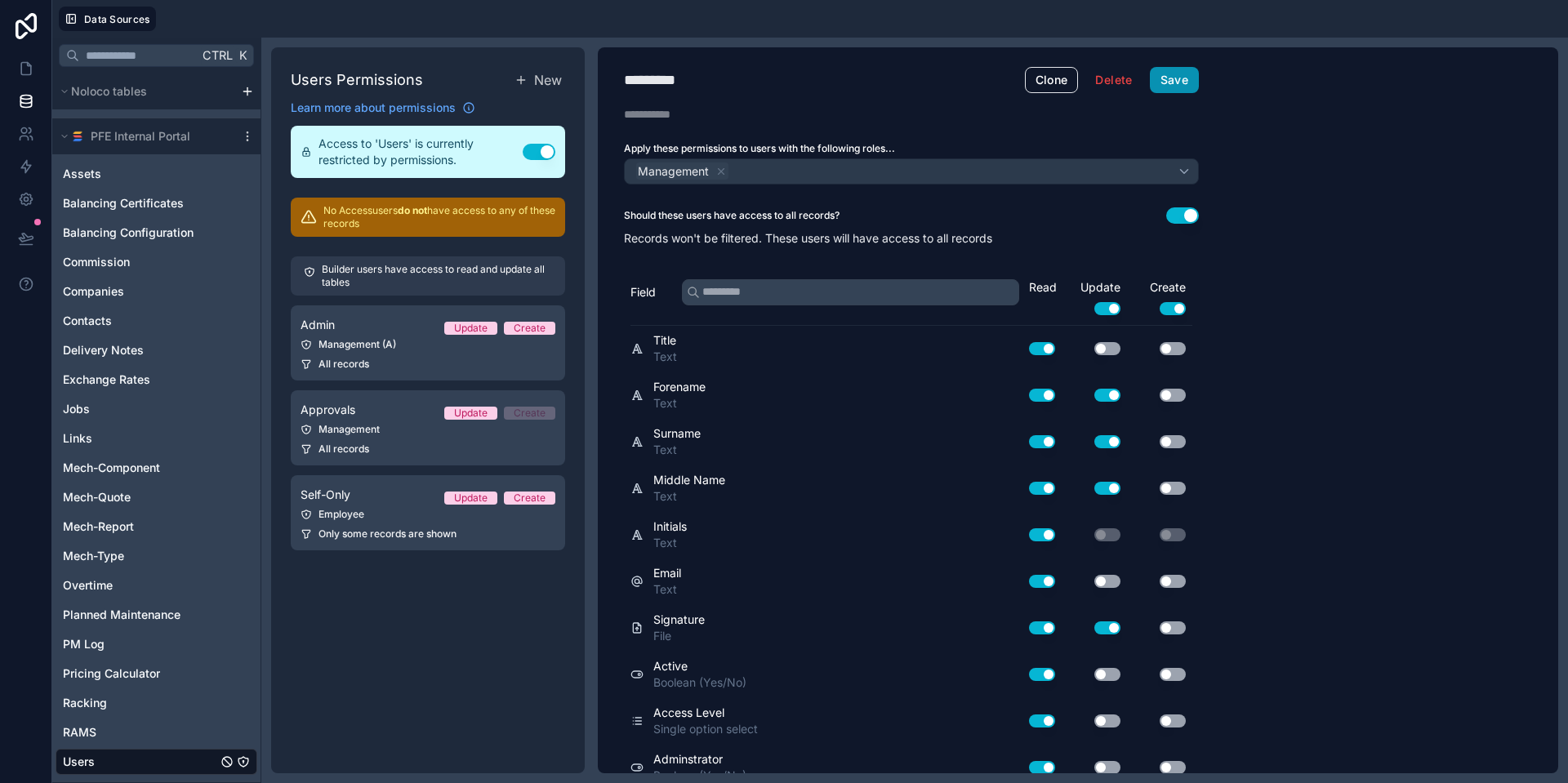 click on "Save" at bounding box center (1174, 80) 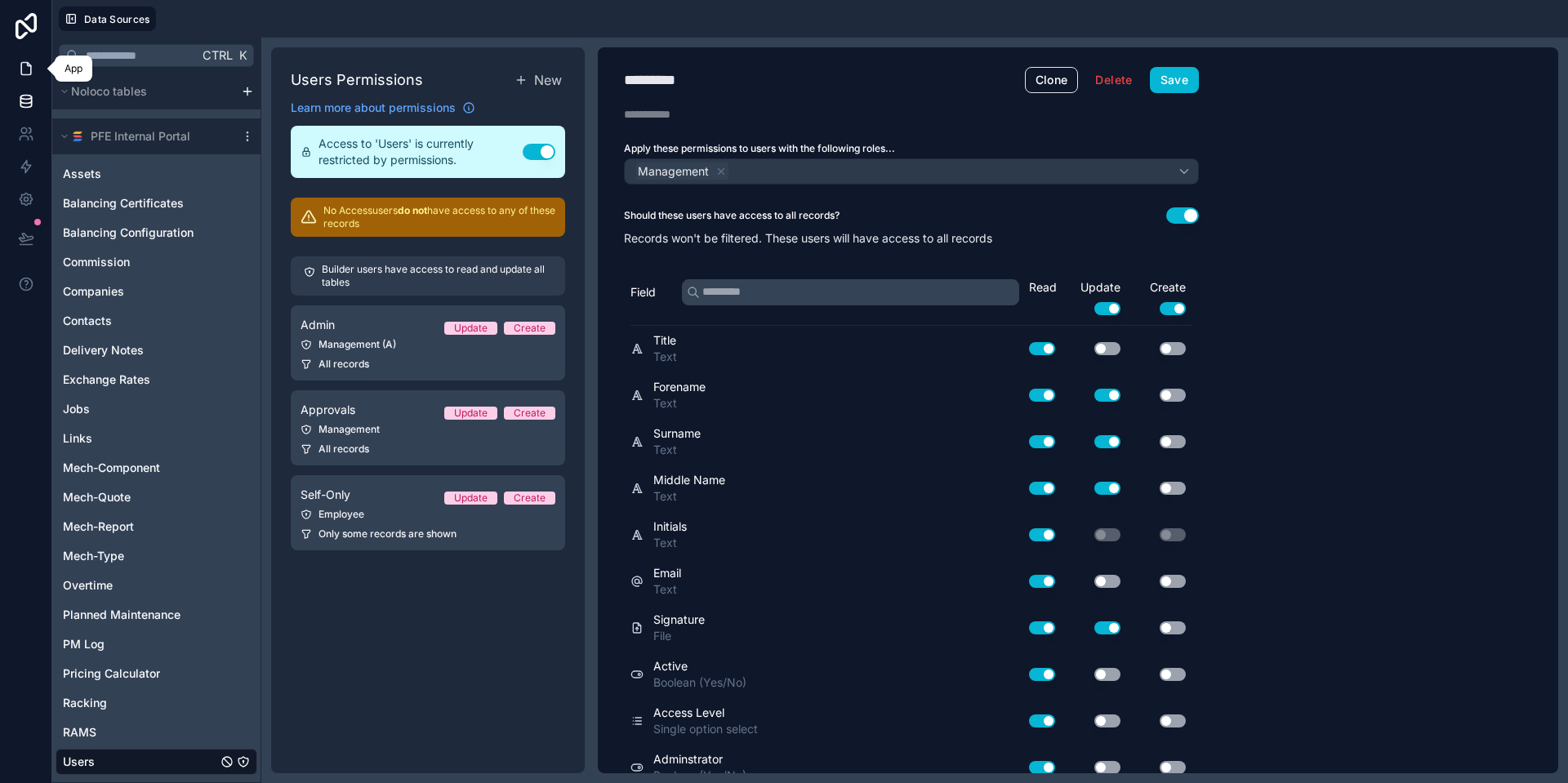 click 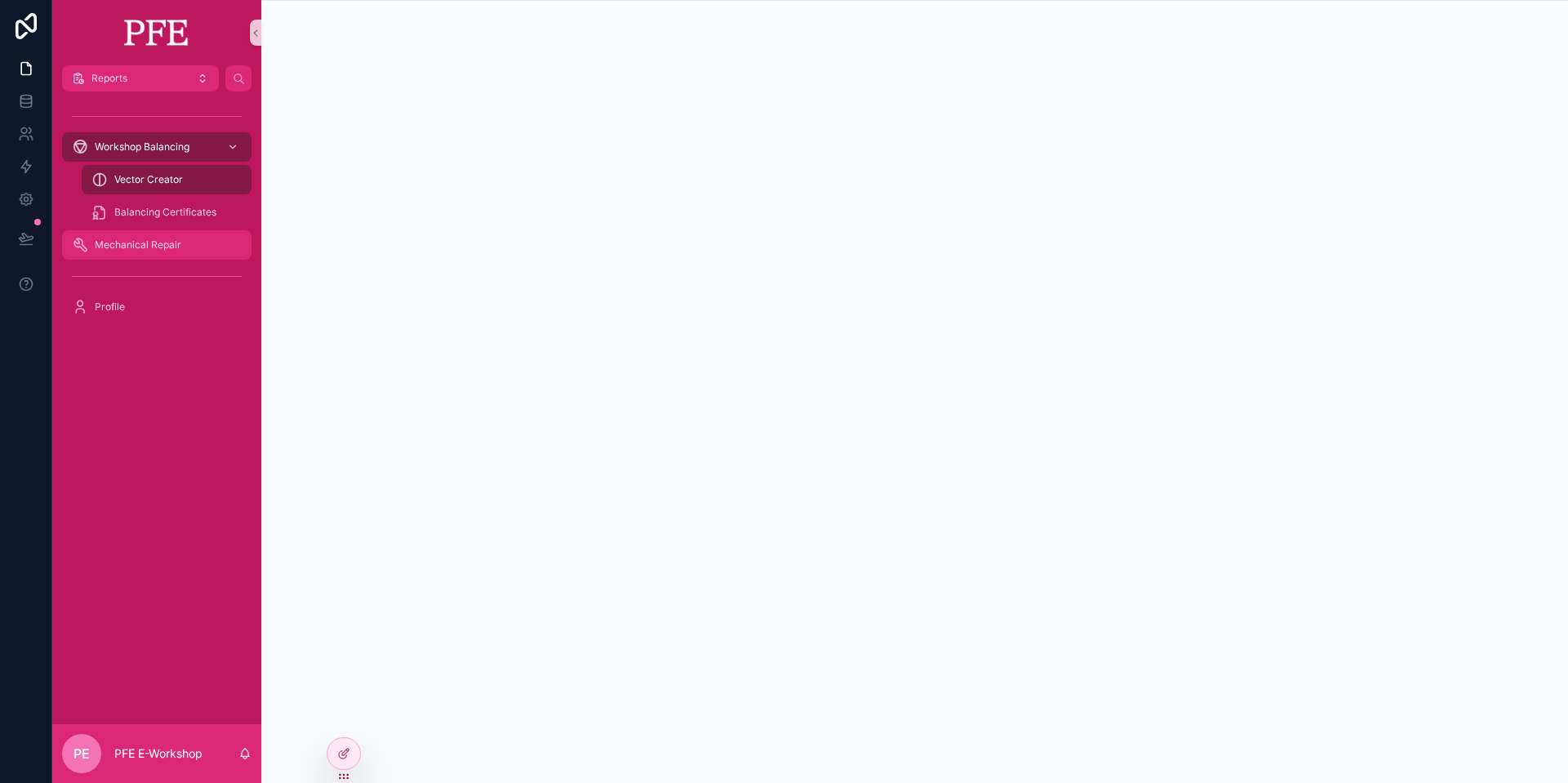click on "Mechanical Repair" at bounding box center [138, 245] 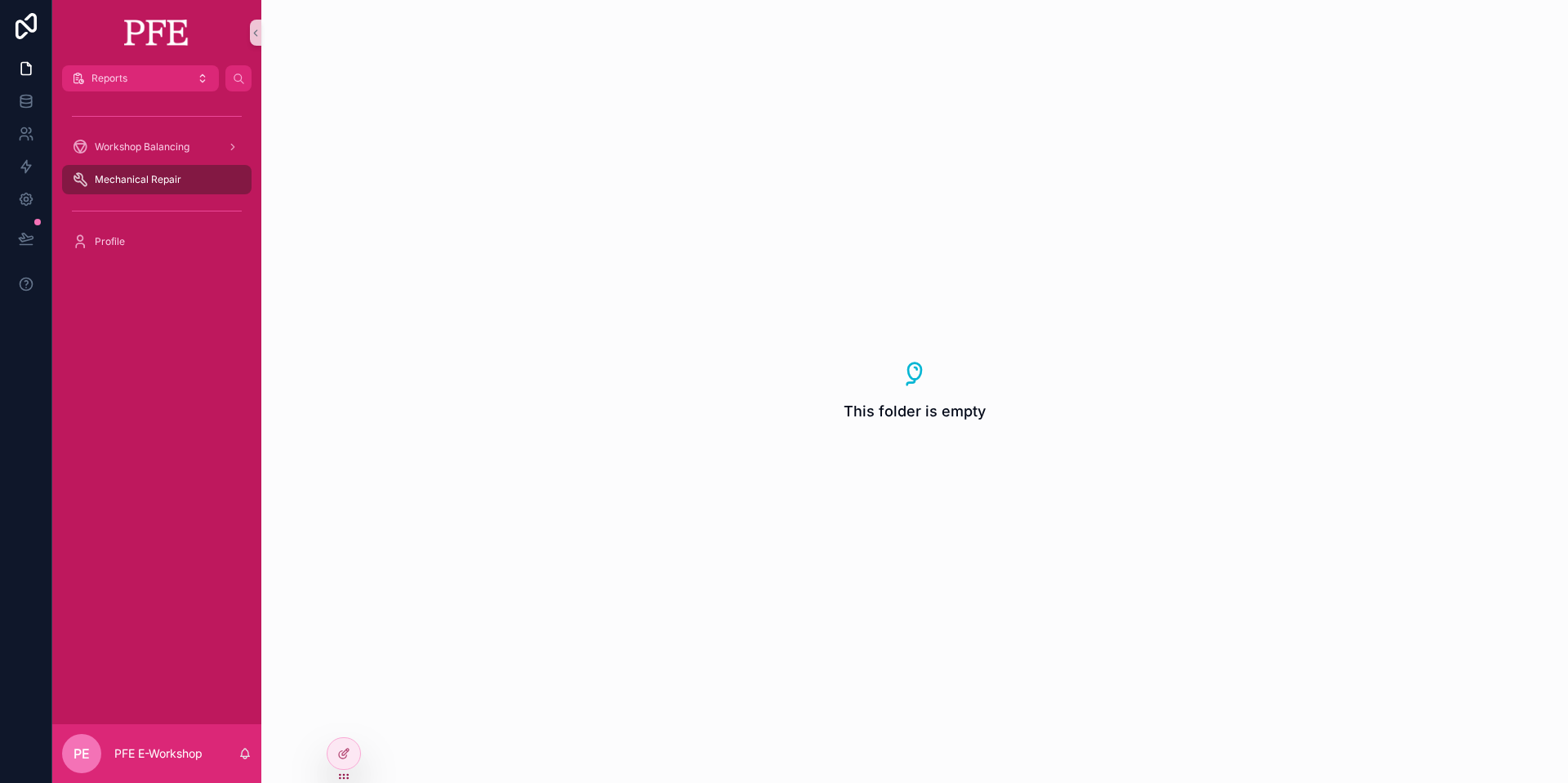 click on "This folder is empty" at bounding box center (915, 391) 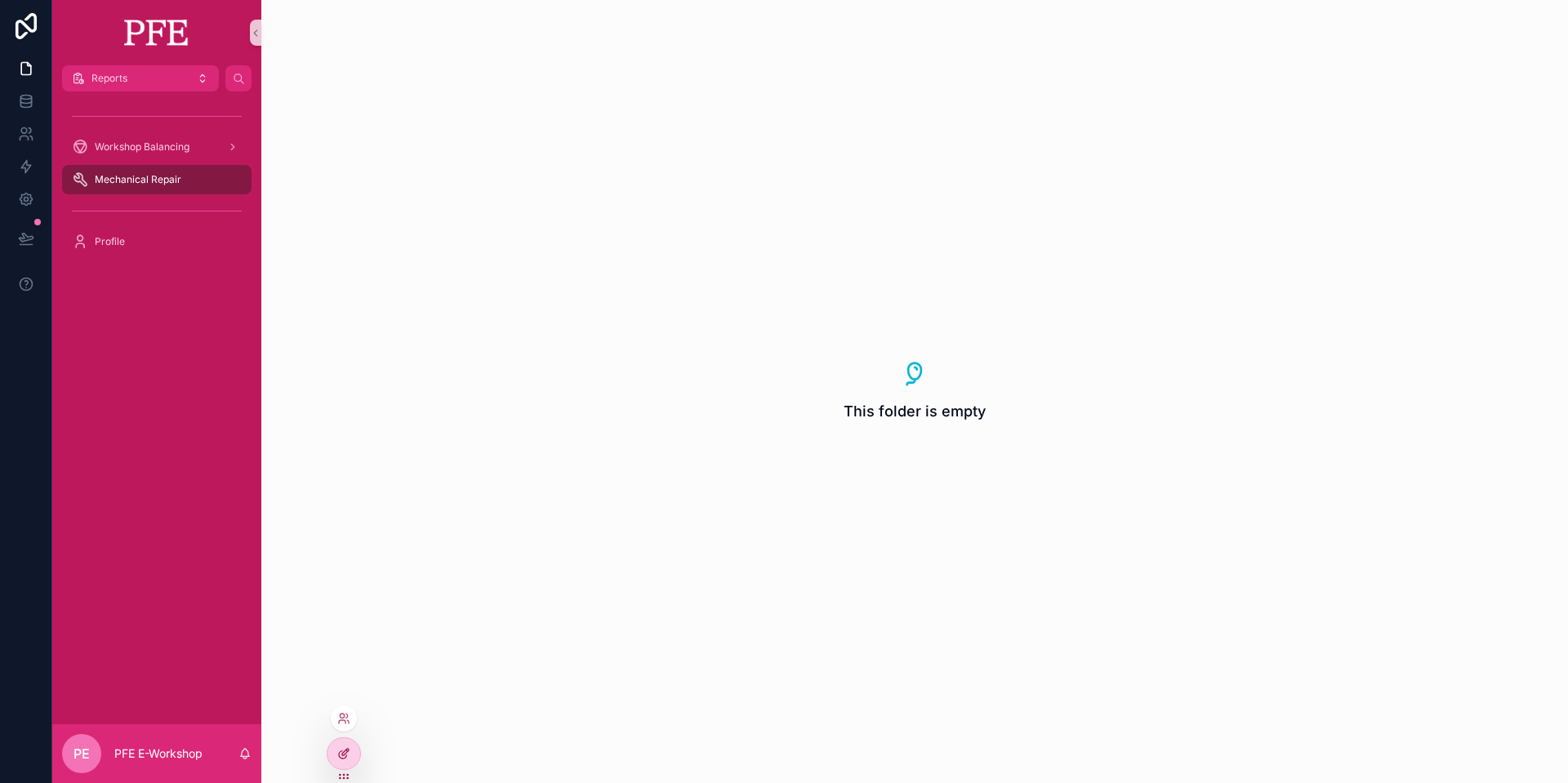 click 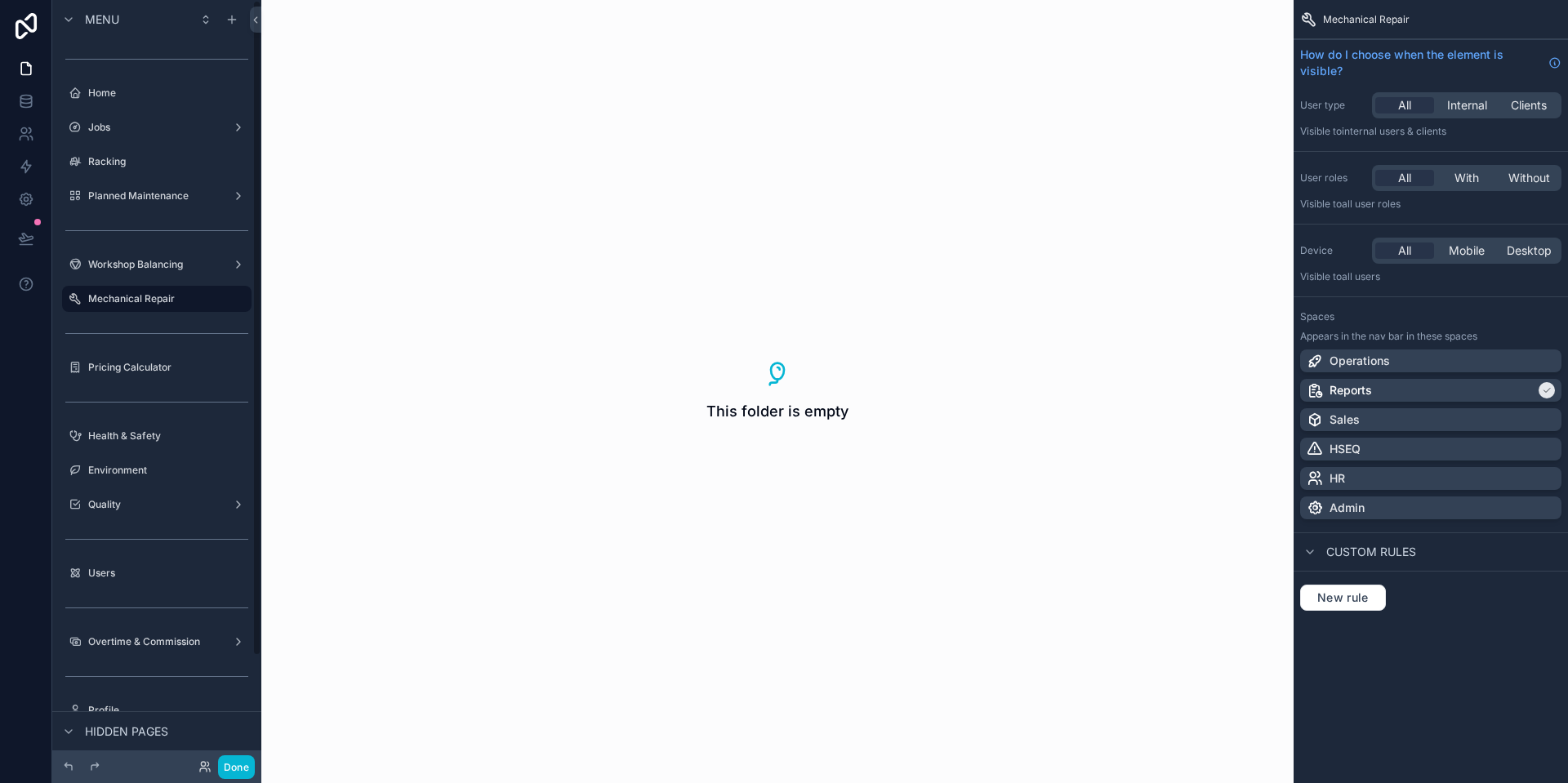 click on "This folder is empty" at bounding box center (777, 391) 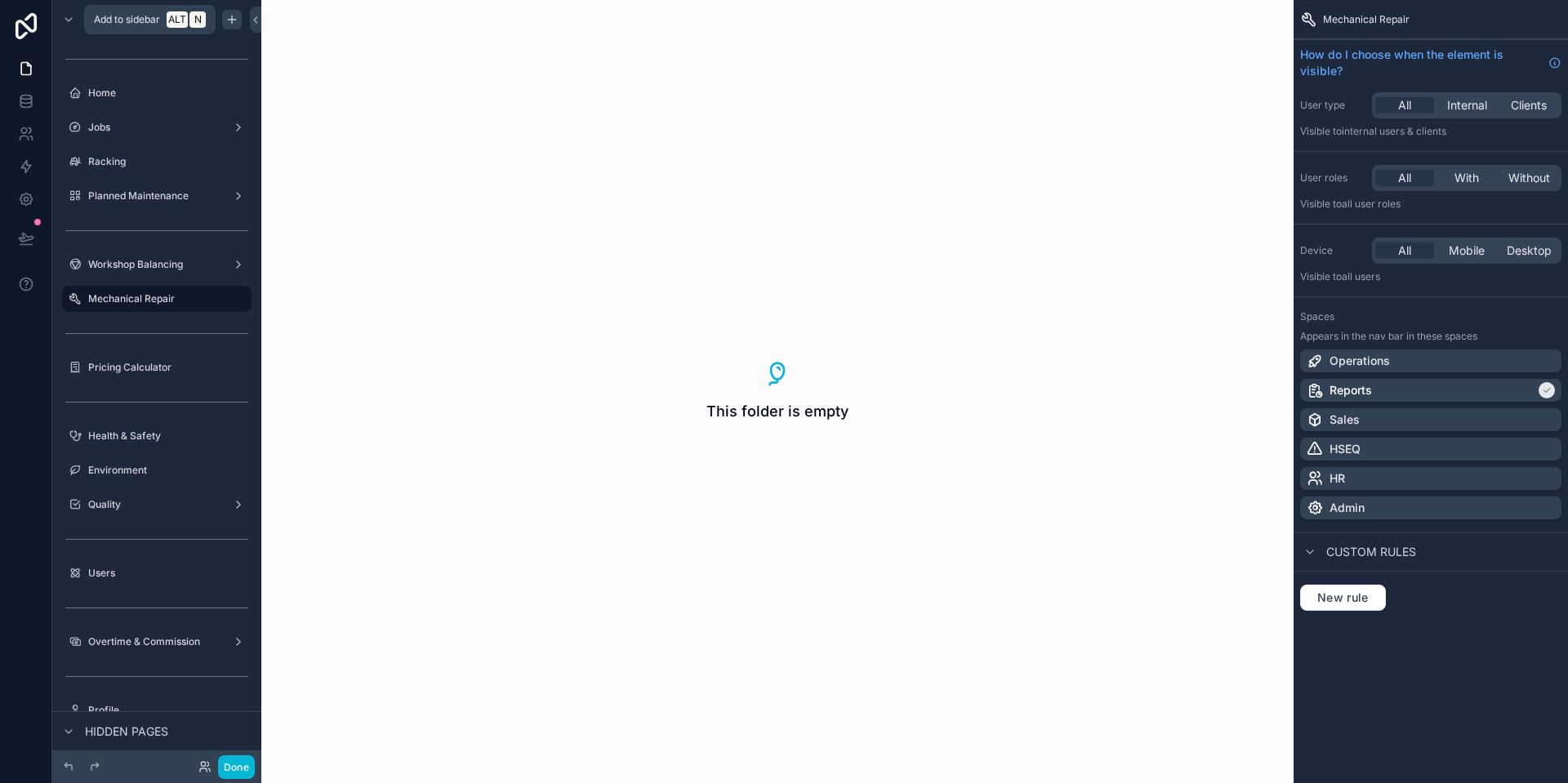 click 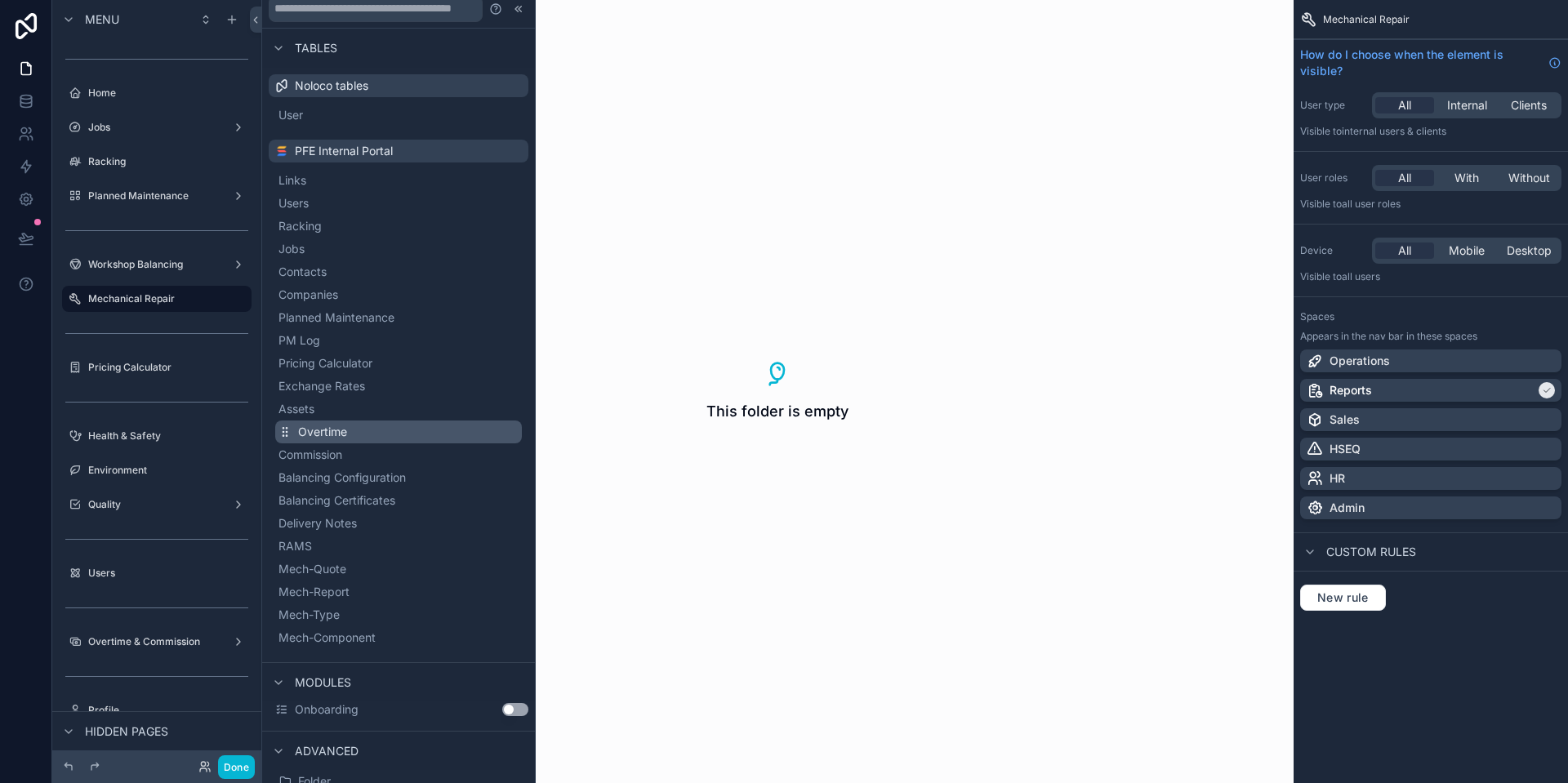 scroll, scrollTop: 0, scrollLeft: 0, axis: both 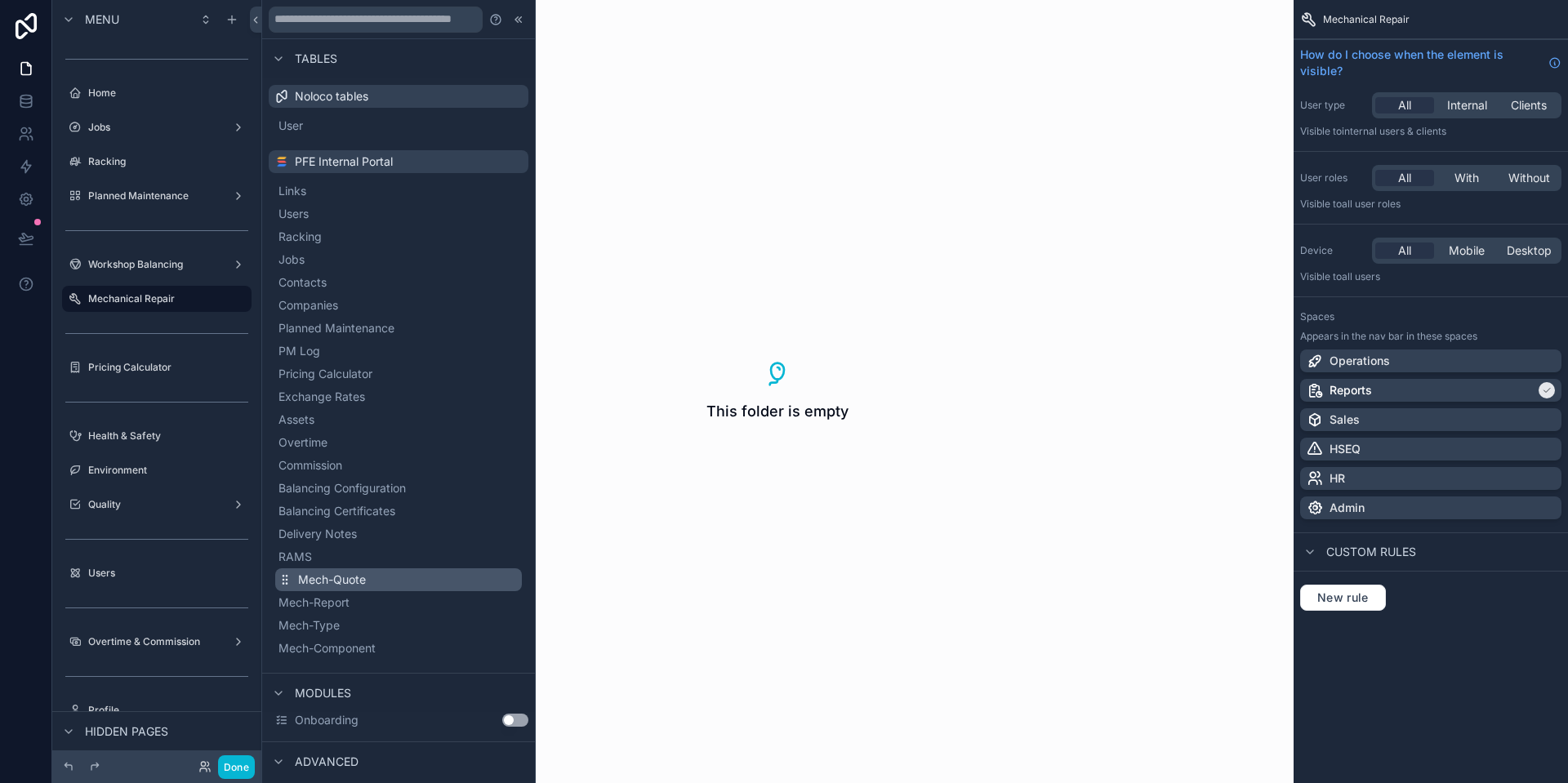 click on "Mech-Quote" at bounding box center (332, 580) 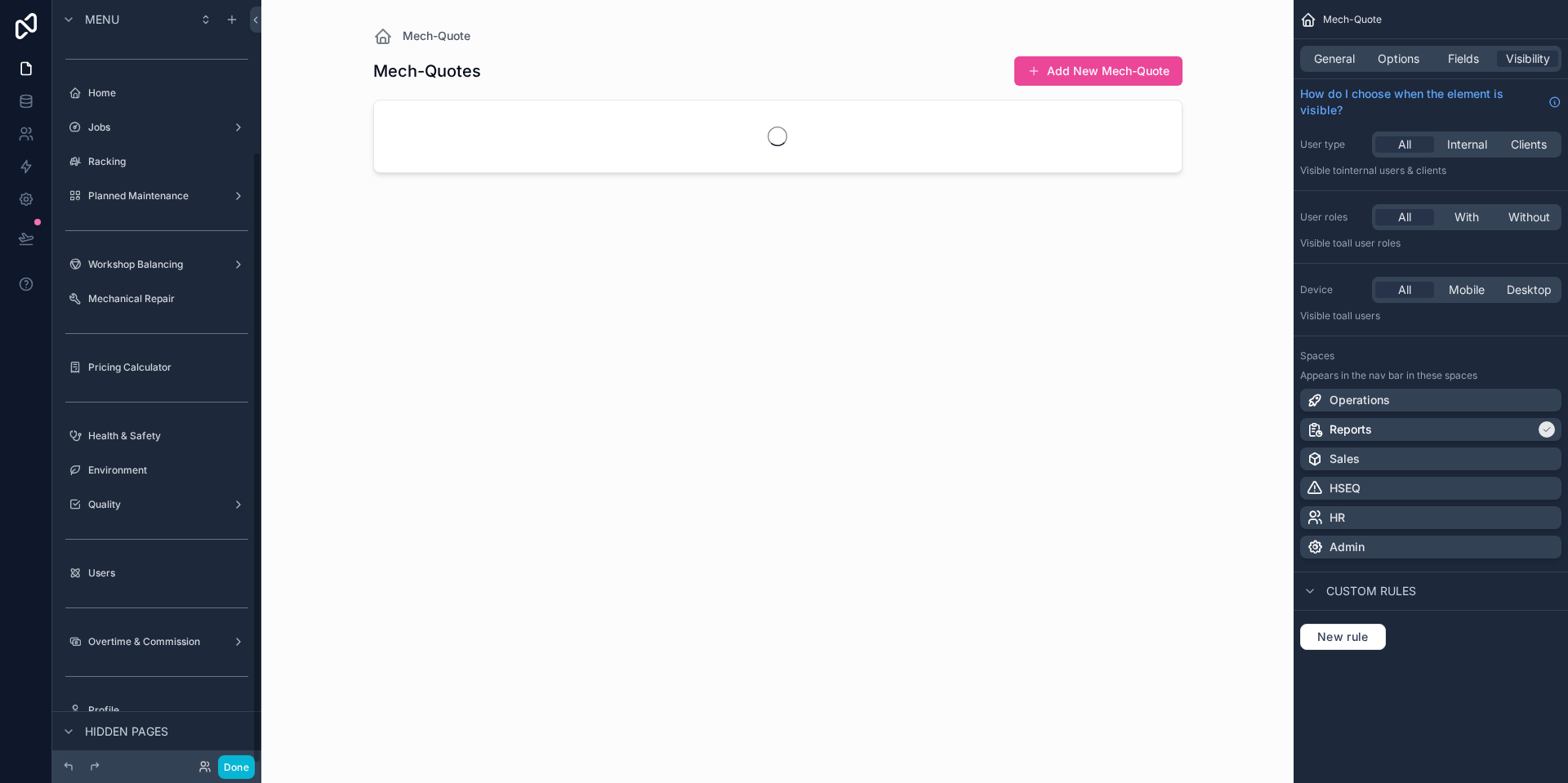scroll, scrollTop: 189, scrollLeft: 0, axis: vertical 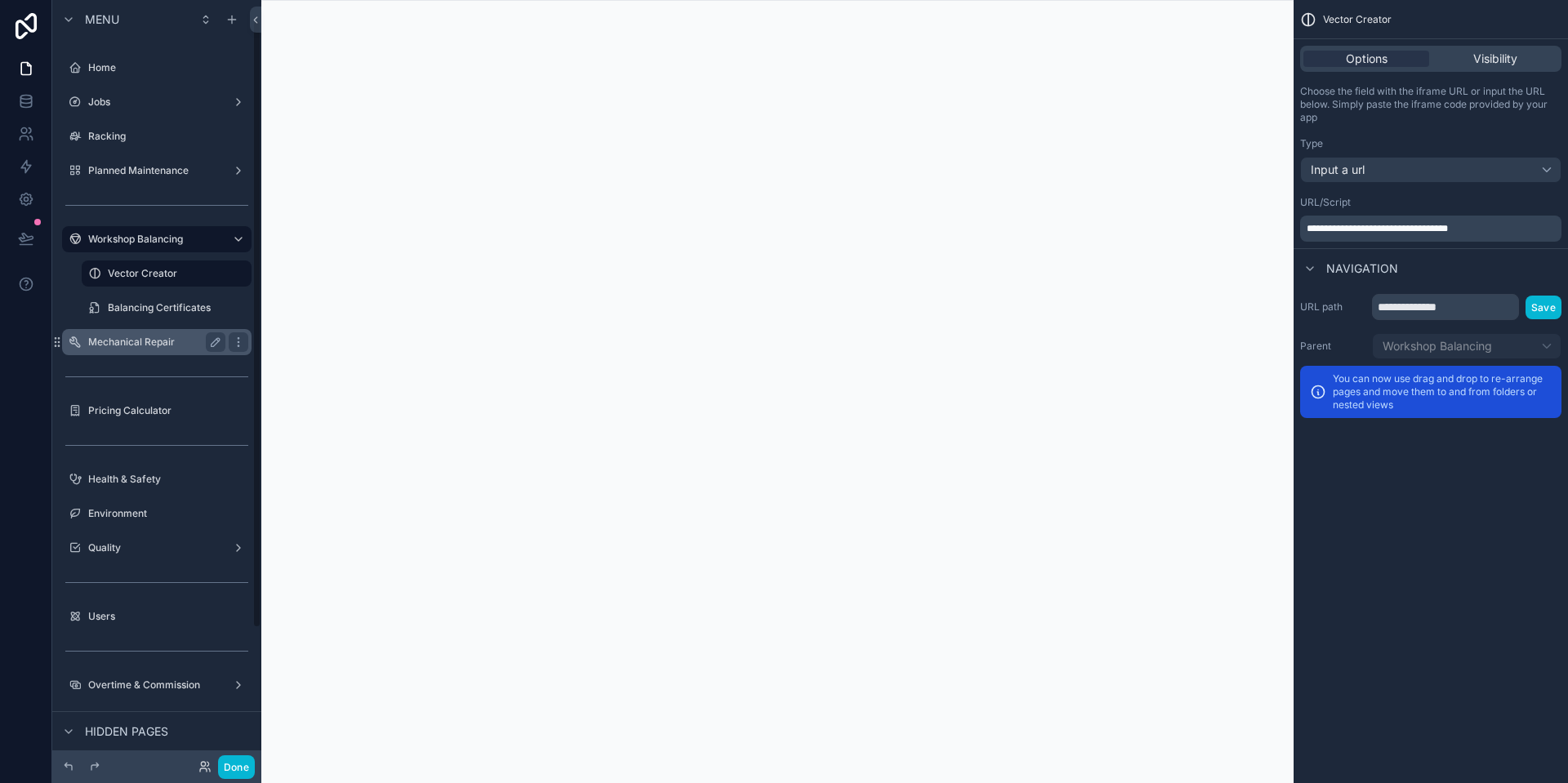 click on "Mechanical Repair" at bounding box center (154, 342) 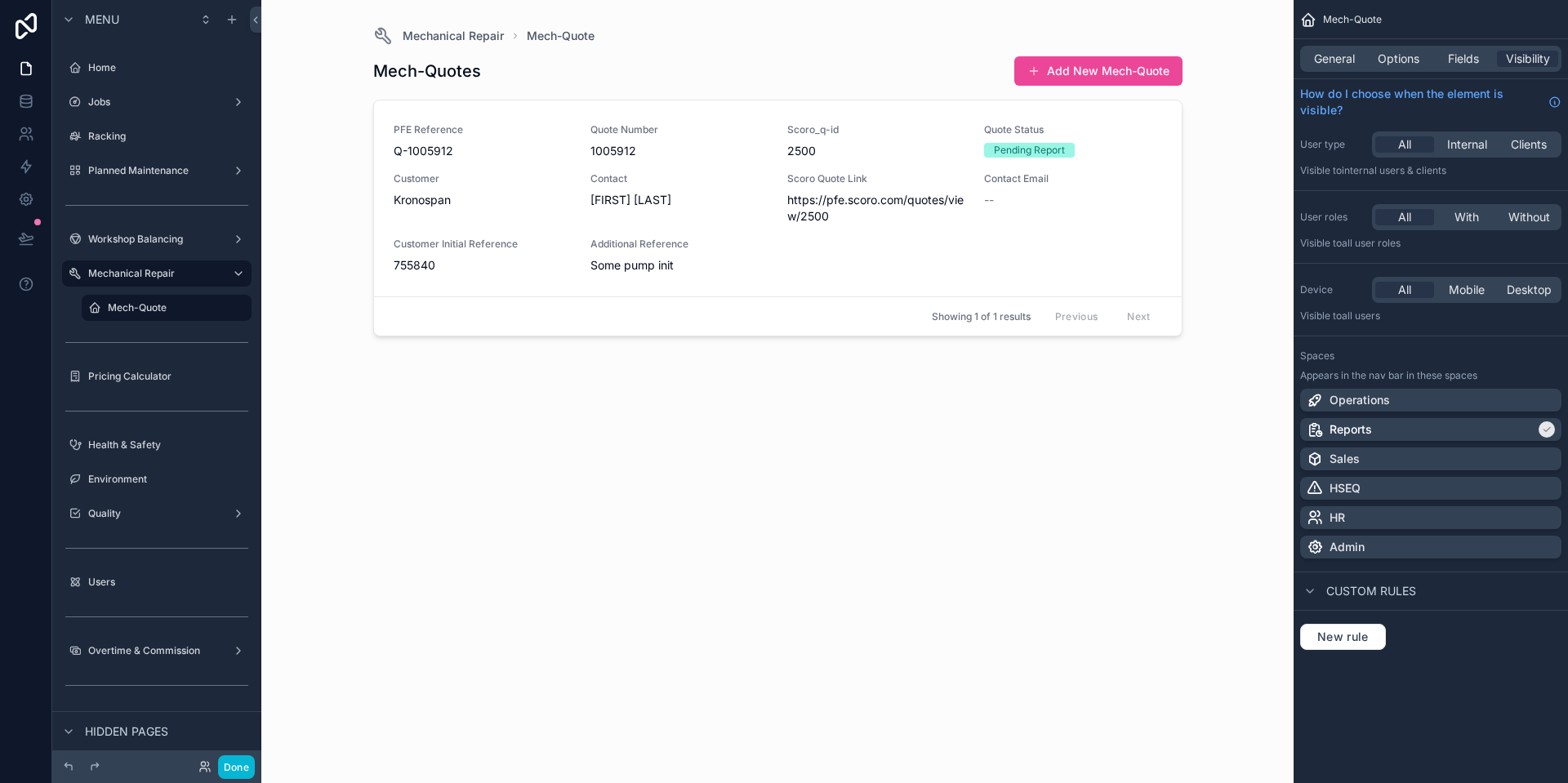 click at bounding box center (777, 381) 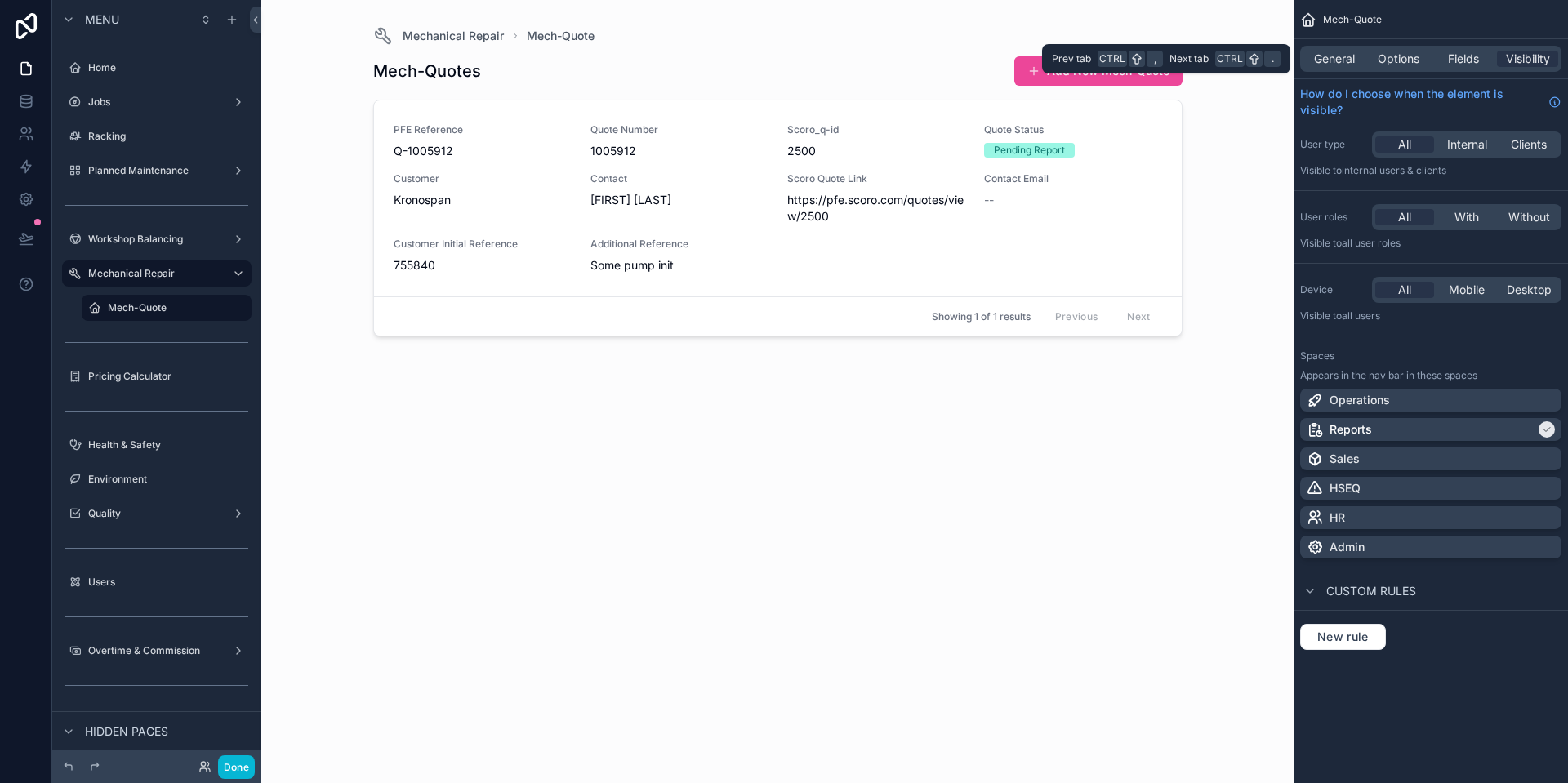 click on "General Options Fields Visibility" at bounding box center (1431, 59) 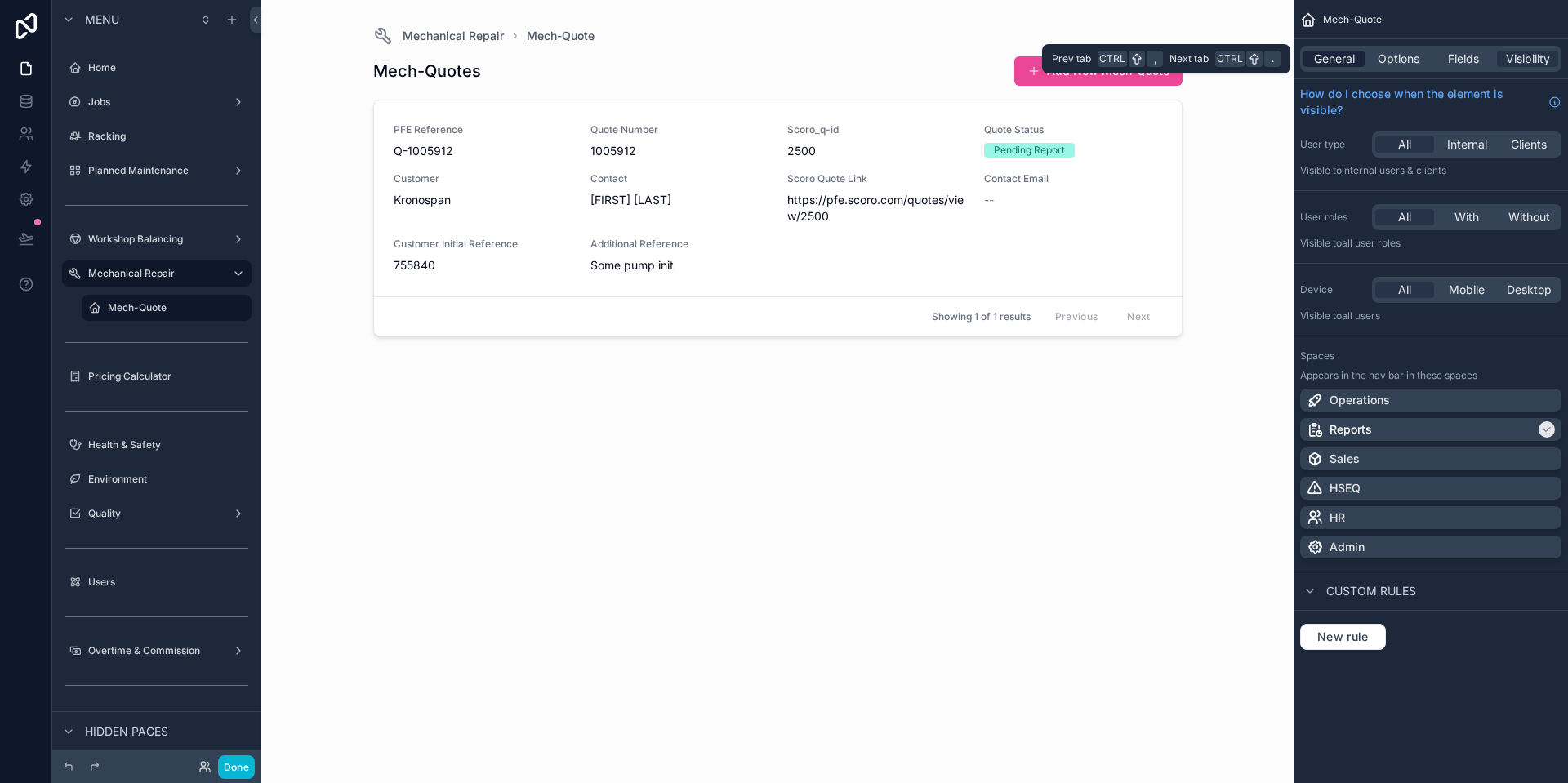click on "General" at bounding box center [1334, 59] 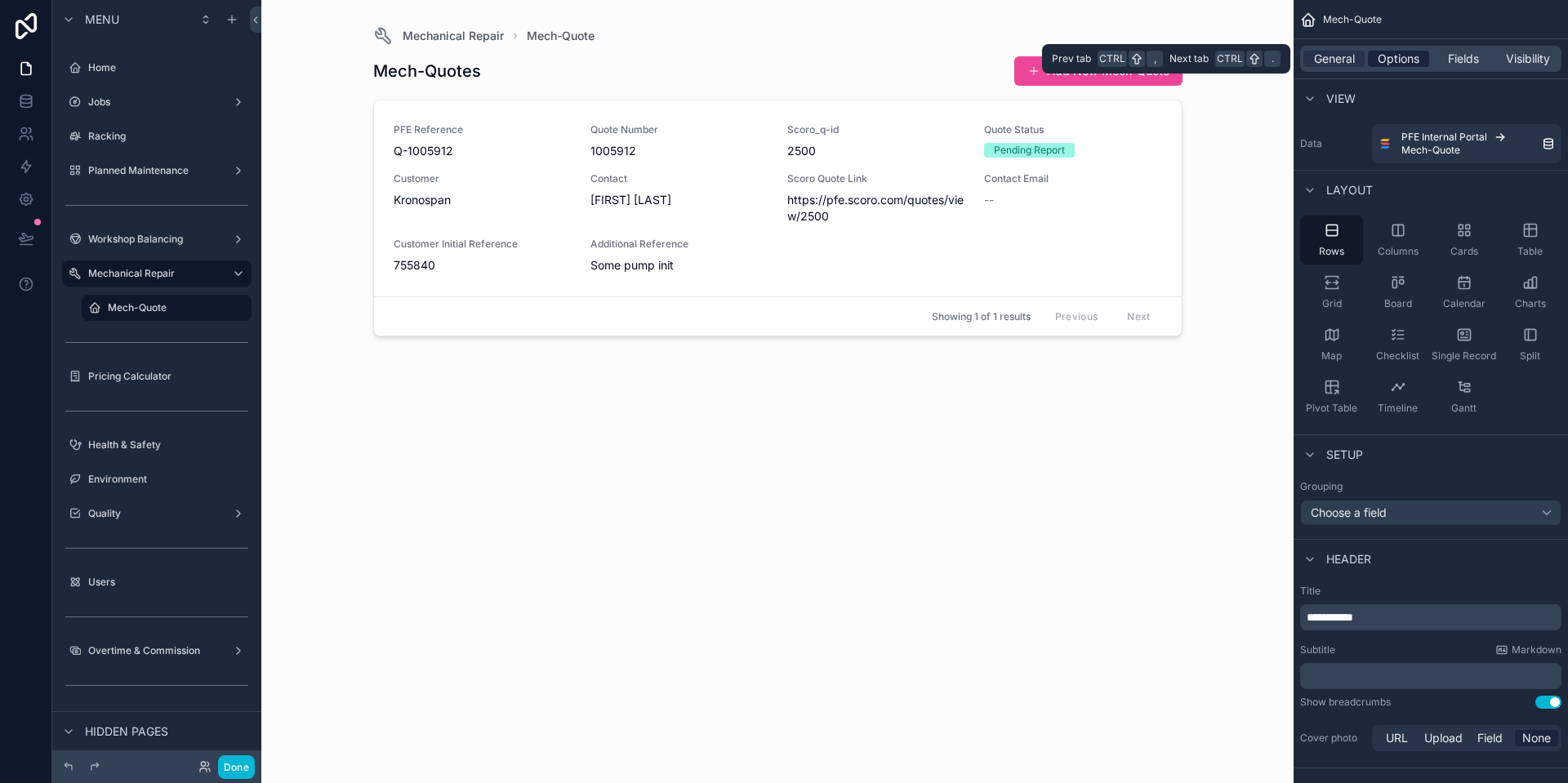 click on "Options" at bounding box center (1398, 59) 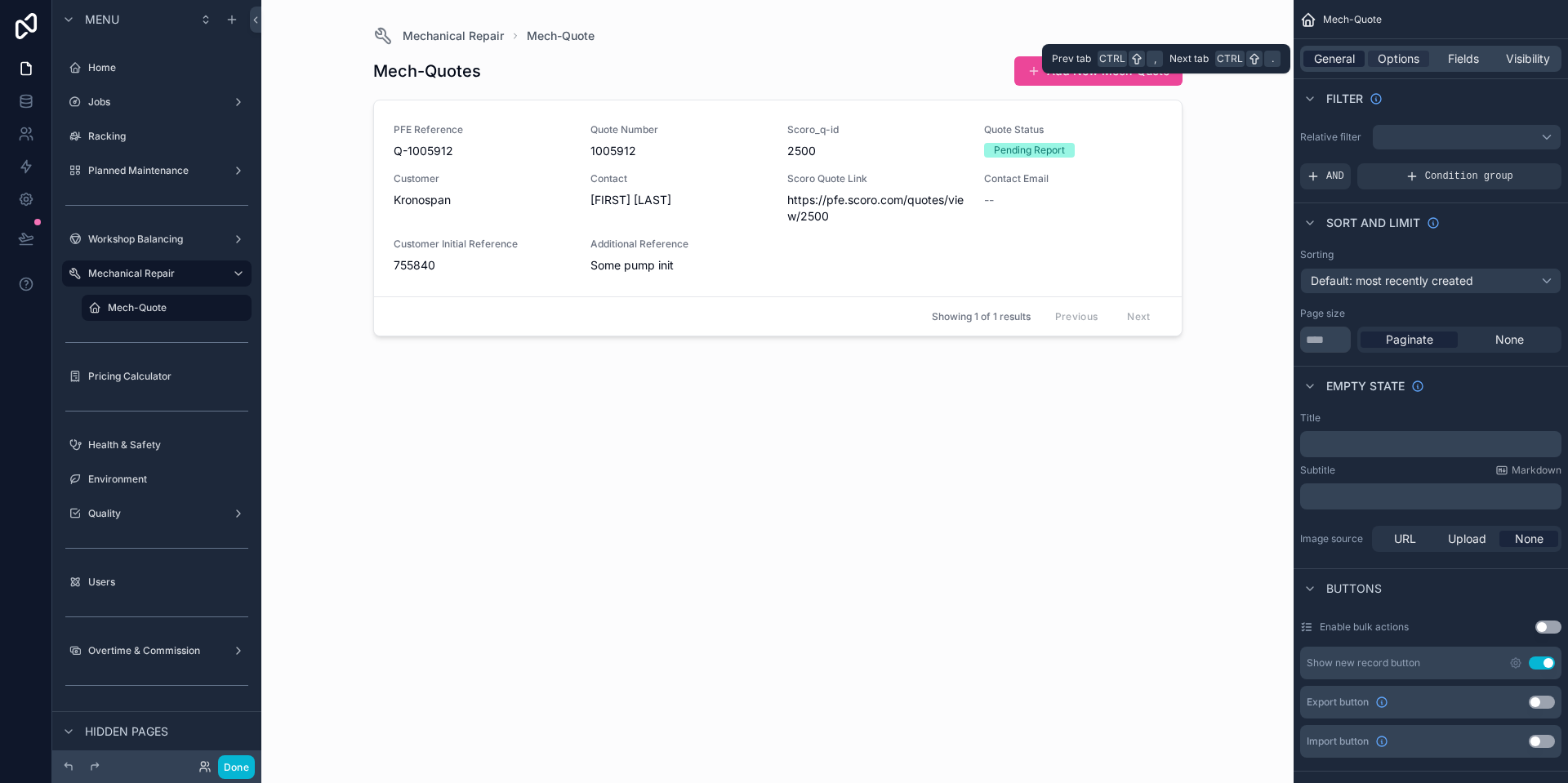 click on "General" at bounding box center (1334, 59) 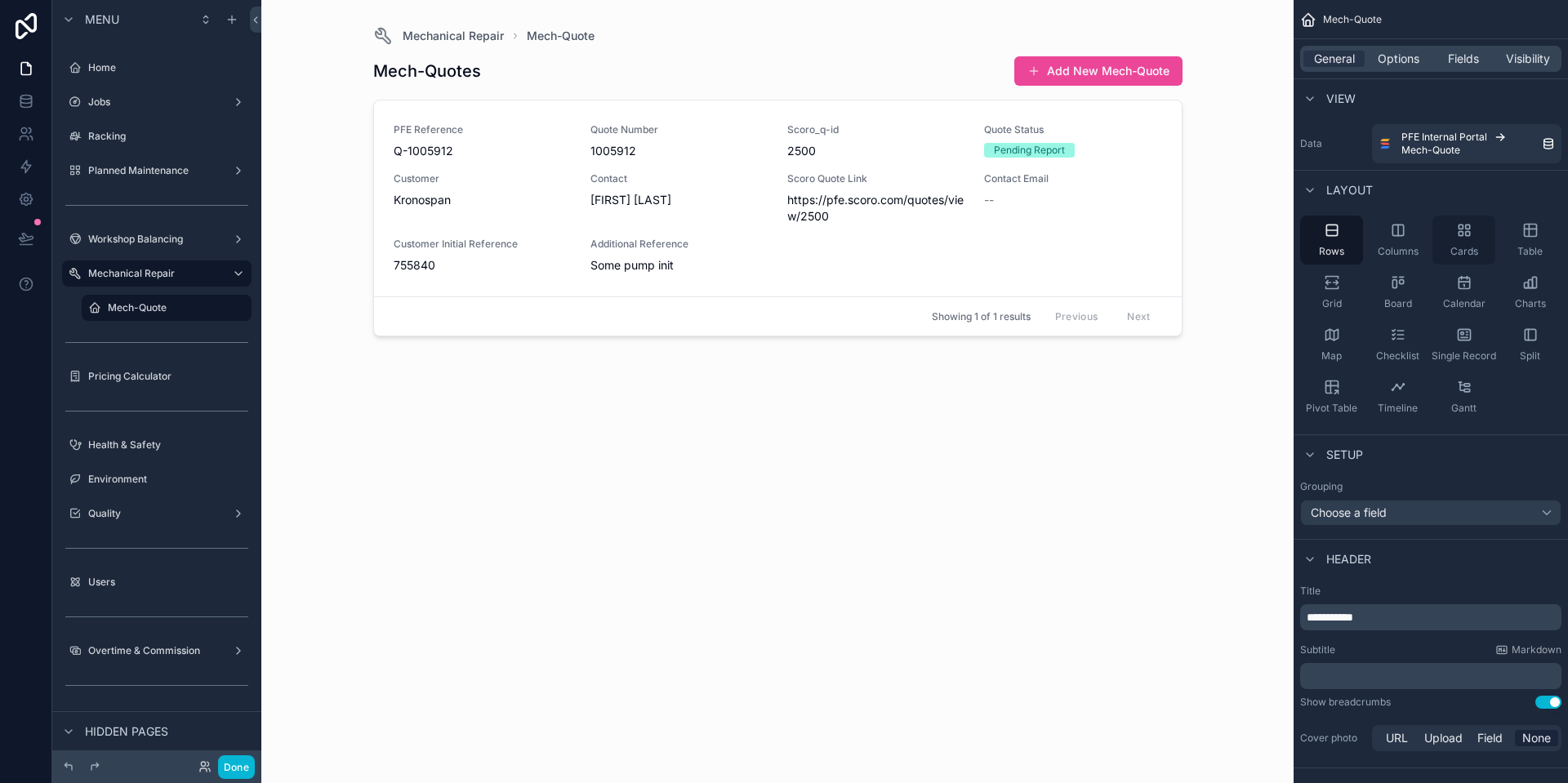 click on "Cards" at bounding box center (1463, 240) 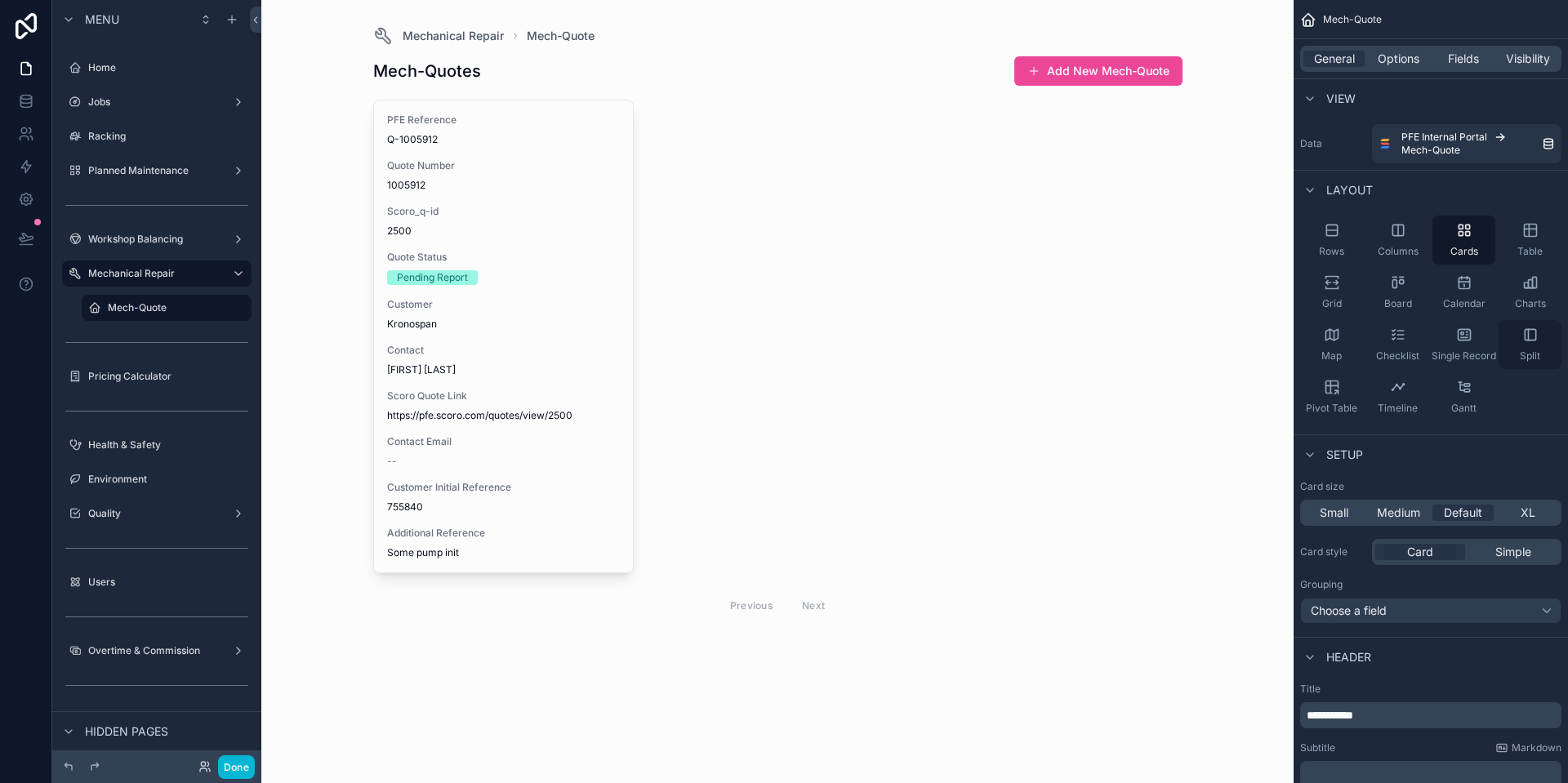 click on "Split" at bounding box center (1530, 345) 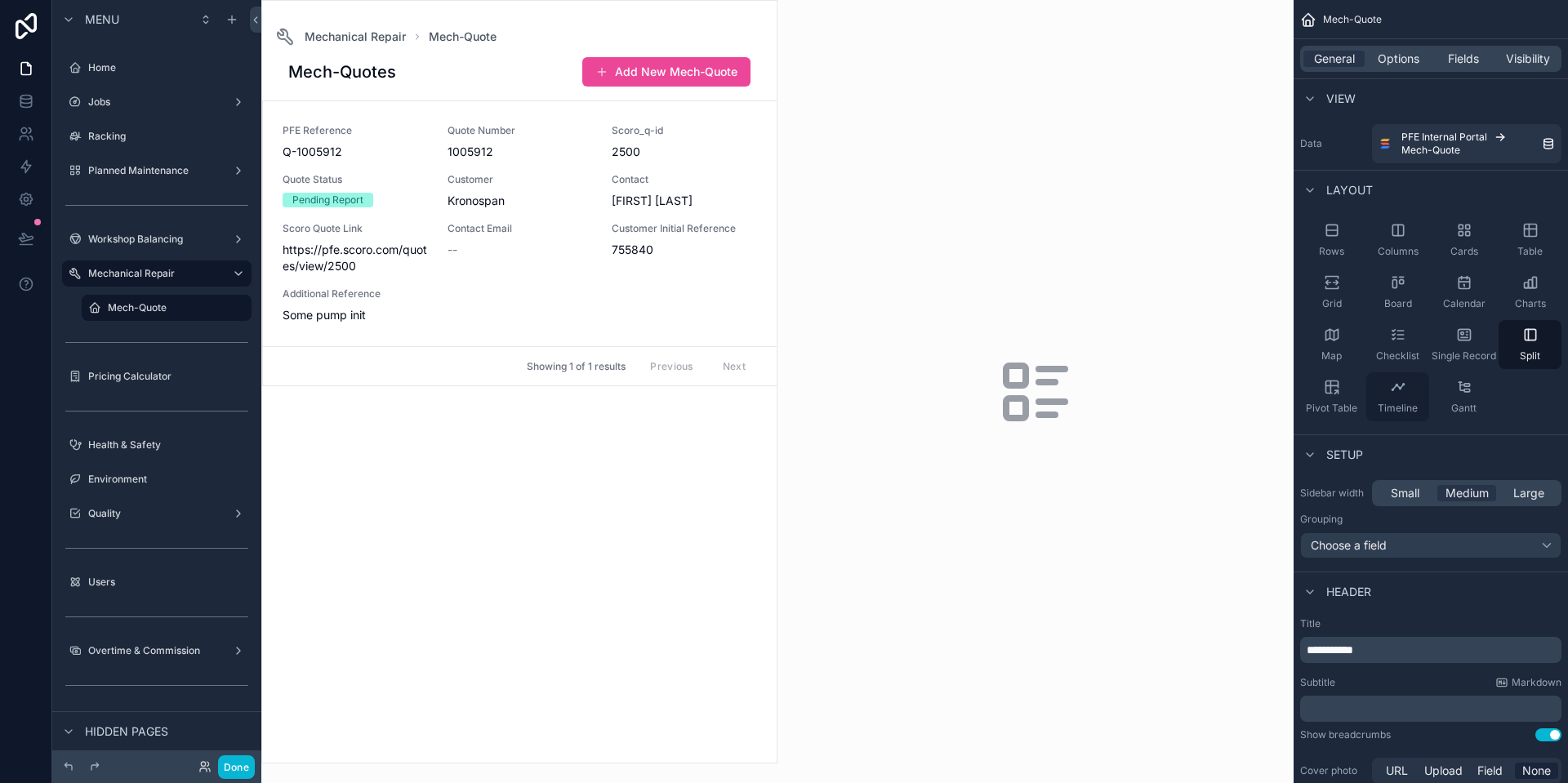 click on "Timeline" at bounding box center [1397, 397] 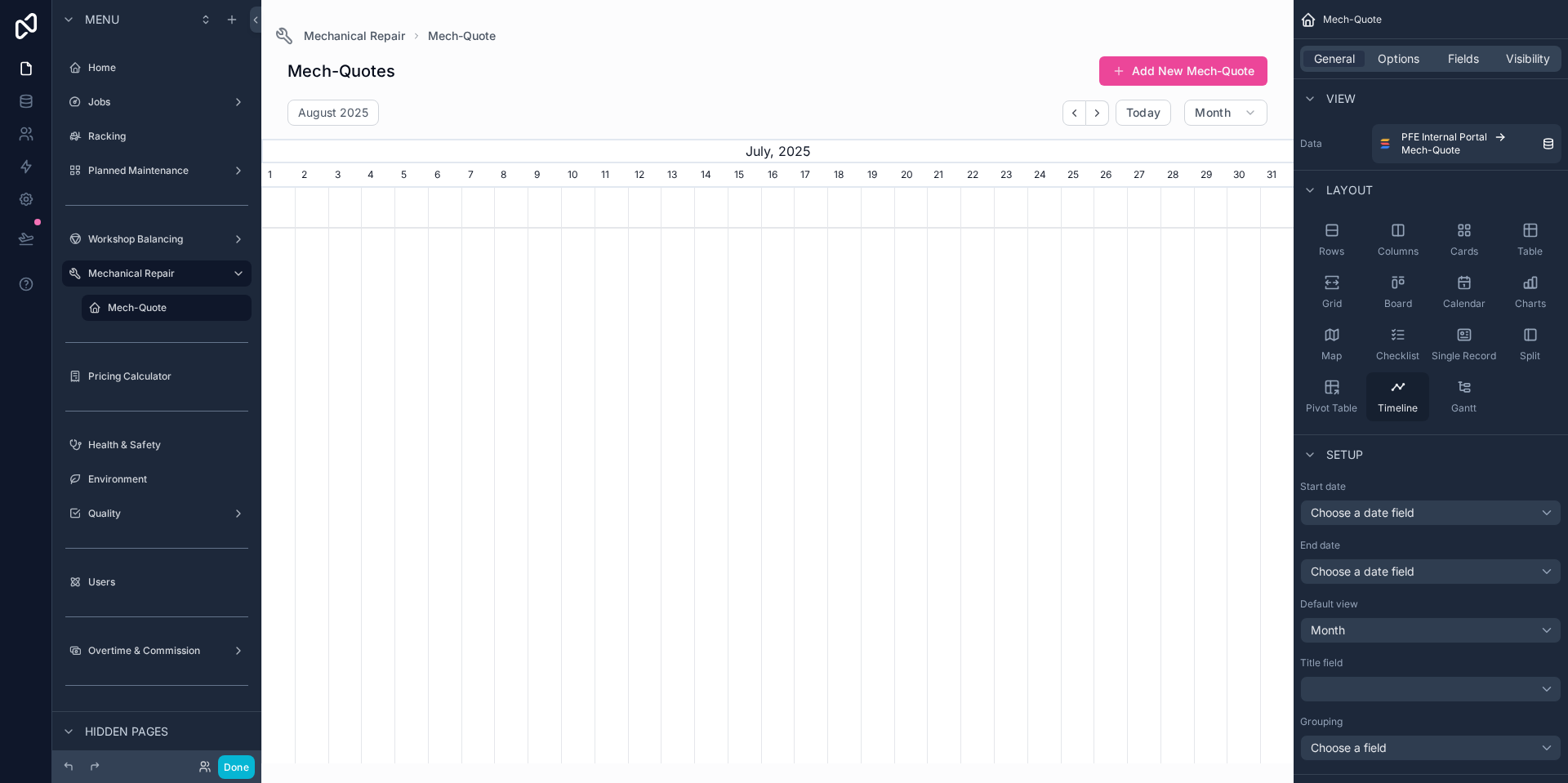 scroll, scrollTop: 0, scrollLeft: 1032, axis: horizontal 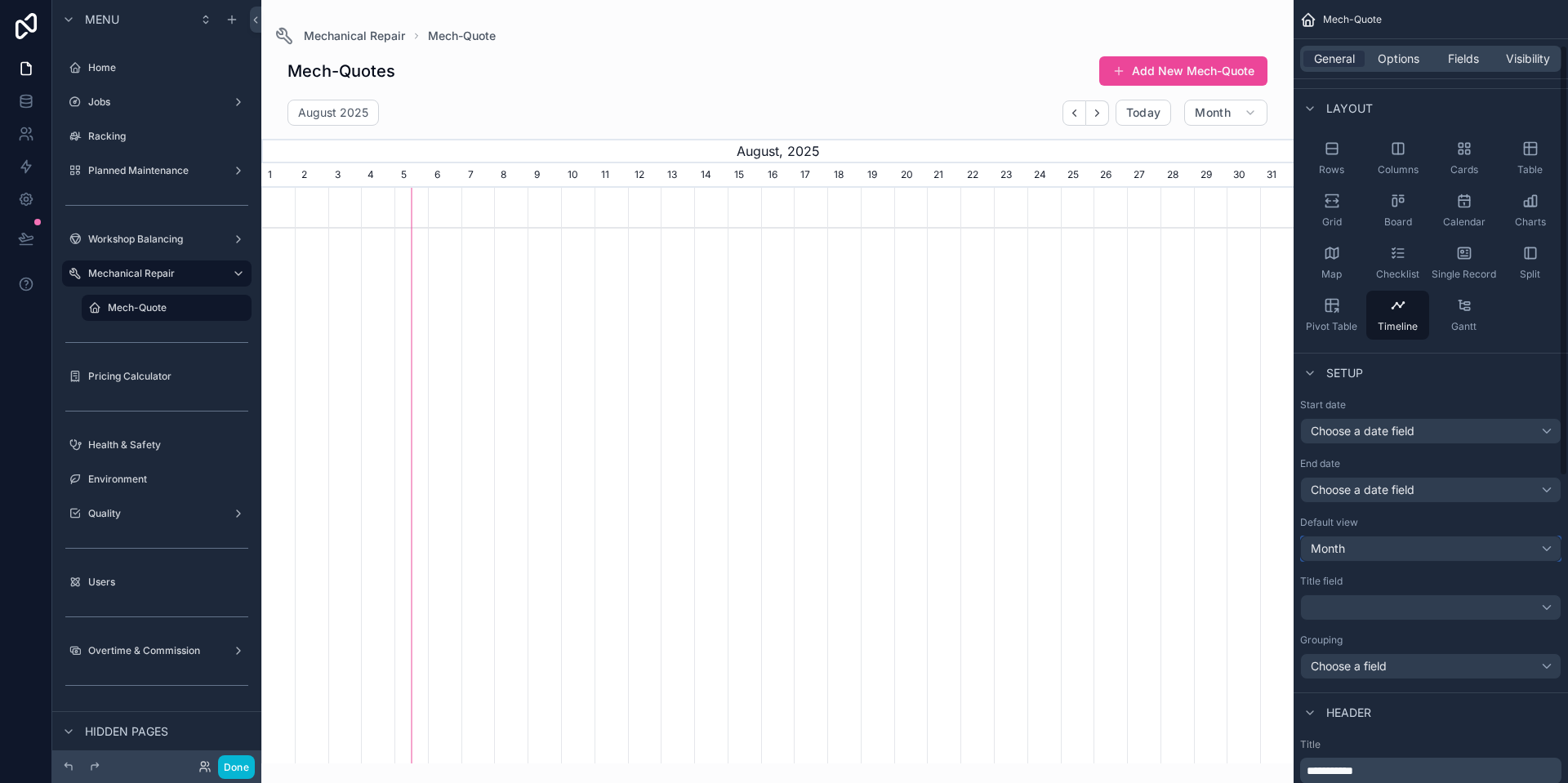 click on "Month" at bounding box center (1431, 549) 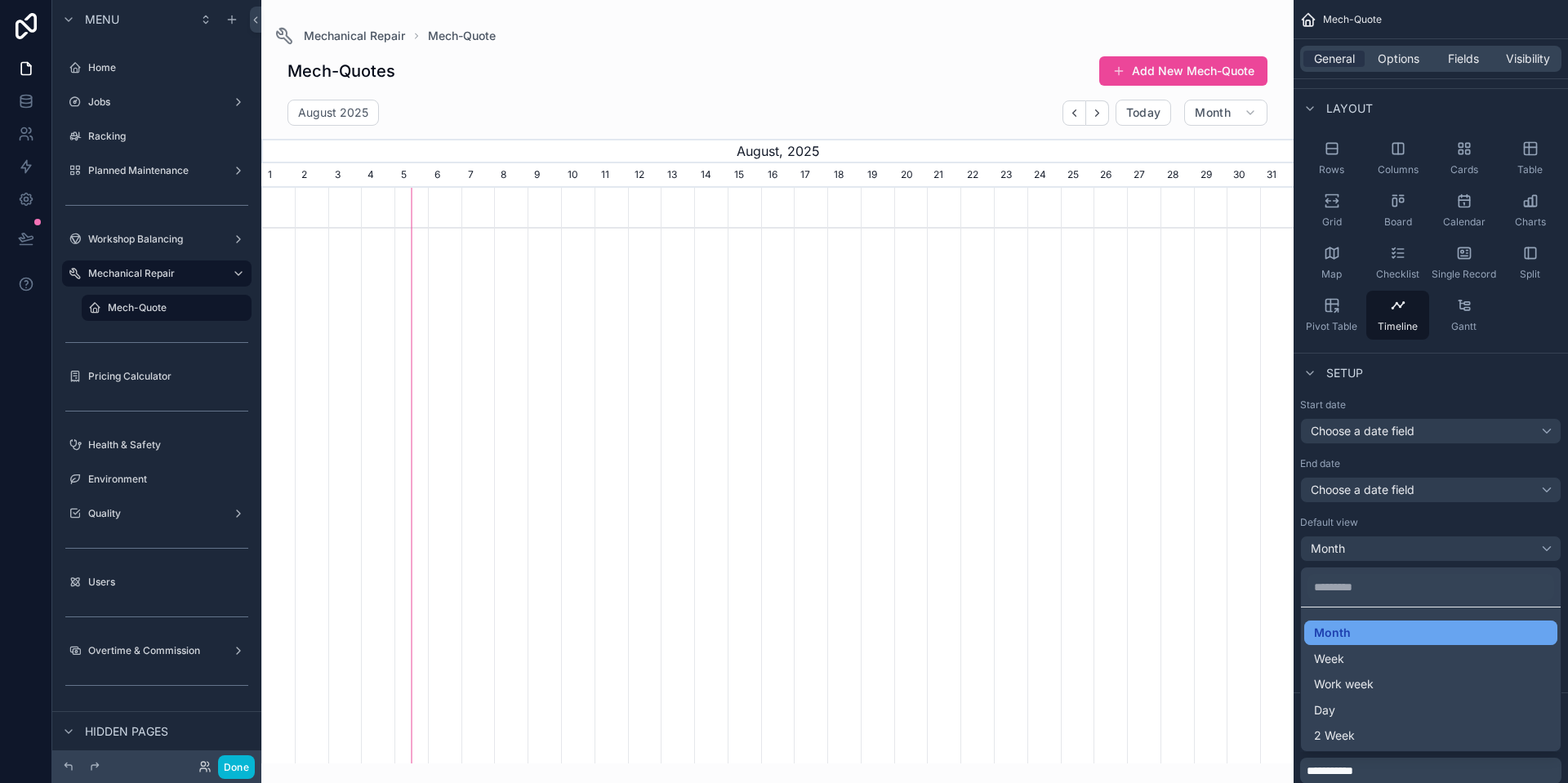 click on "Month" at bounding box center [1431, 633] 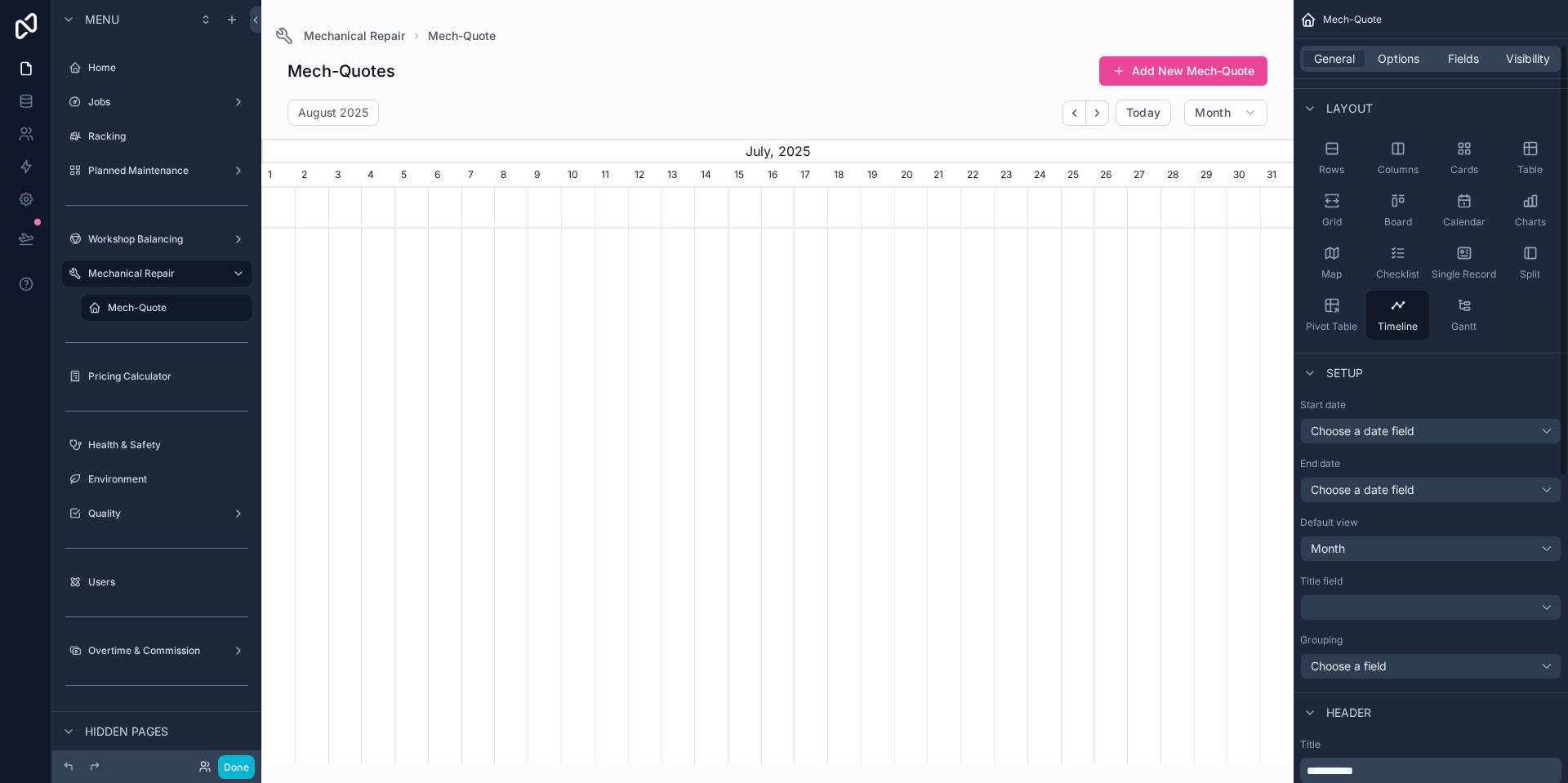 scroll, scrollTop: 0, scrollLeft: 1032, axis: horizontal 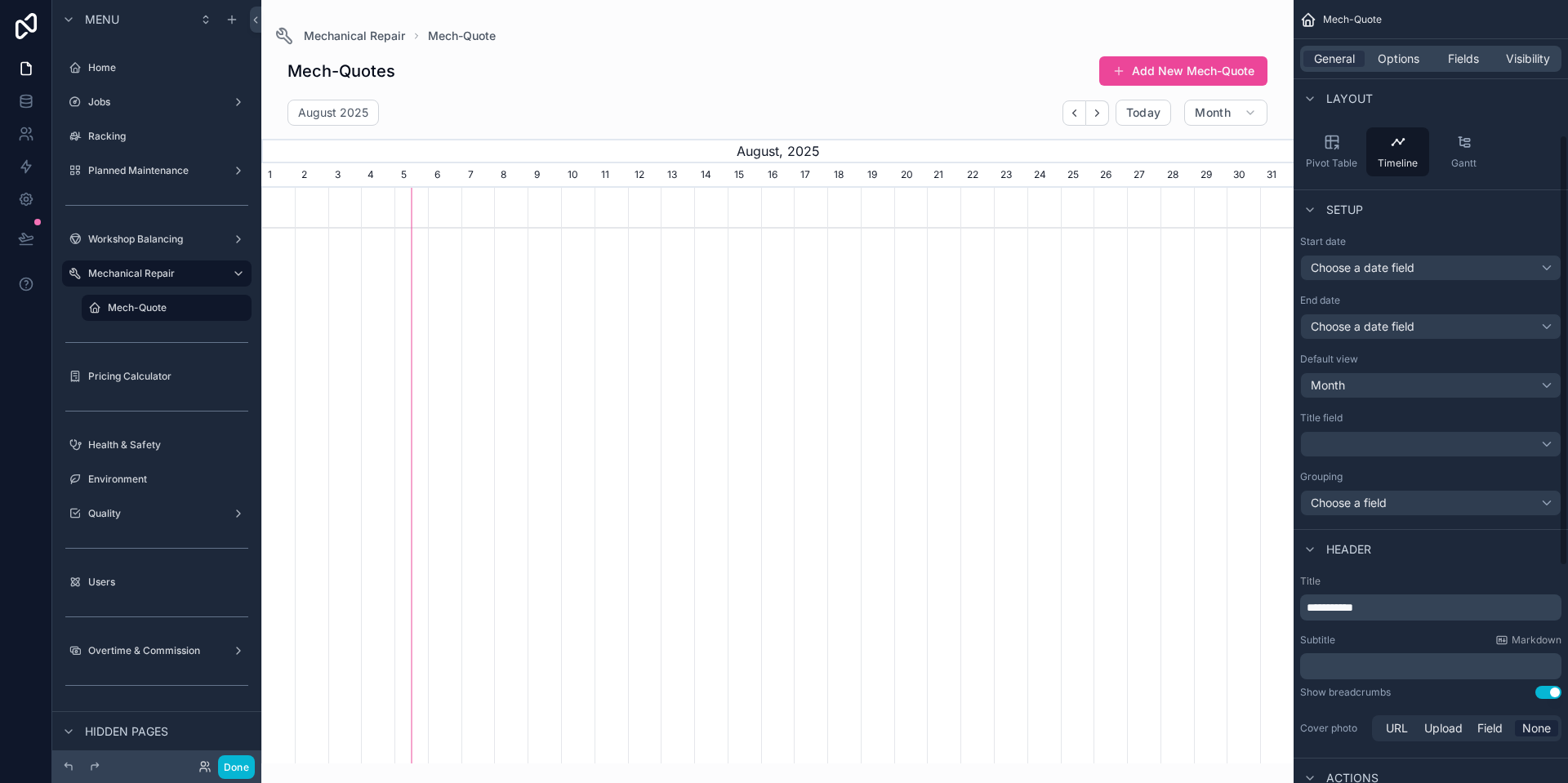 click on "August 2025 Today Month" at bounding box center (777, 113) 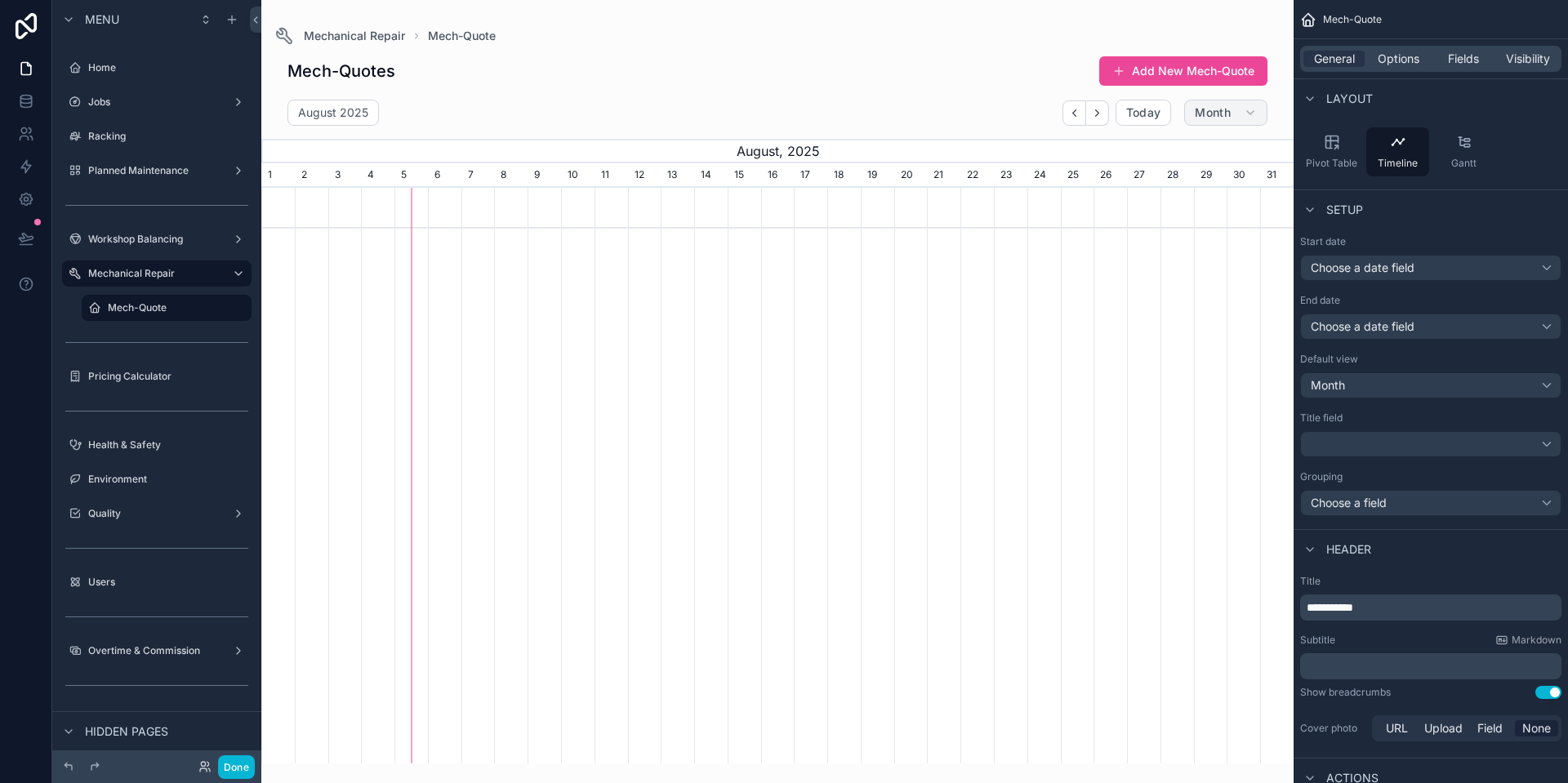 click 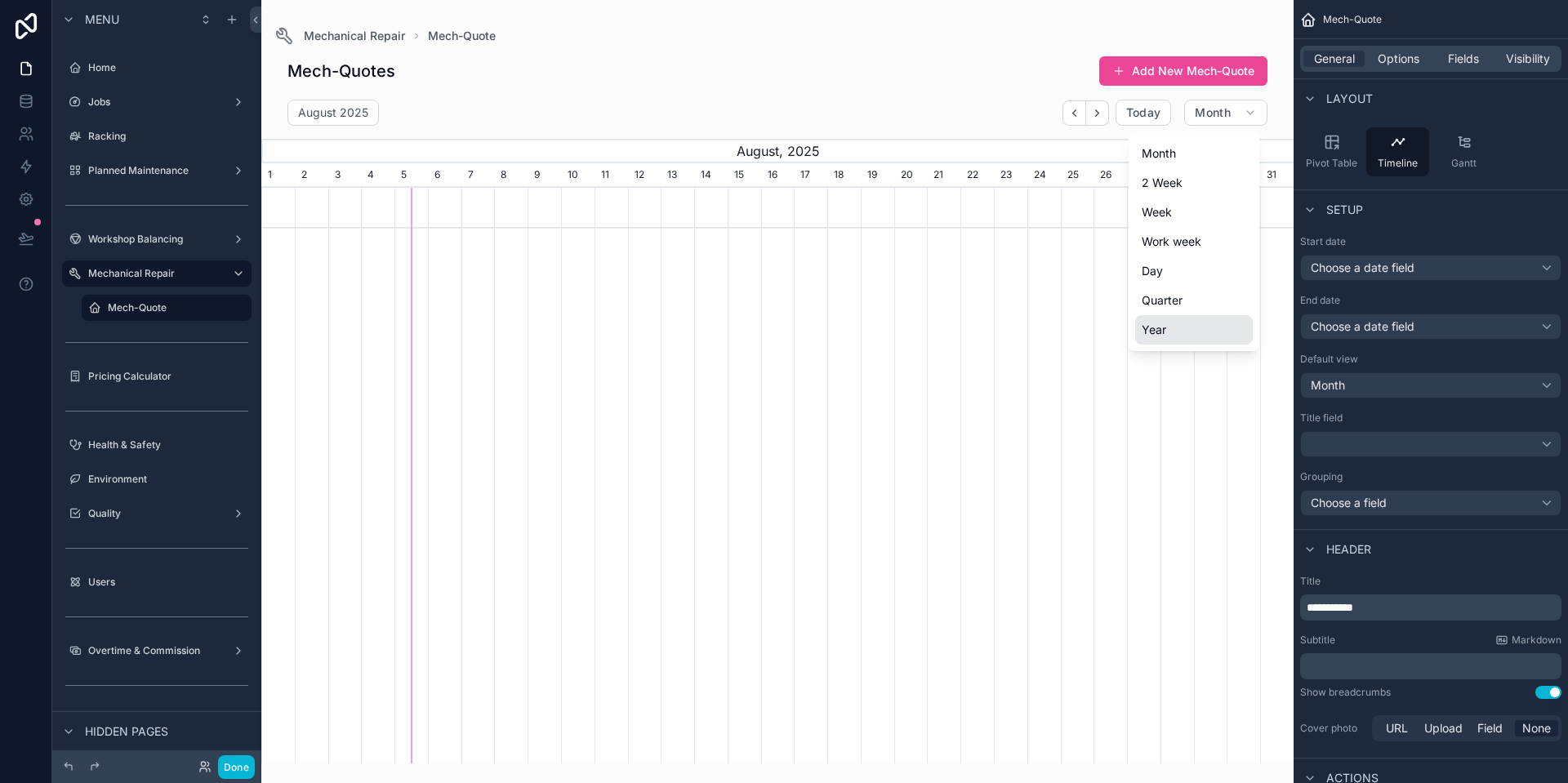 click on "Year" at bounding box center [1194, 330] 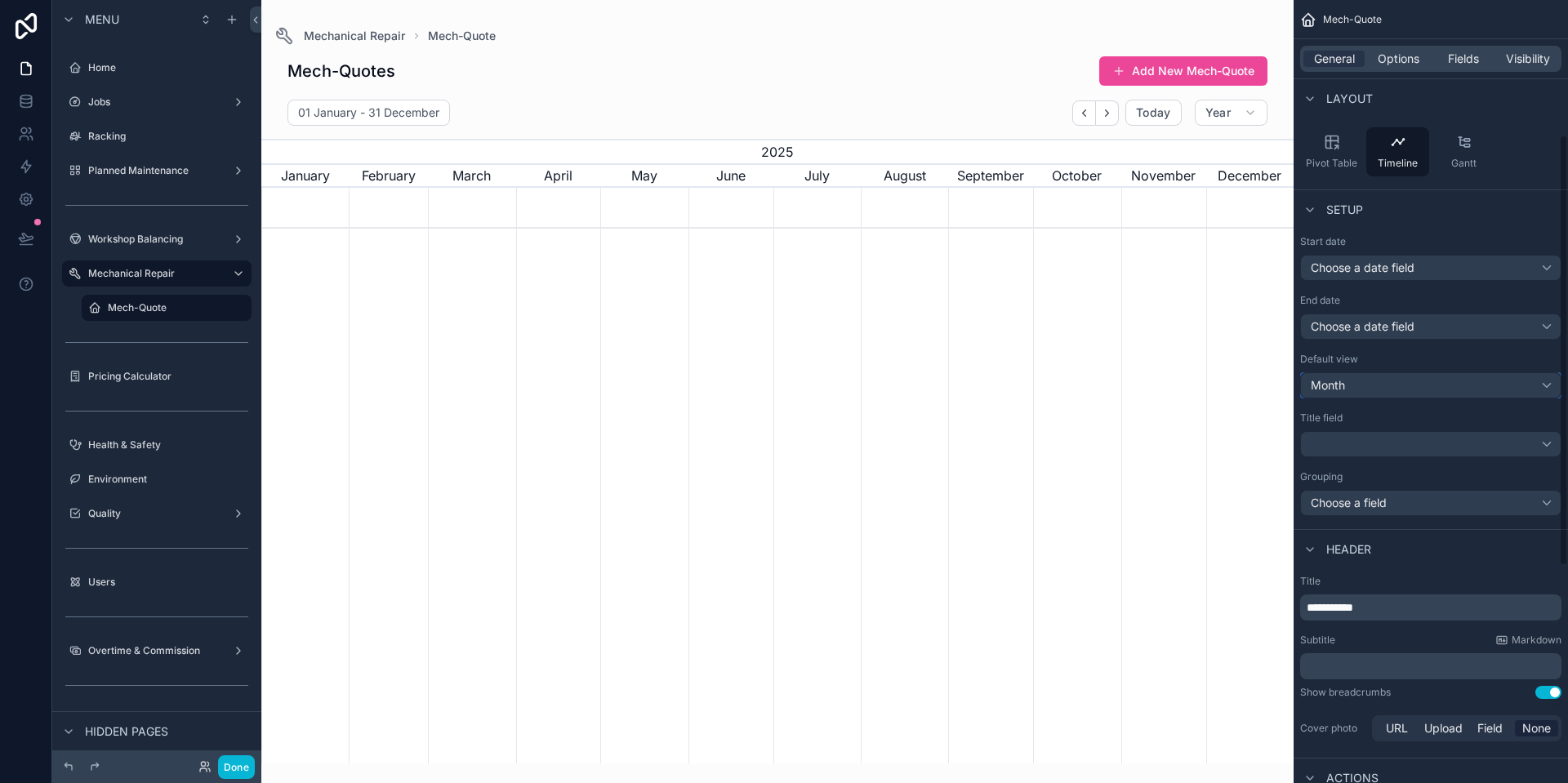 click on "Month" at bounding box center [1431, 385] 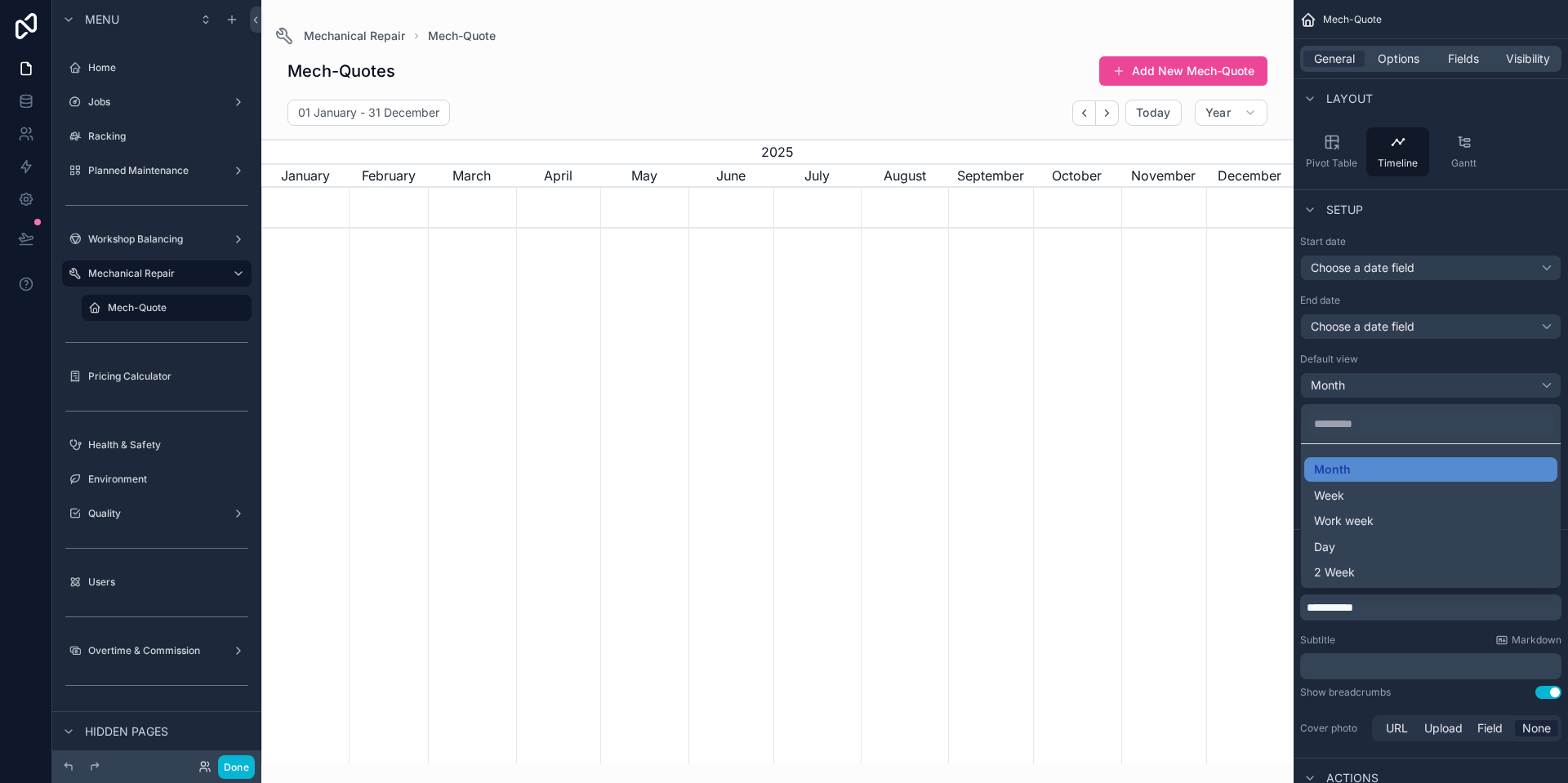 click at bounding box center [784, 391] 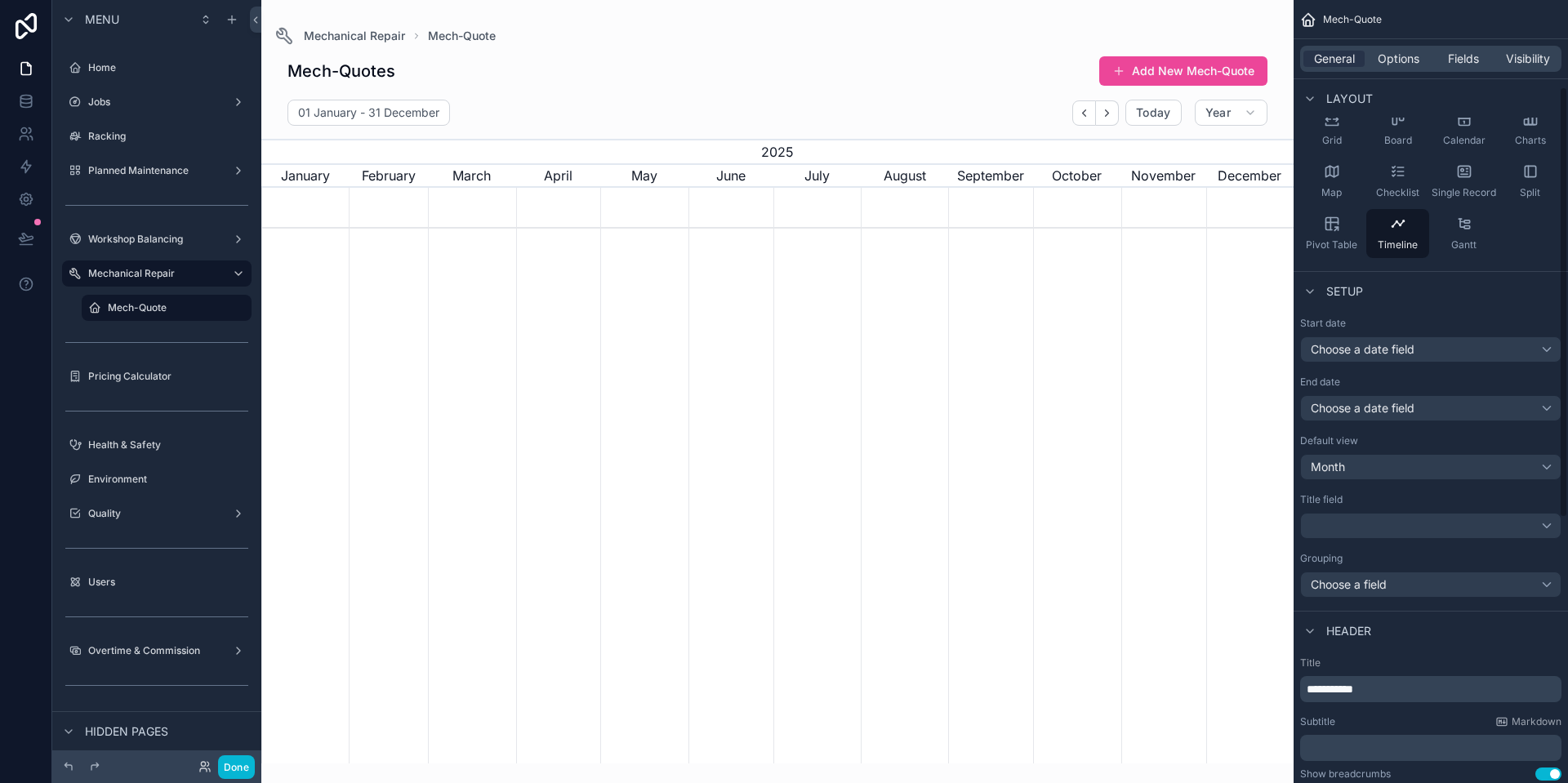 scroll, scrollTop: 0, scrollLeft: 0, axis: both 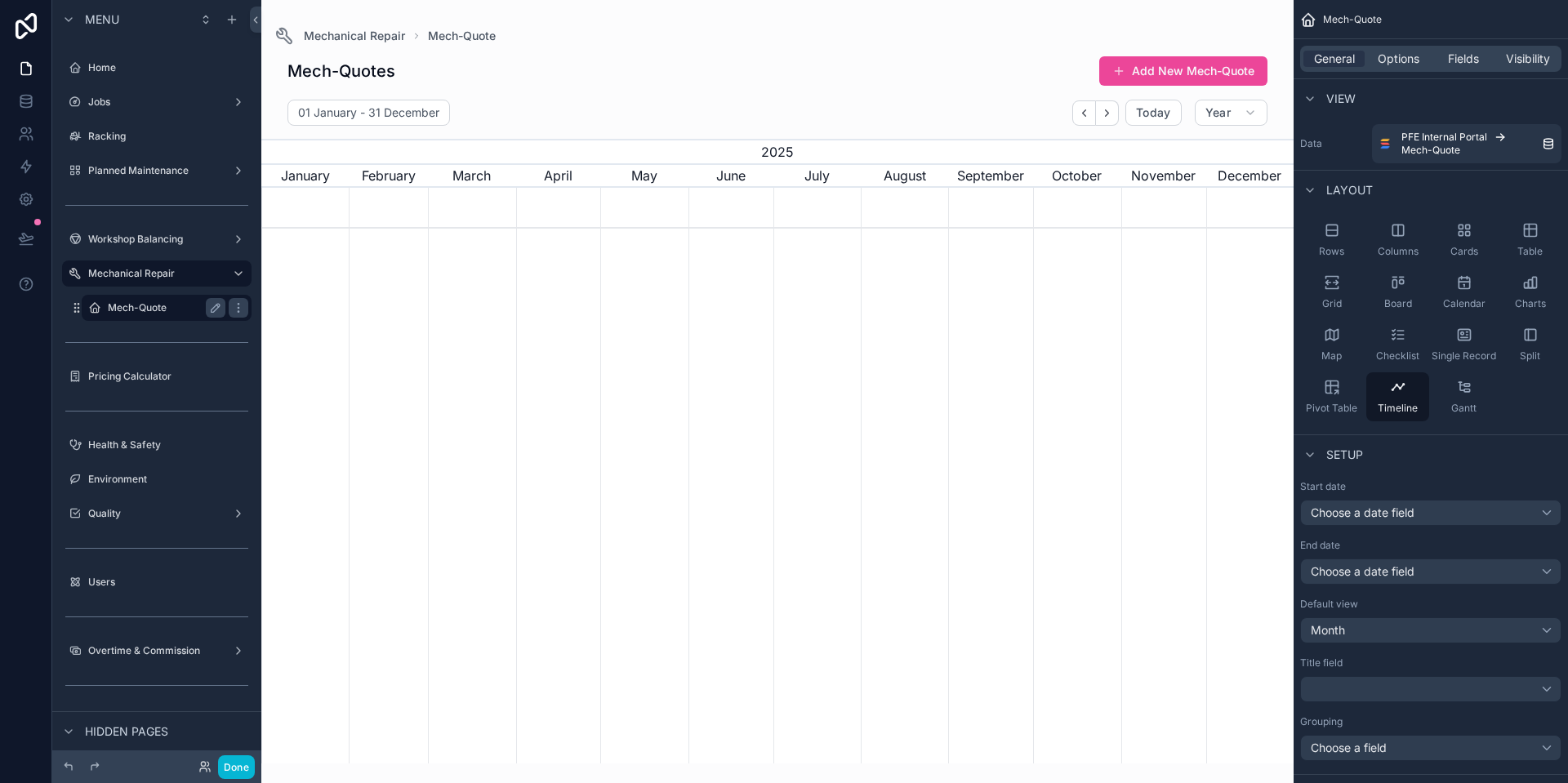 click on "Mech-Quote" at bounding box center (163, 308) 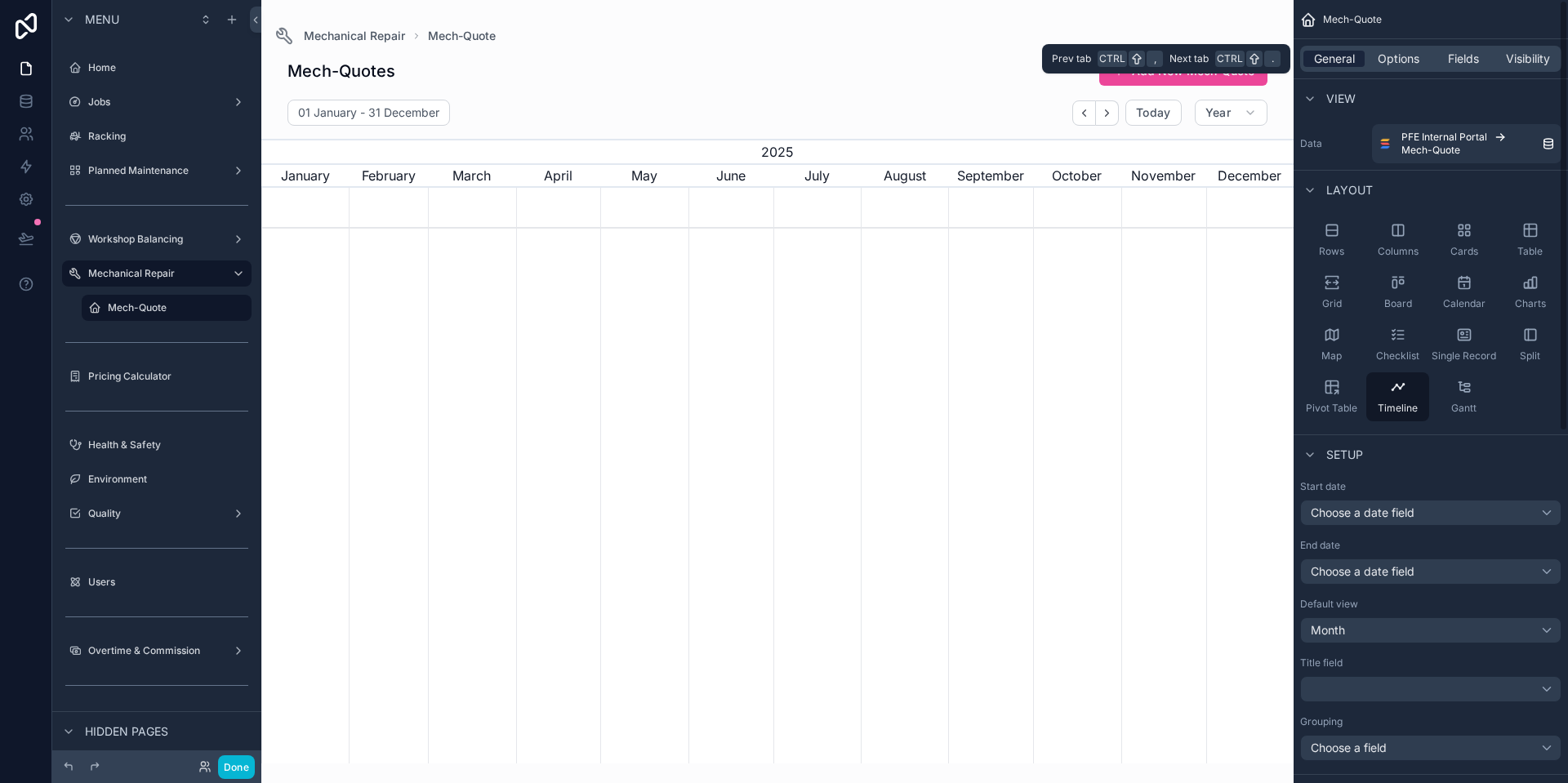 click on "General" at bounding box center (1334, 59) 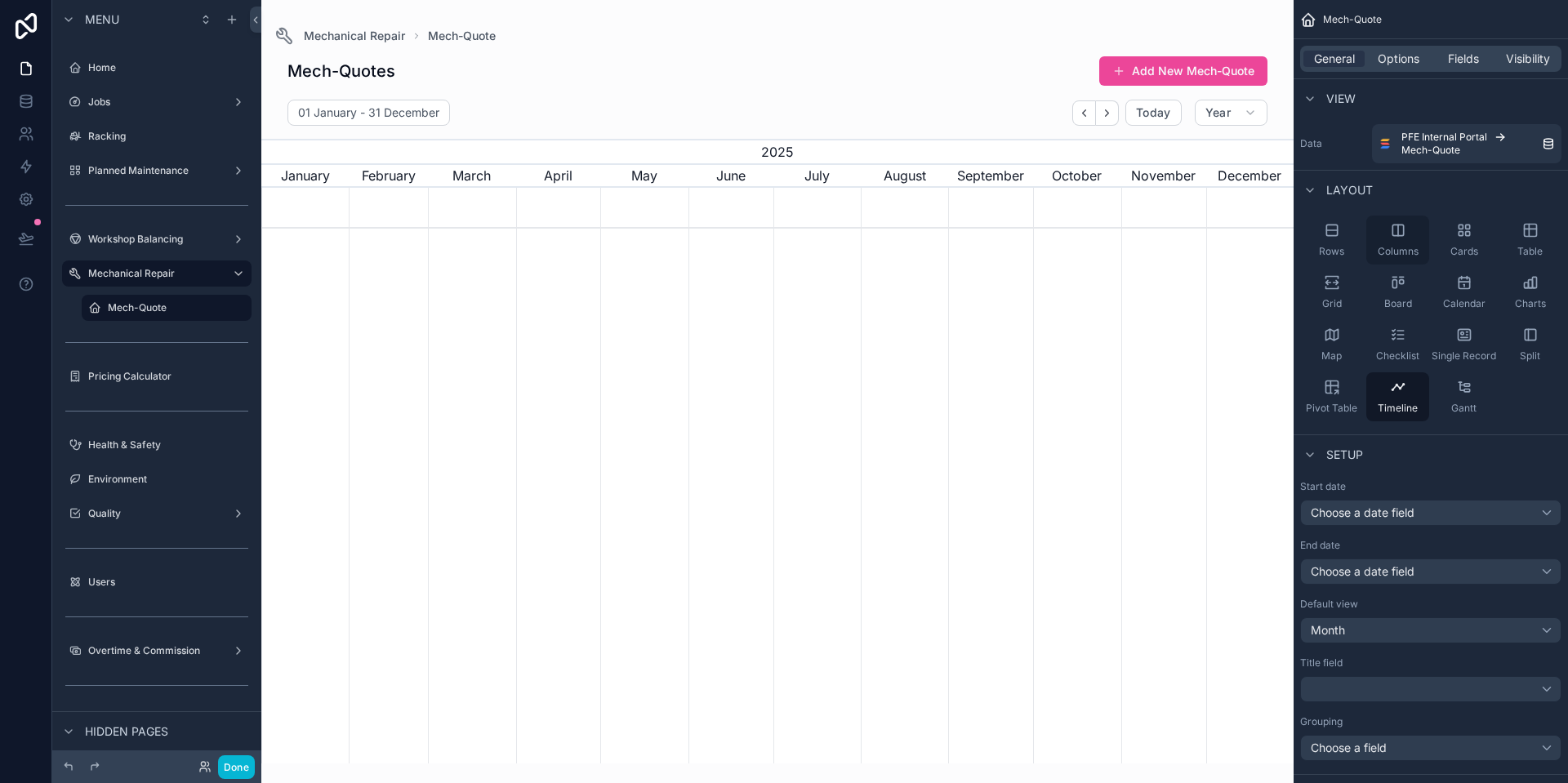 click 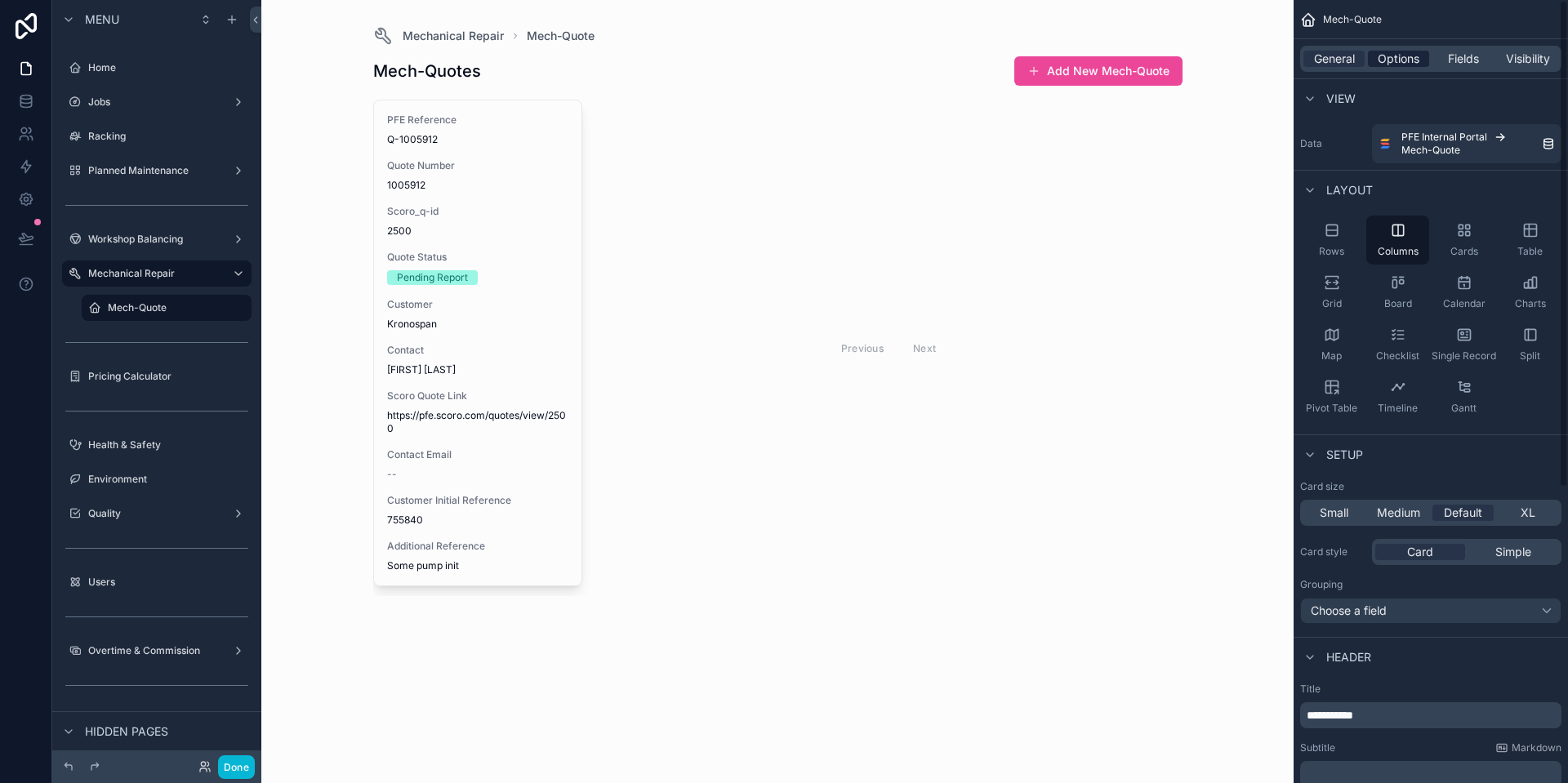 click on "Options" at bounding box center (1398, 59) 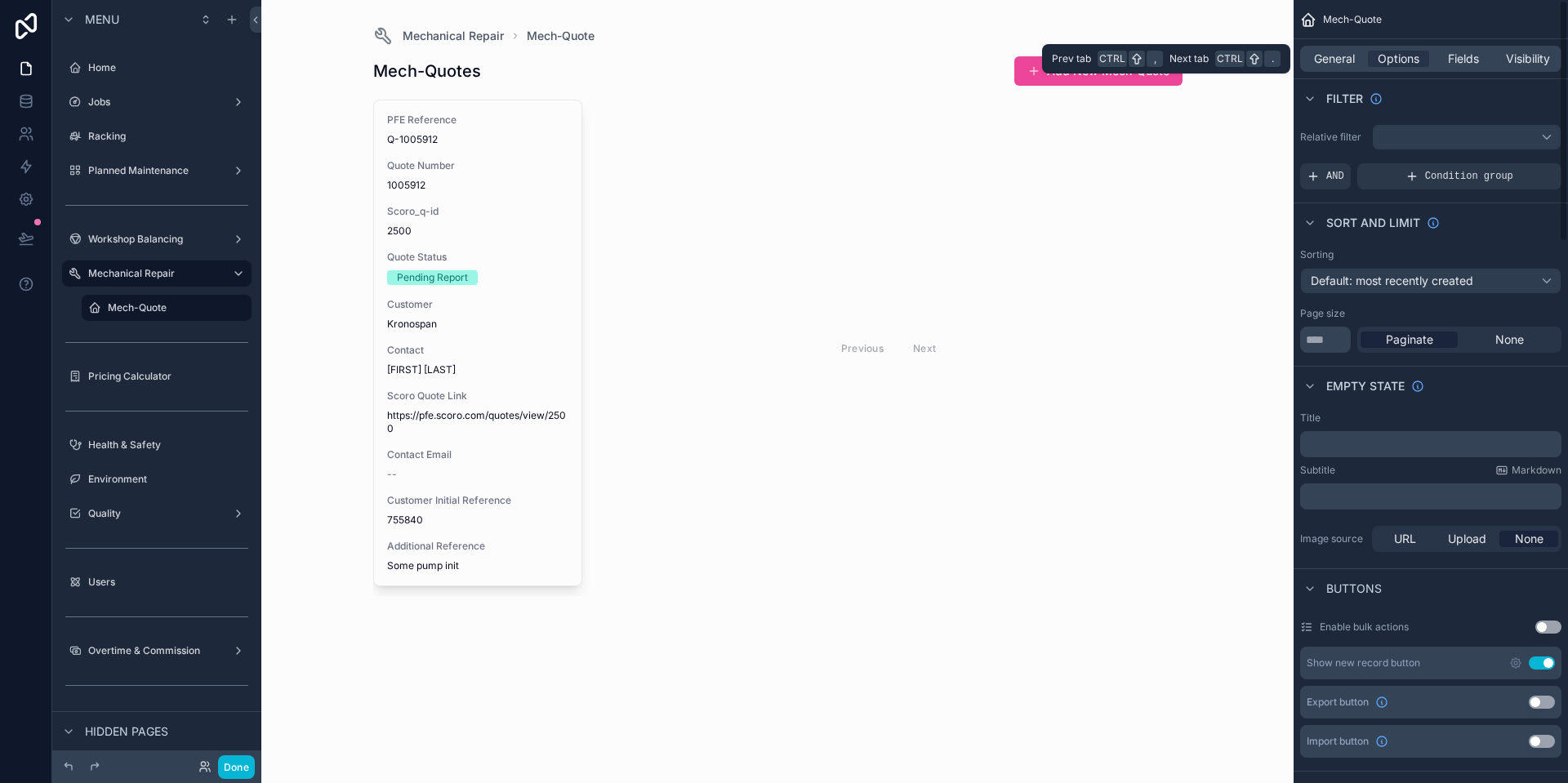click on "General Options Fields Visibility" at bounding box center (1431, 59) 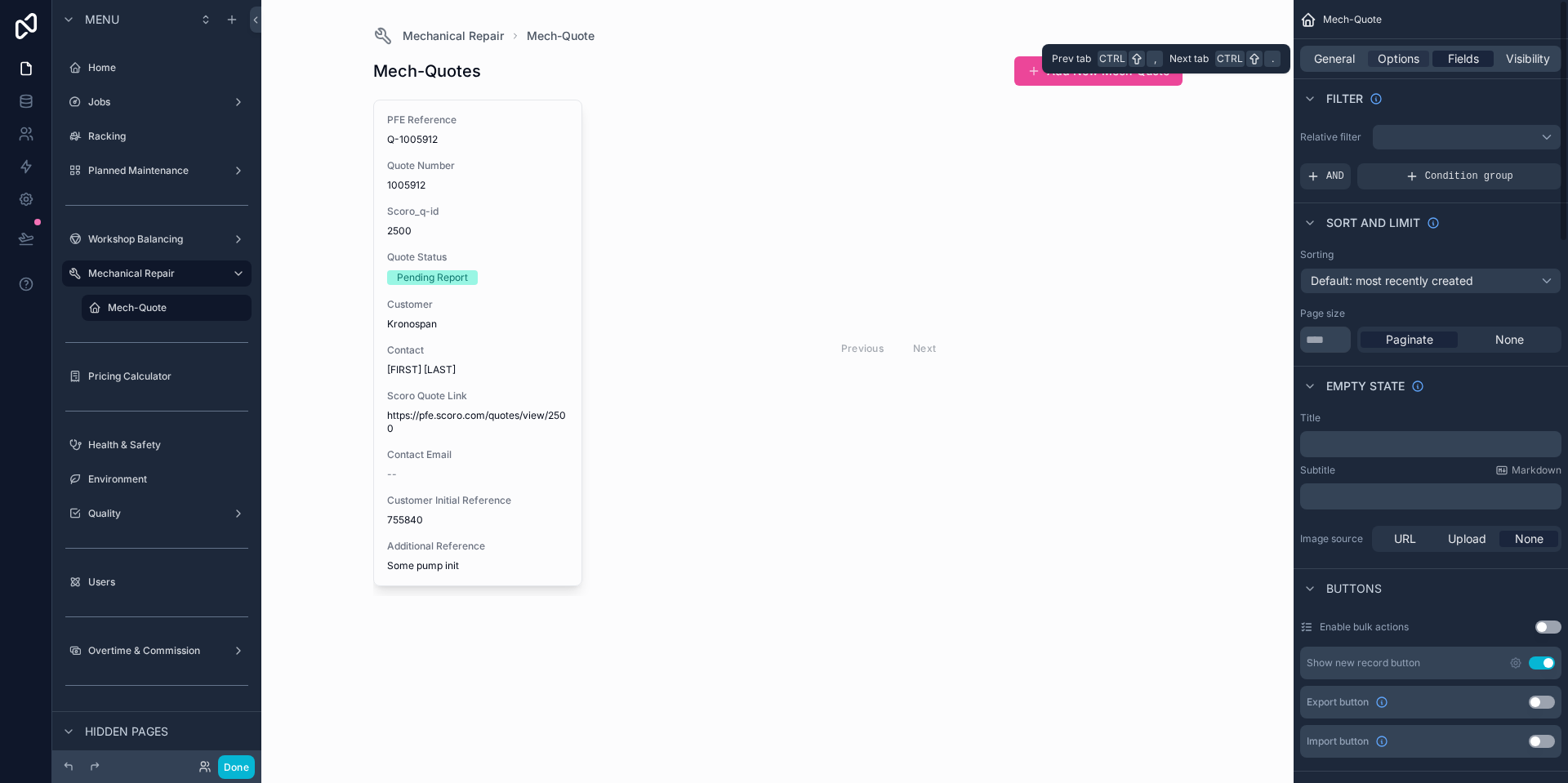 click on "Fields" at bounding box center (1463, 59) 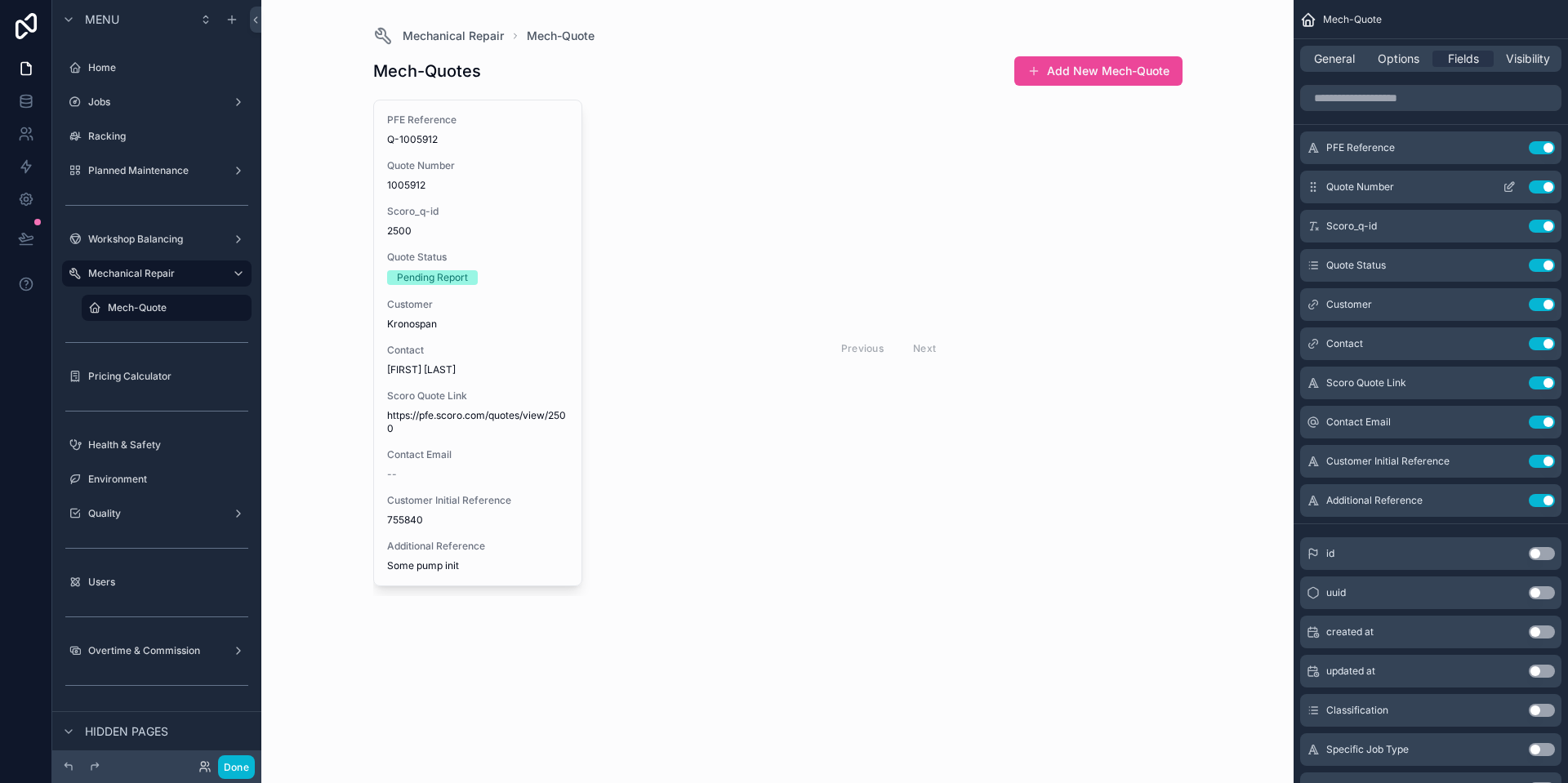 click on "Use setting" at bounding box center (1542, 187) 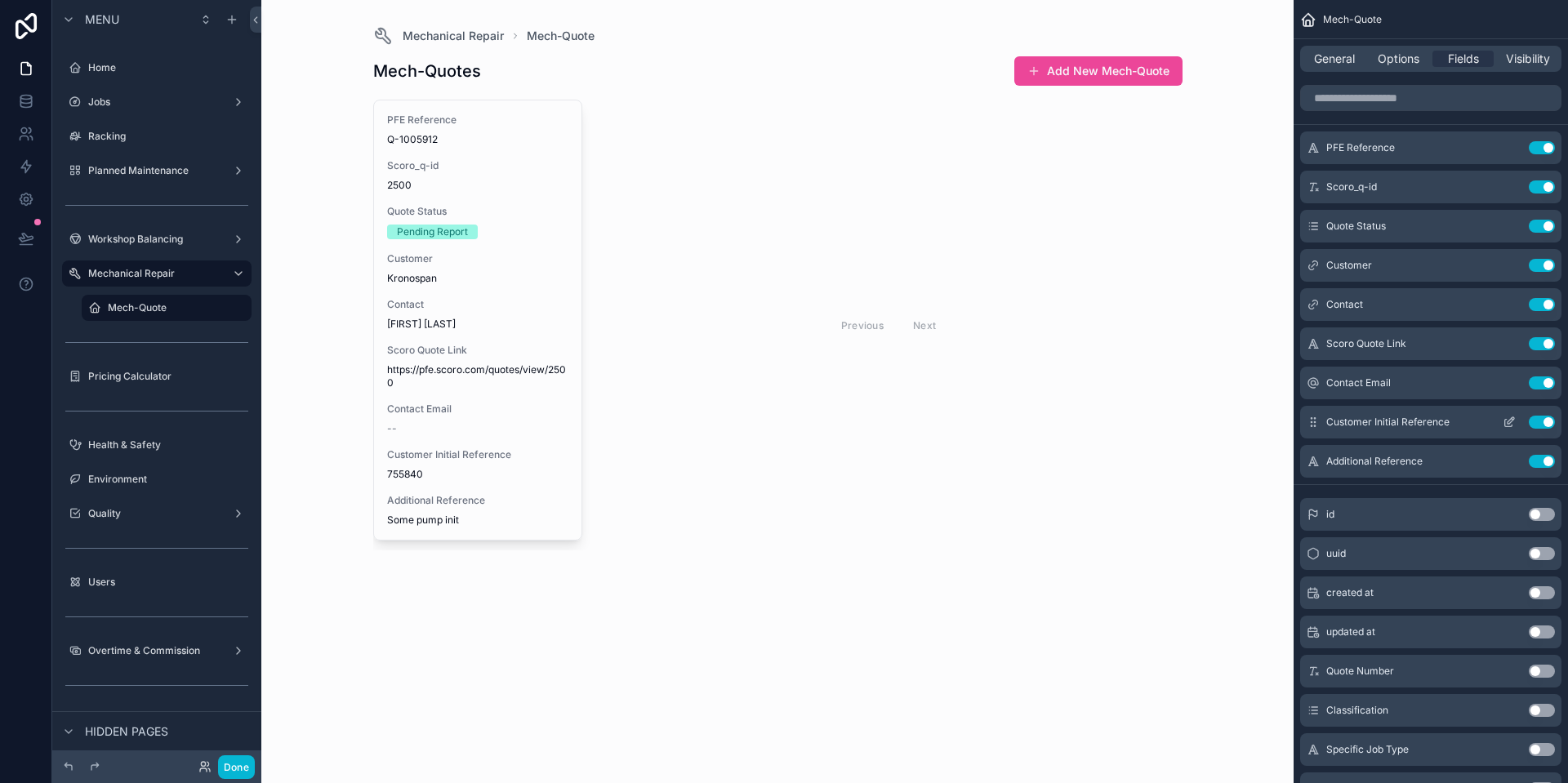 drag, startPoint x: 1538, startPoint y: 463, endPoint x: 1544, endPoint y: 437, distance: 26.68333 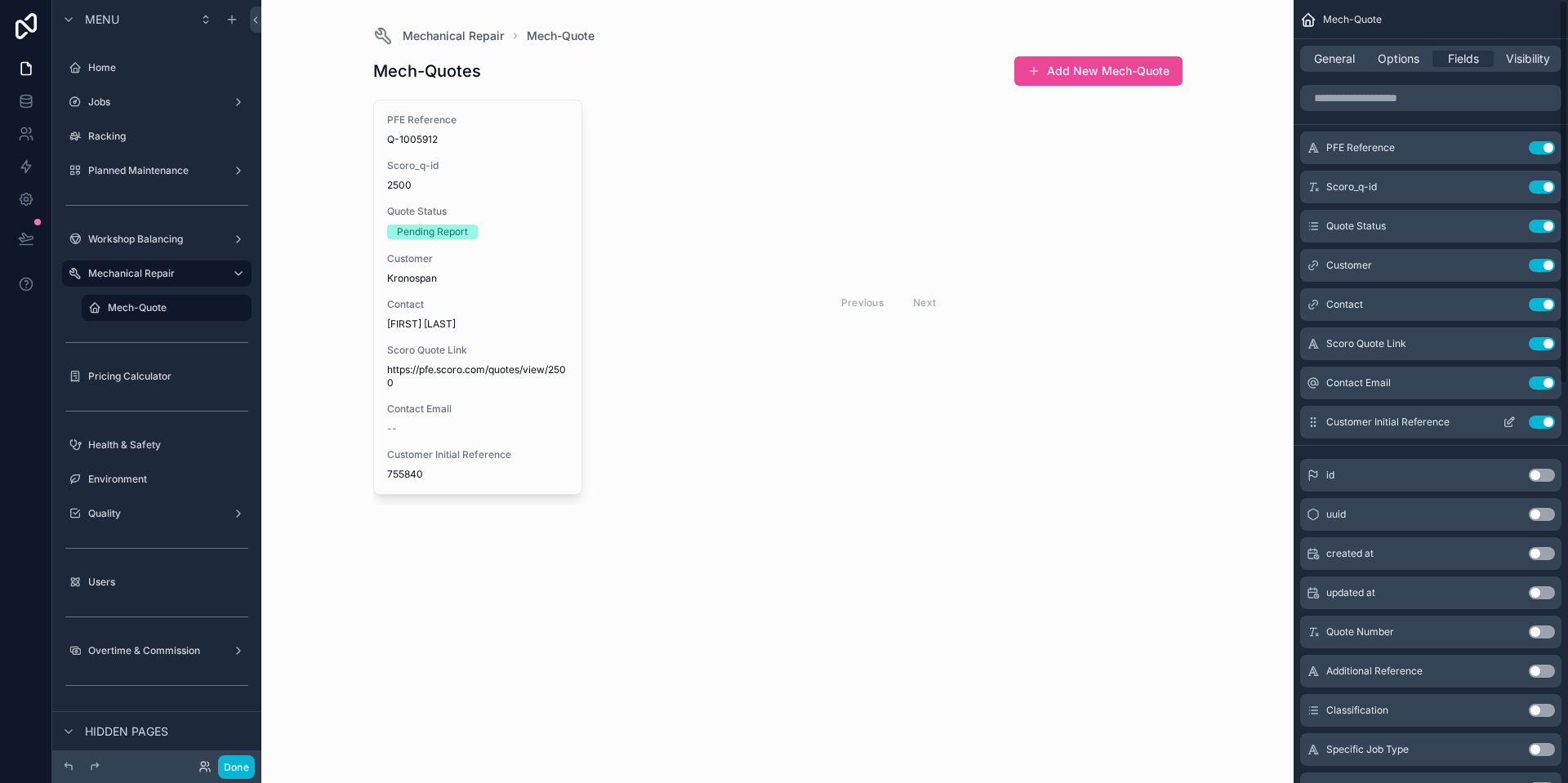 click on "Use setting" at bounding box center (1542, 422) 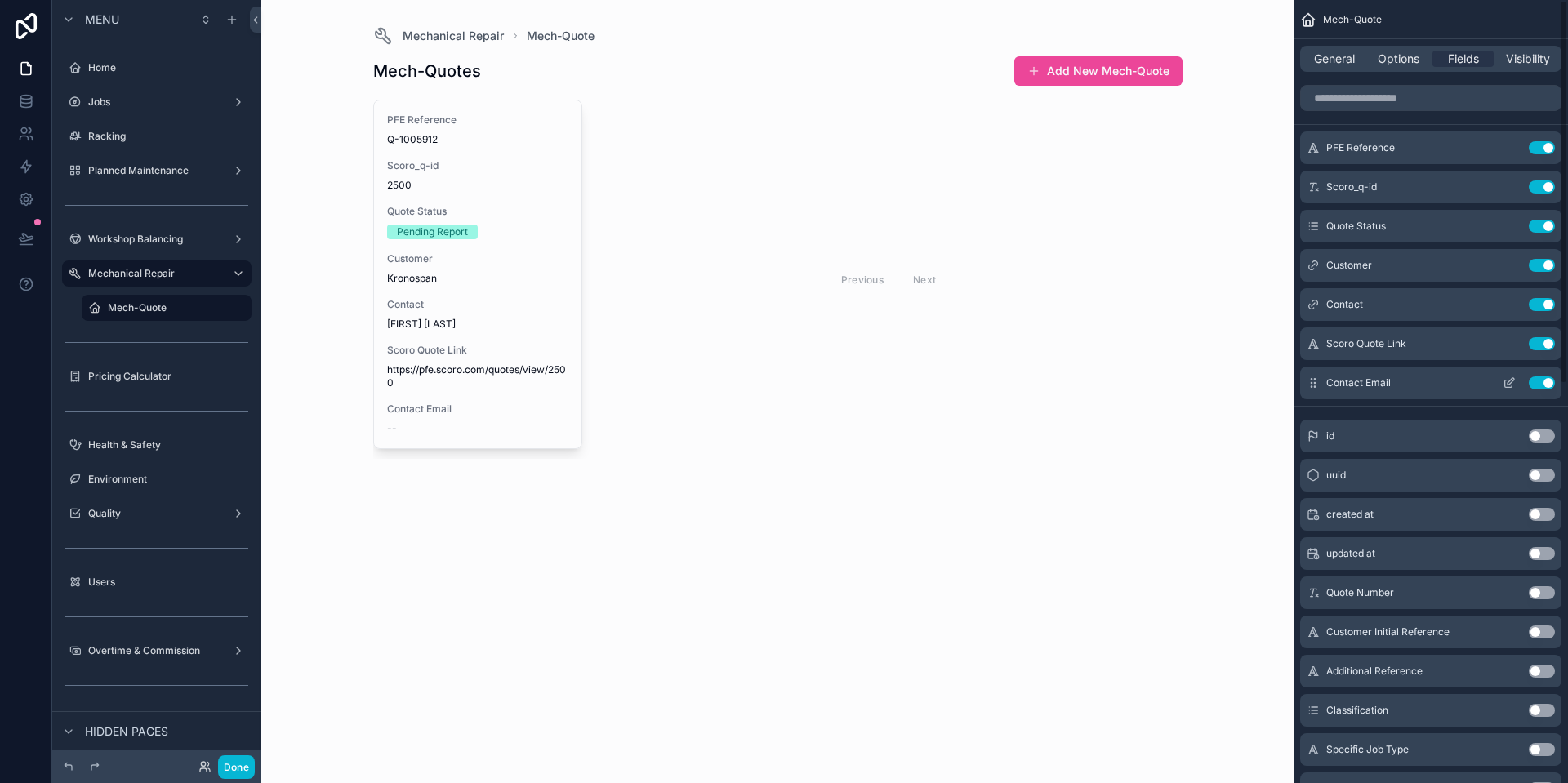 click on "Use setting" at bounding box center (1542, 383) 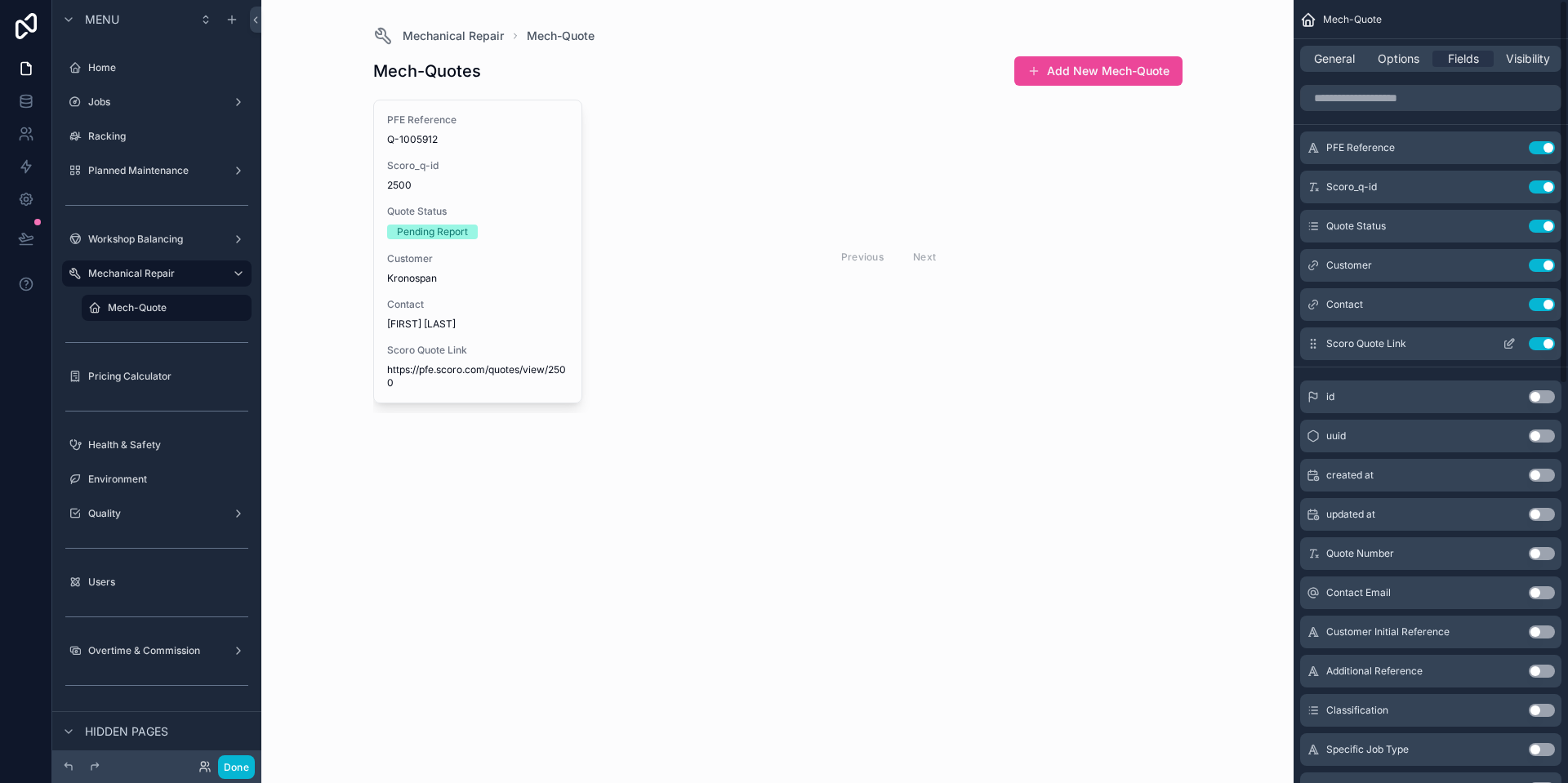 click on "Use setting" at bounding box center (1542, 344) 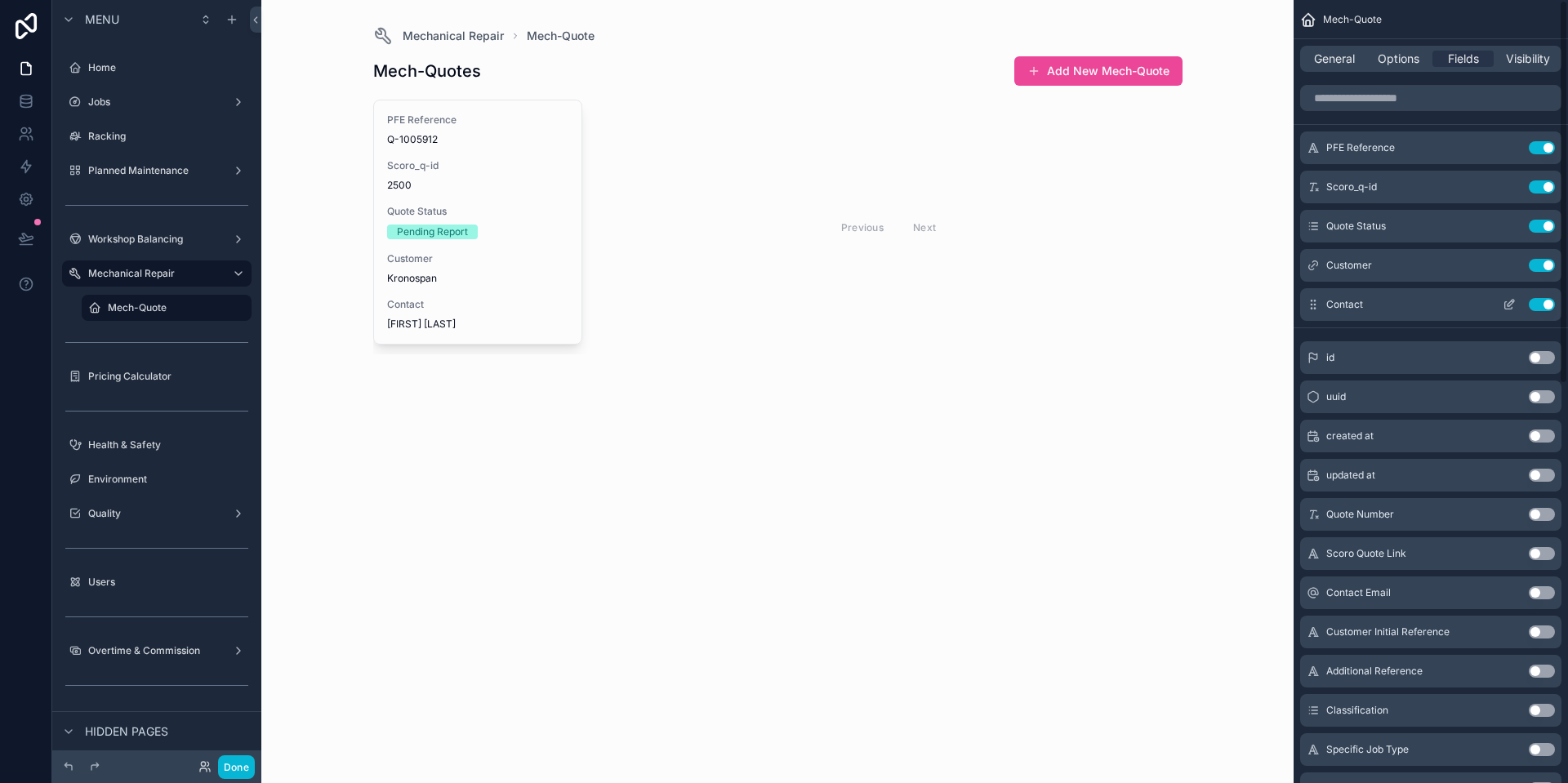 click on "Use setting" at bounding box center [1542, 305] 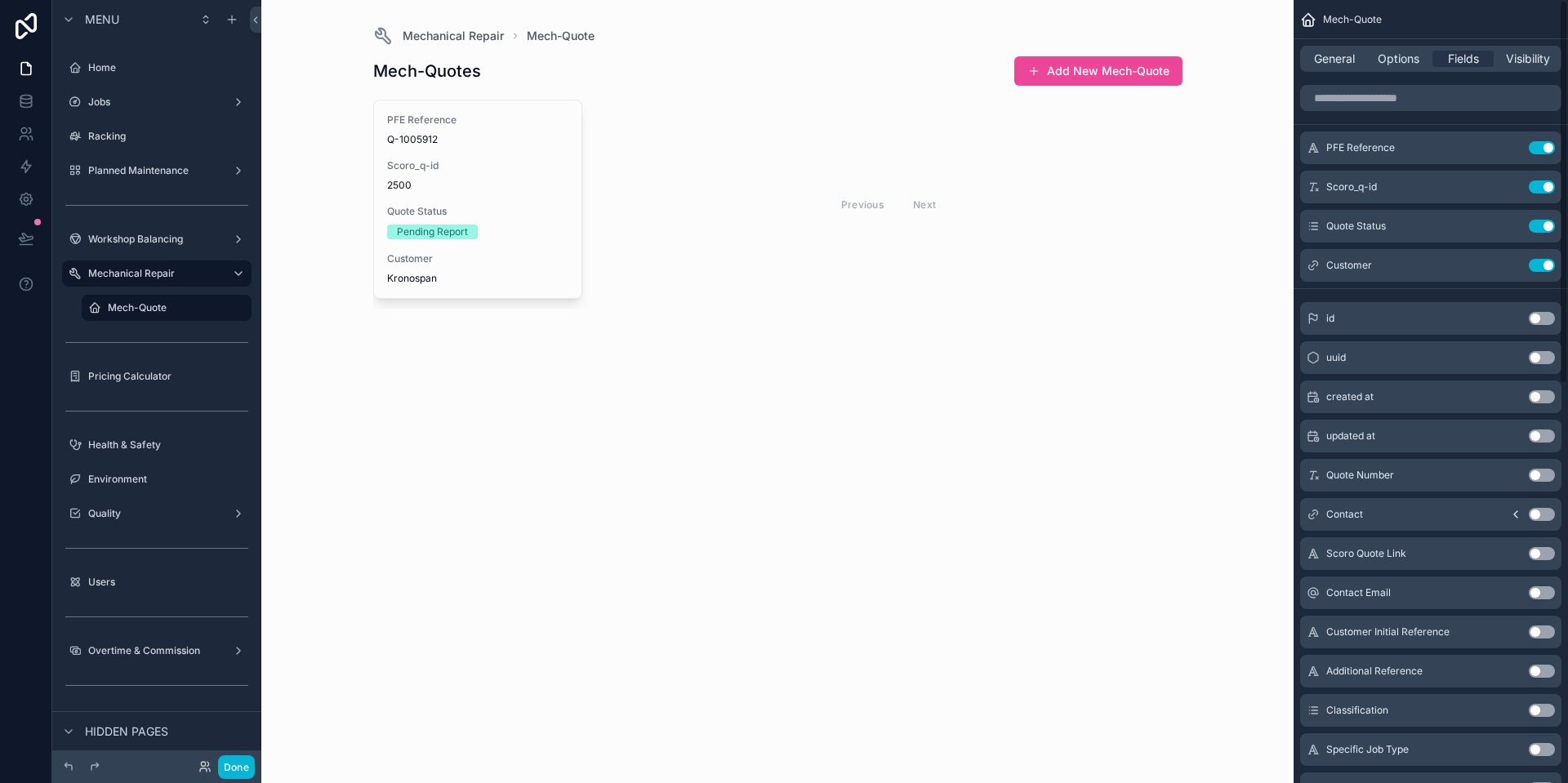 click on "Use setting" at bounding box center (1542, 265) 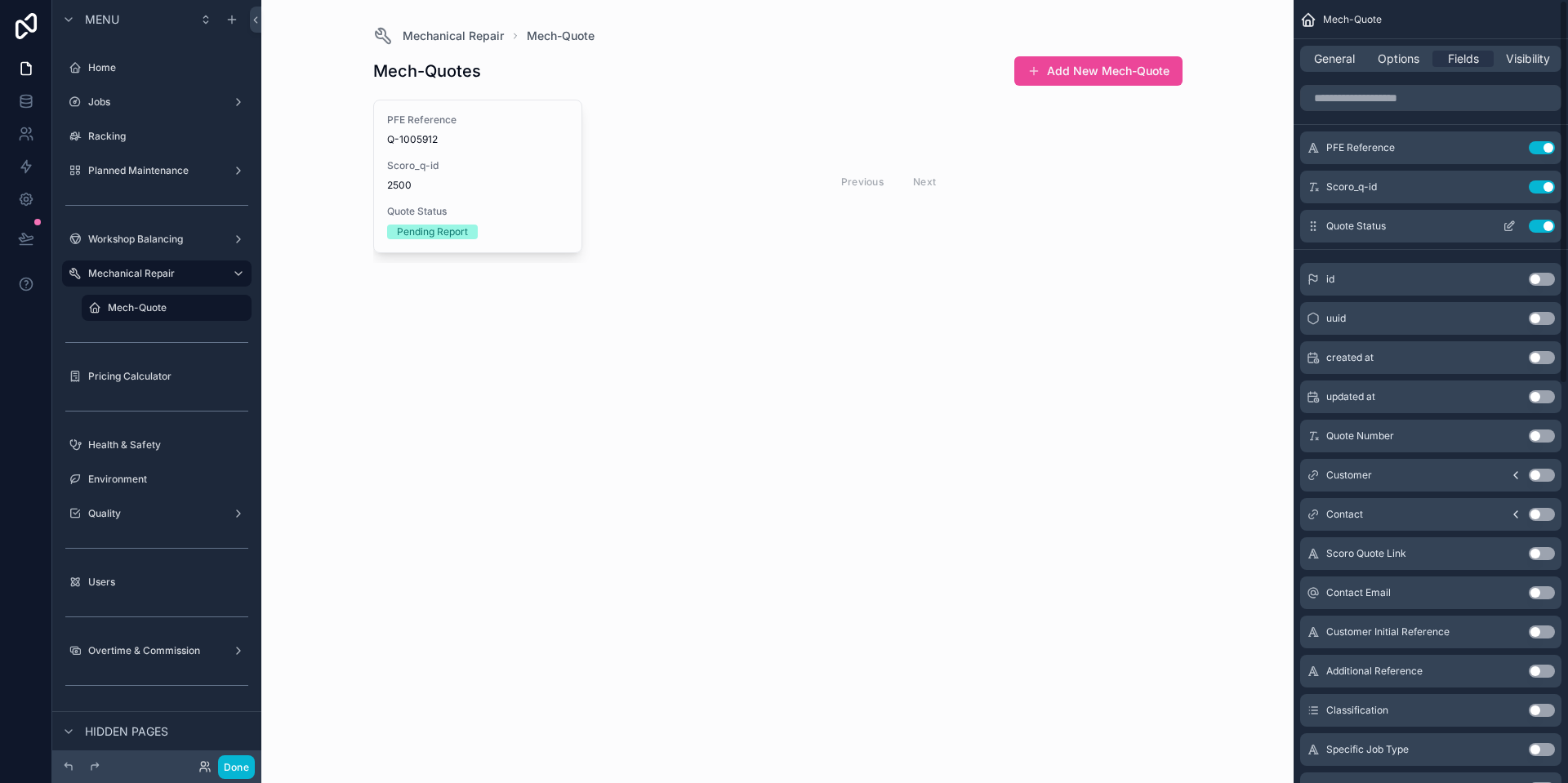 click on "Use setting" at bounding box center [1542, 226] 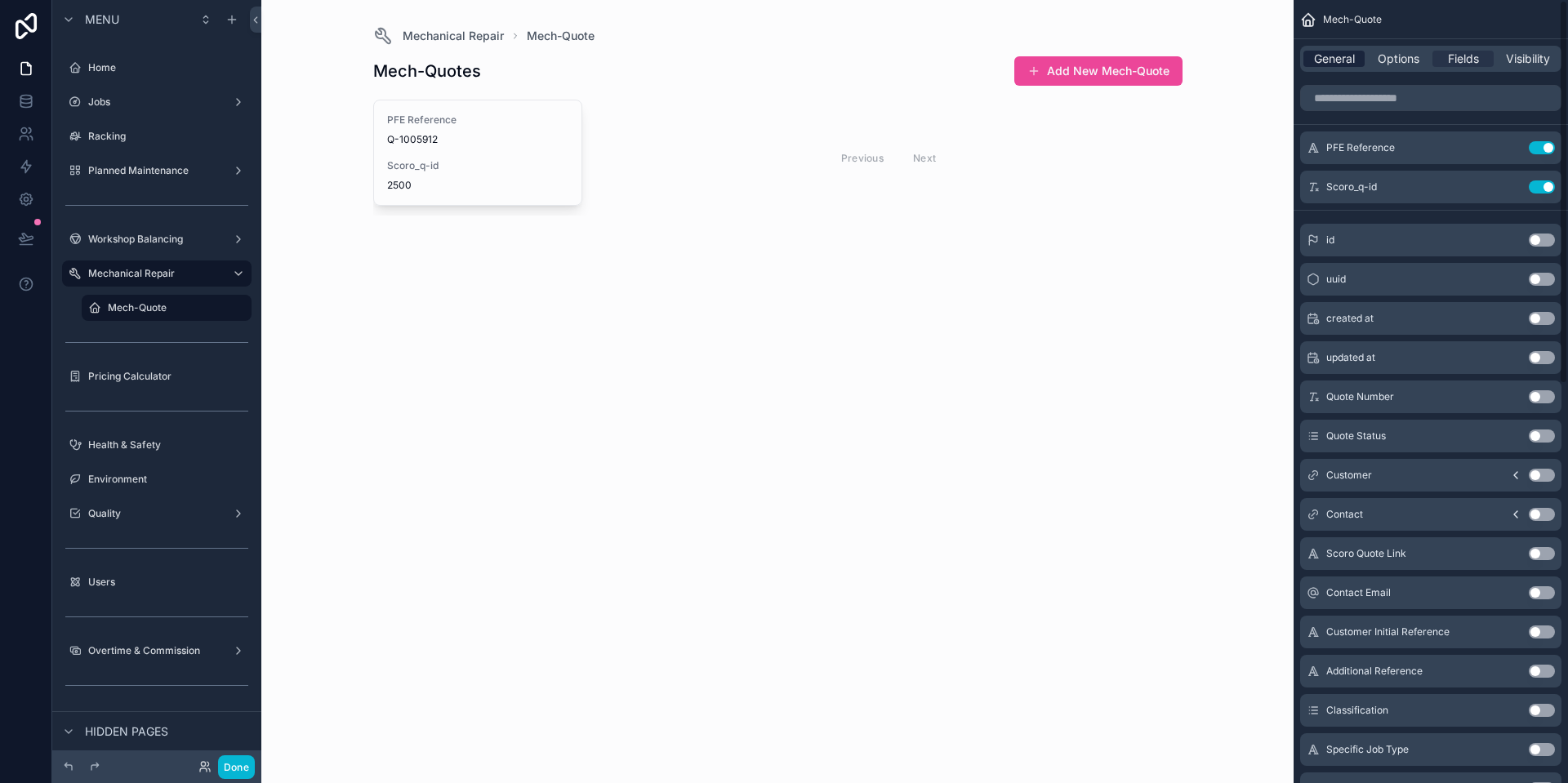 click on "General" at bounding box center (1334, 59) 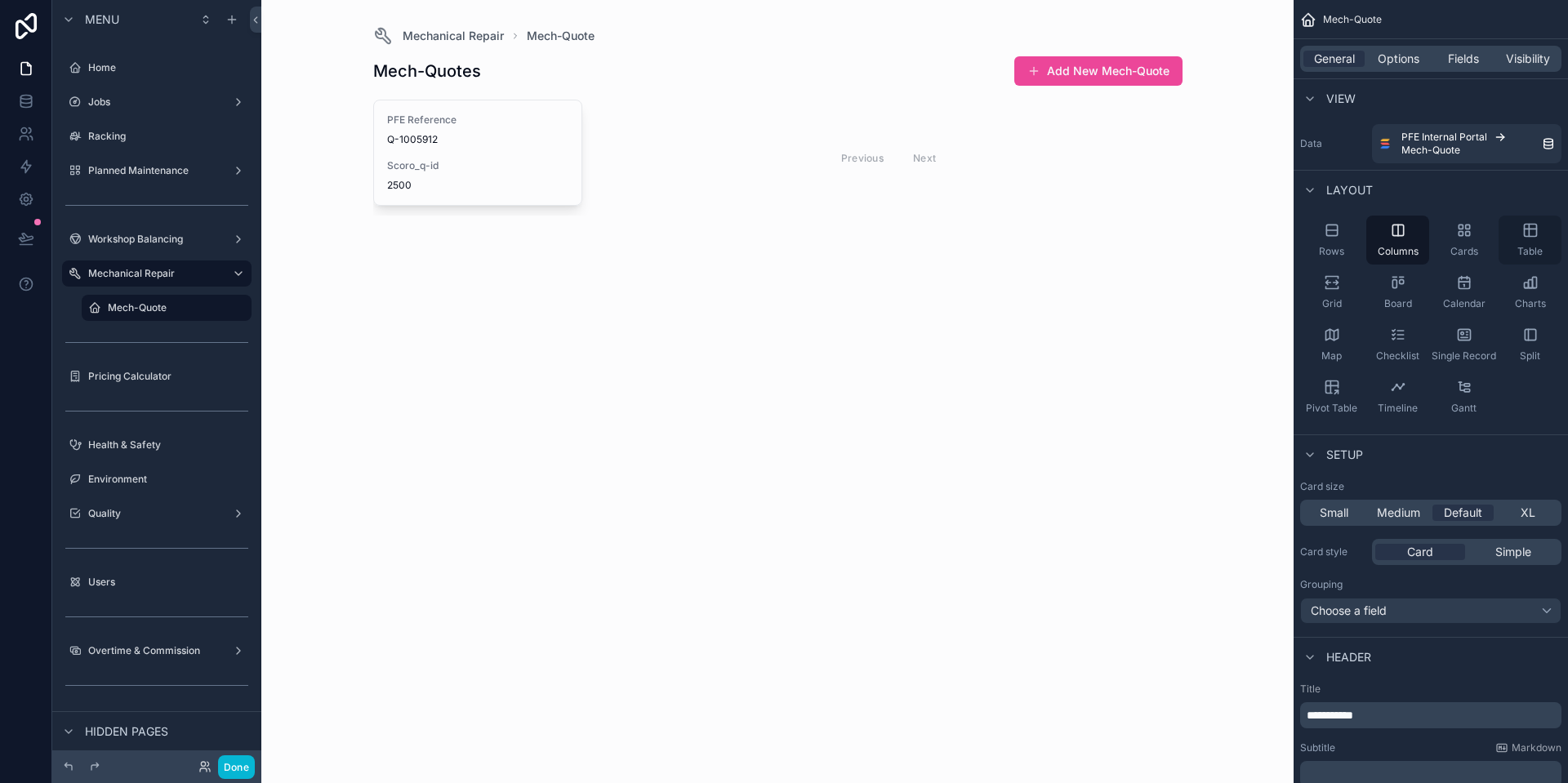 click on "Table" at bounding box center (1530, 240) 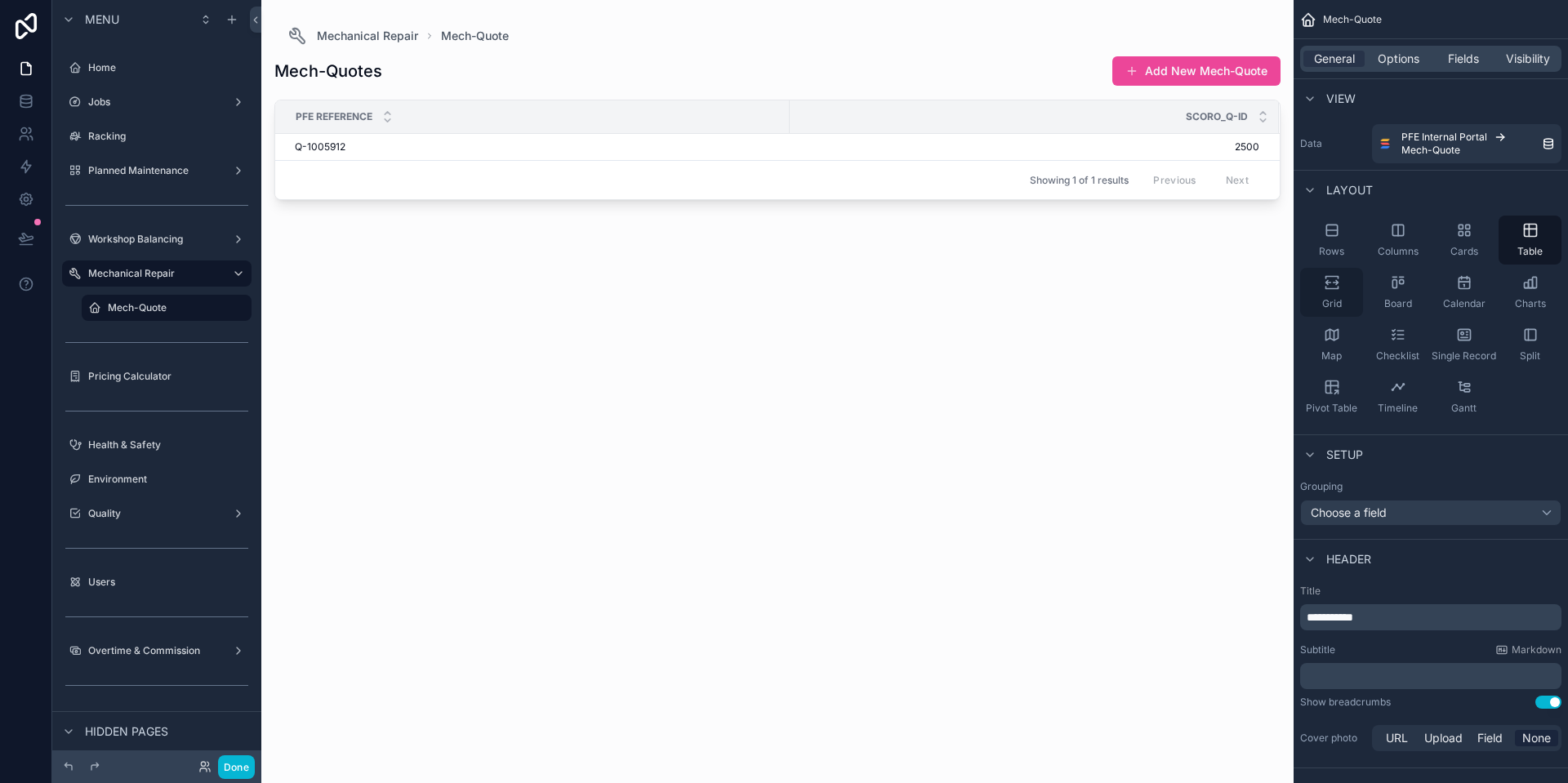 click on "Grid" at bounding box center (1331, 292) 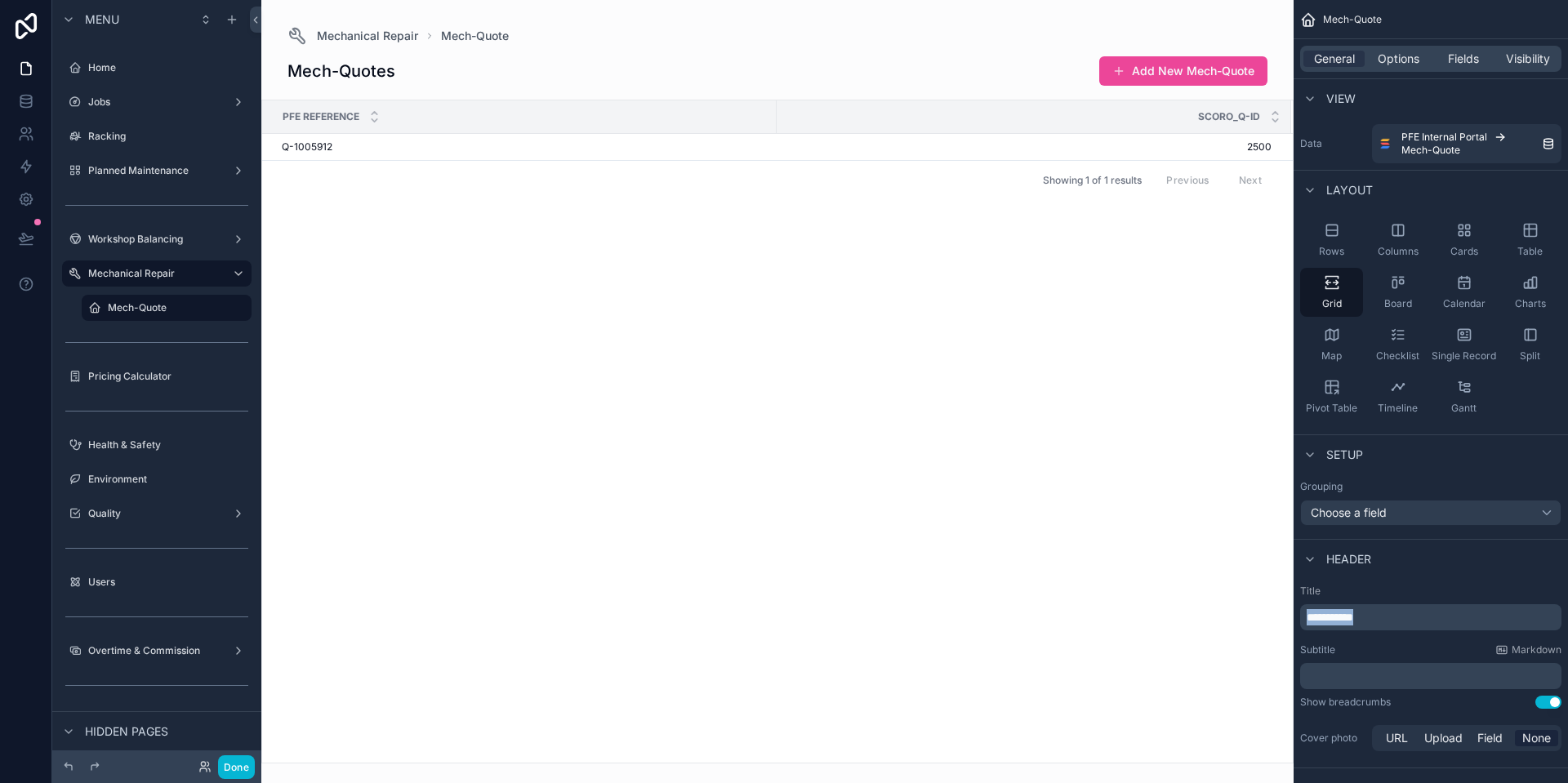 drag, startPoint x: 1388, startPoint y: 616, endPoint x: 1298, endPoint y: 627, distance: 90.66973 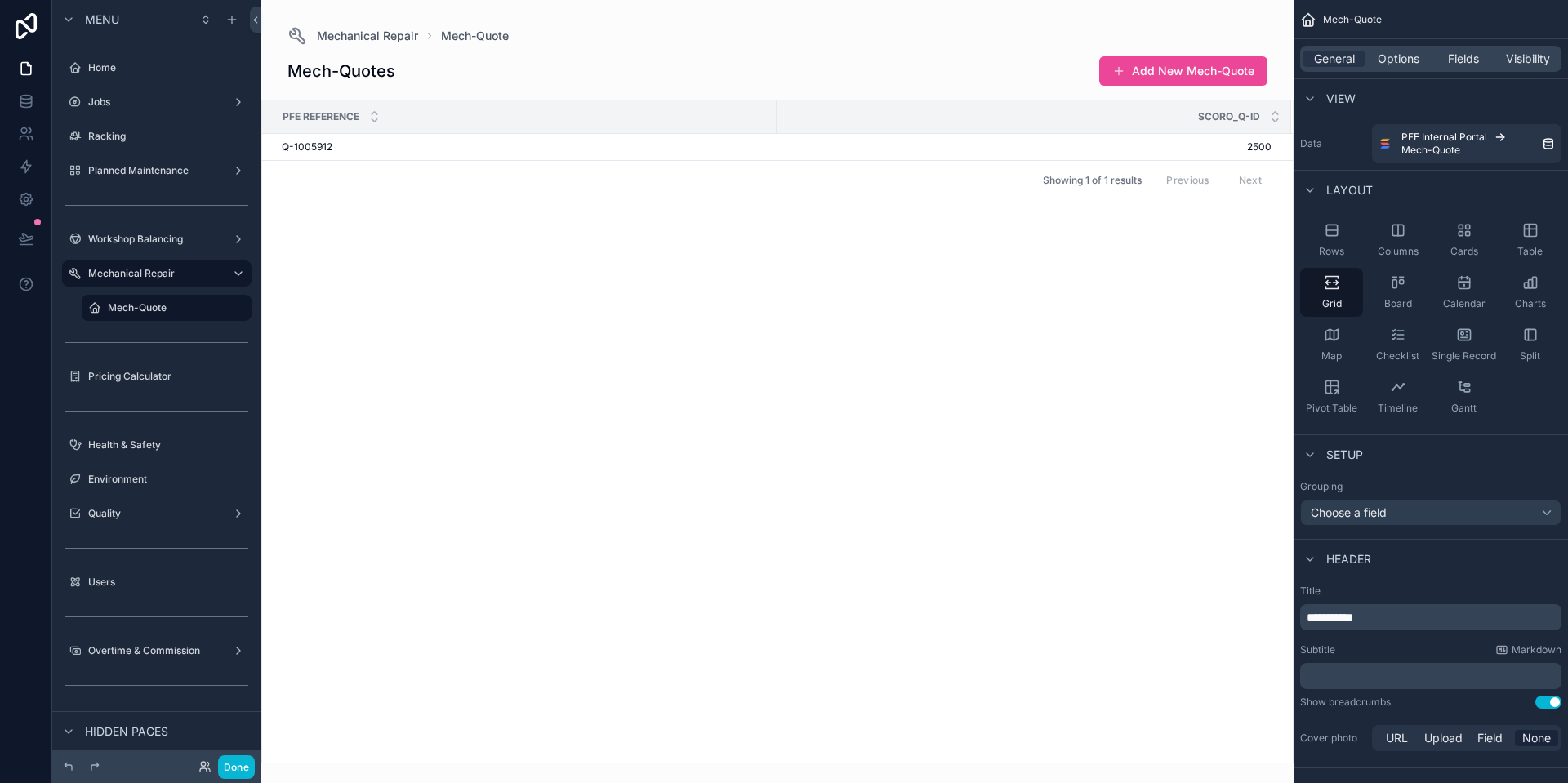 type 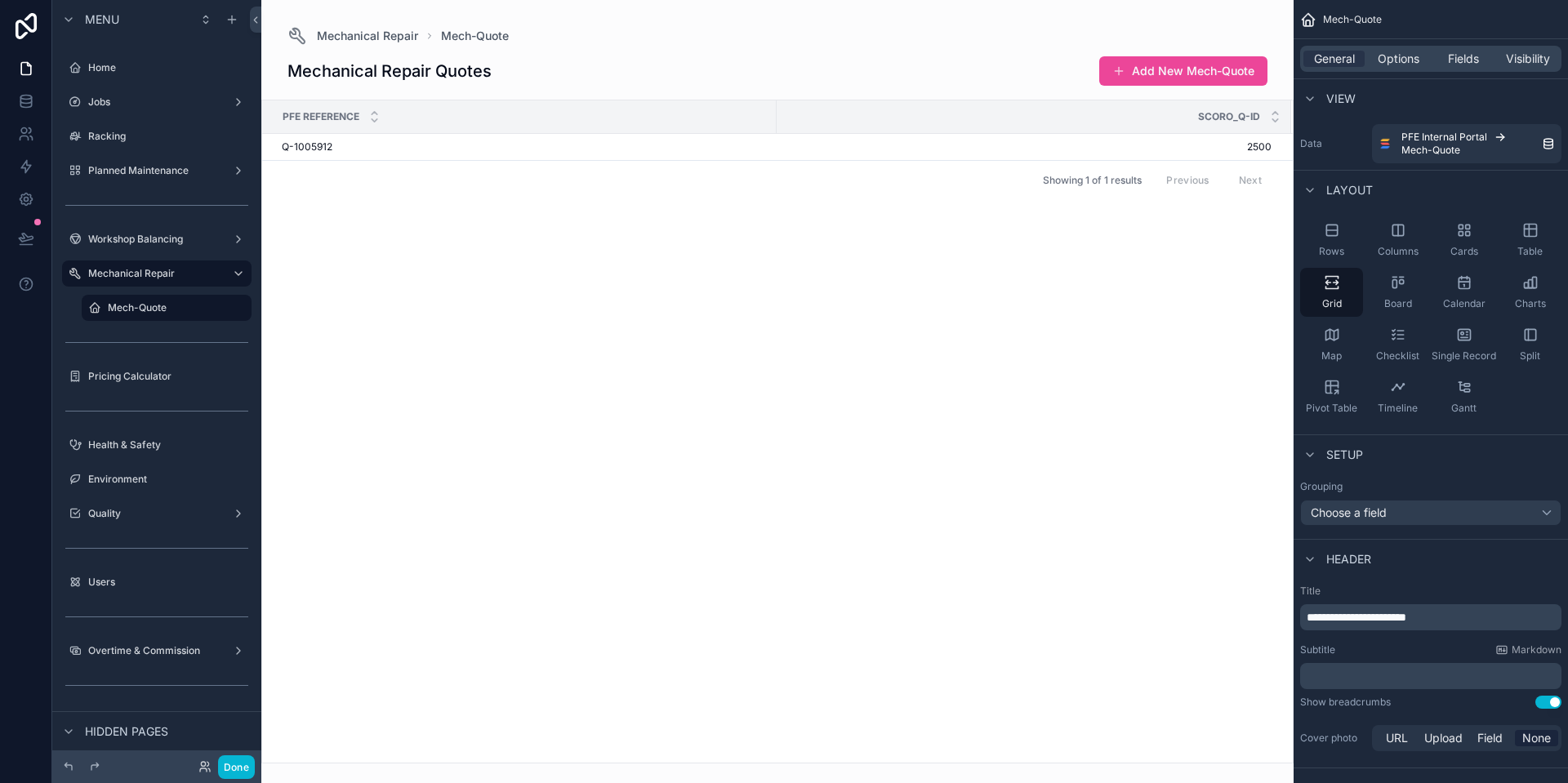 click on "Header" at bounding box center (1431, 558) 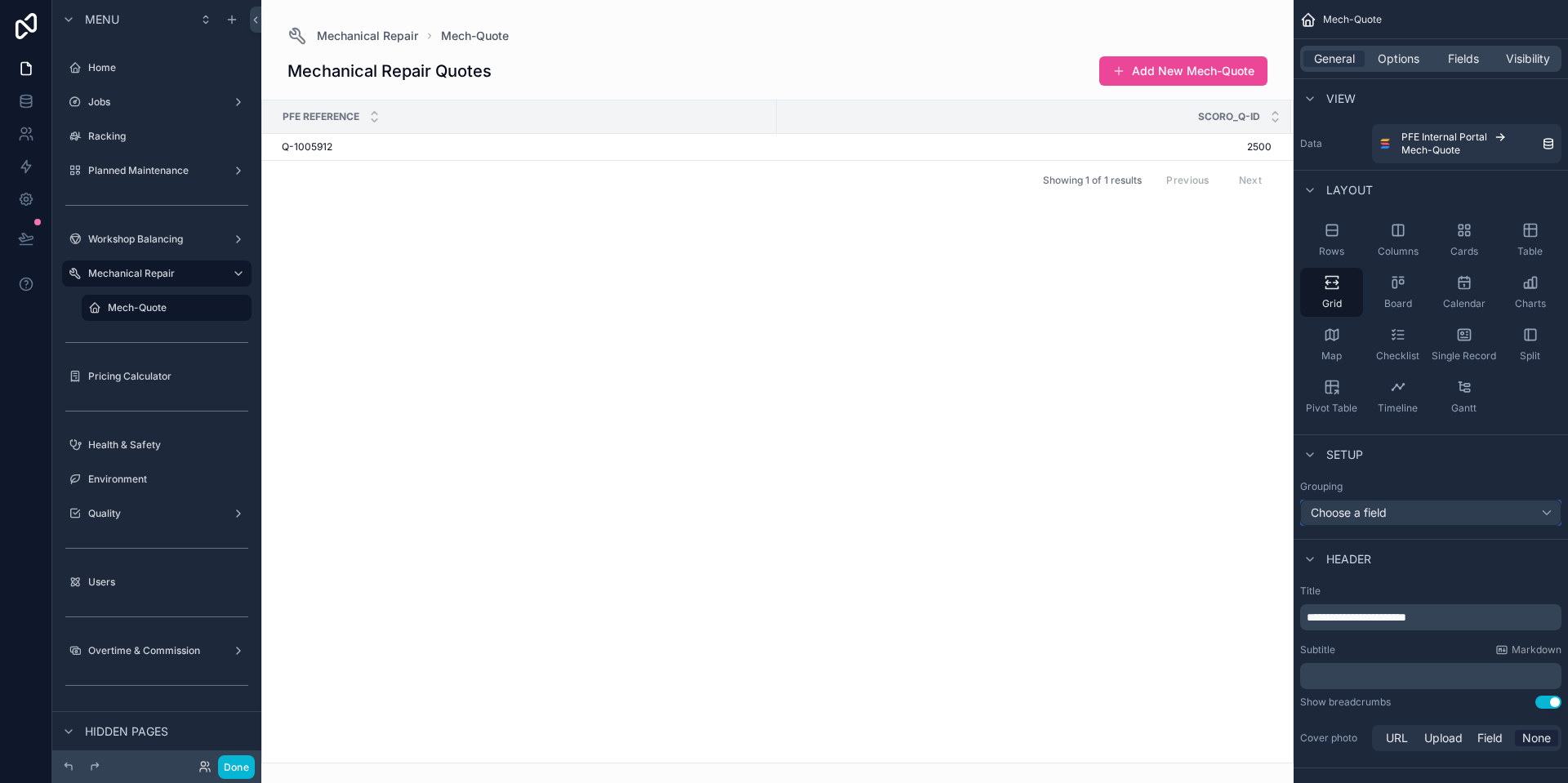 click on "Choose a field" at bounding box center (1431, 513) 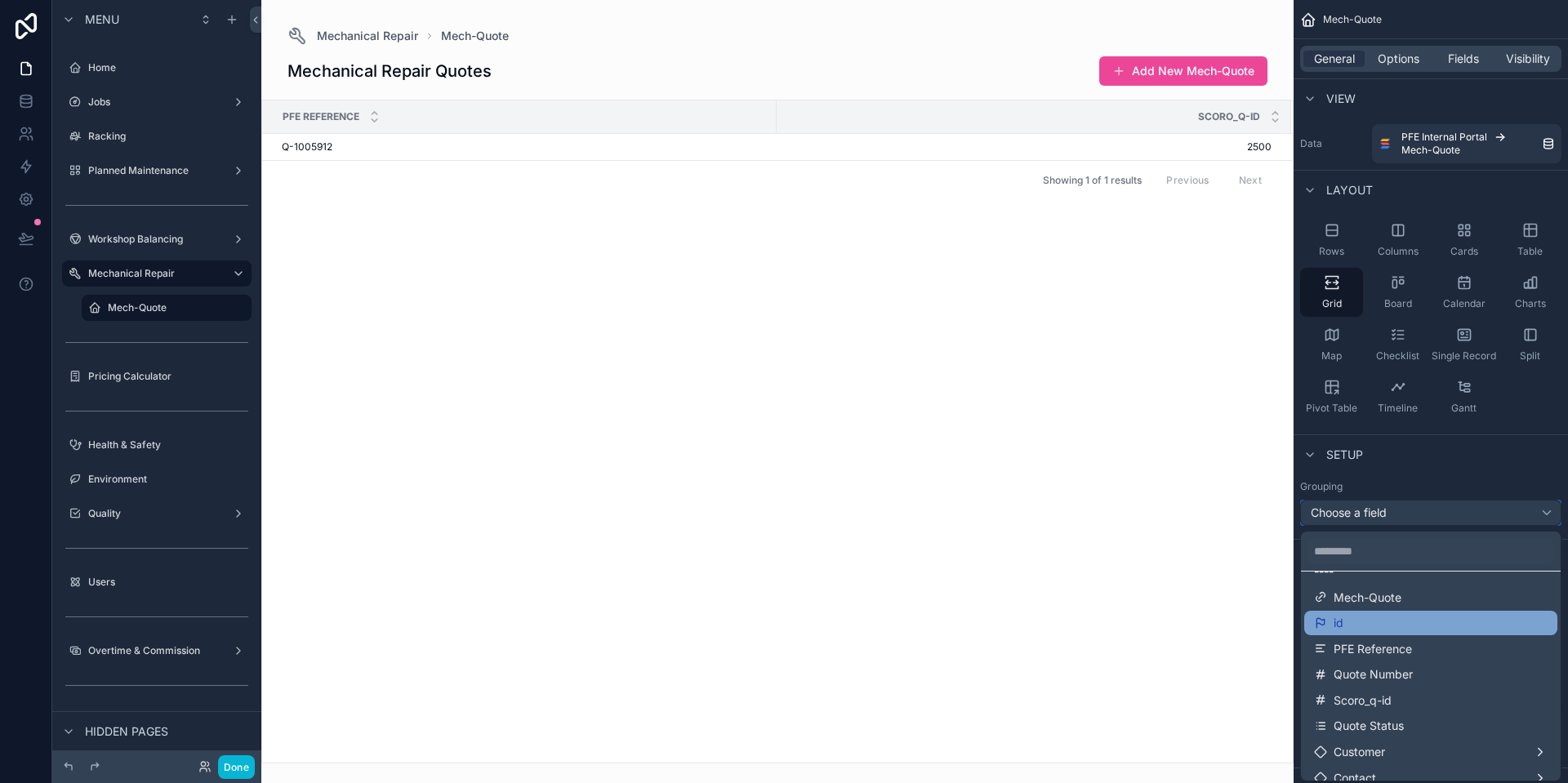 scroll, scrollTop: 82, scrollLeft: 0, axis: vertical 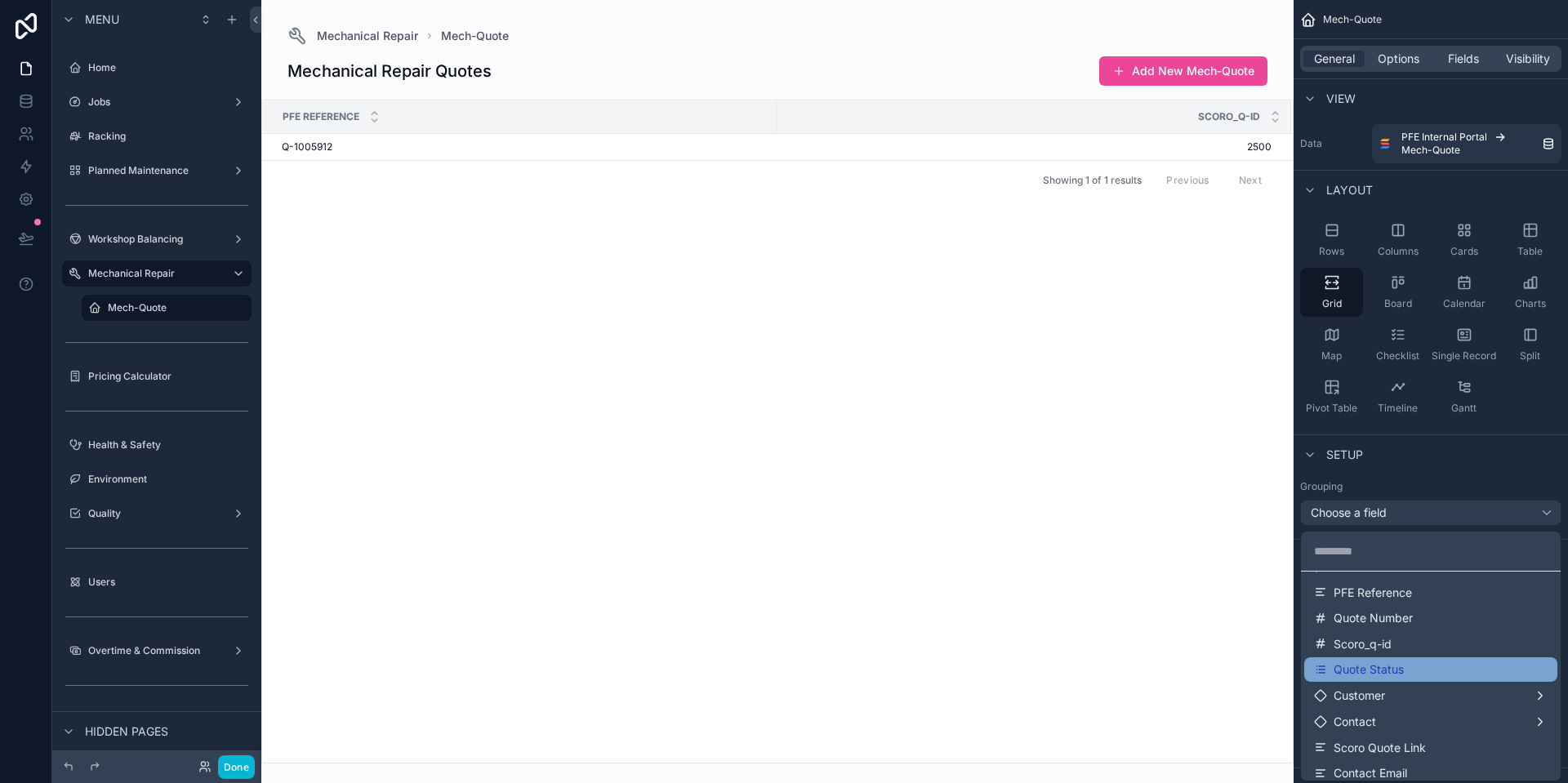 click on "Quote Status" at bounding box center [1431, 670] 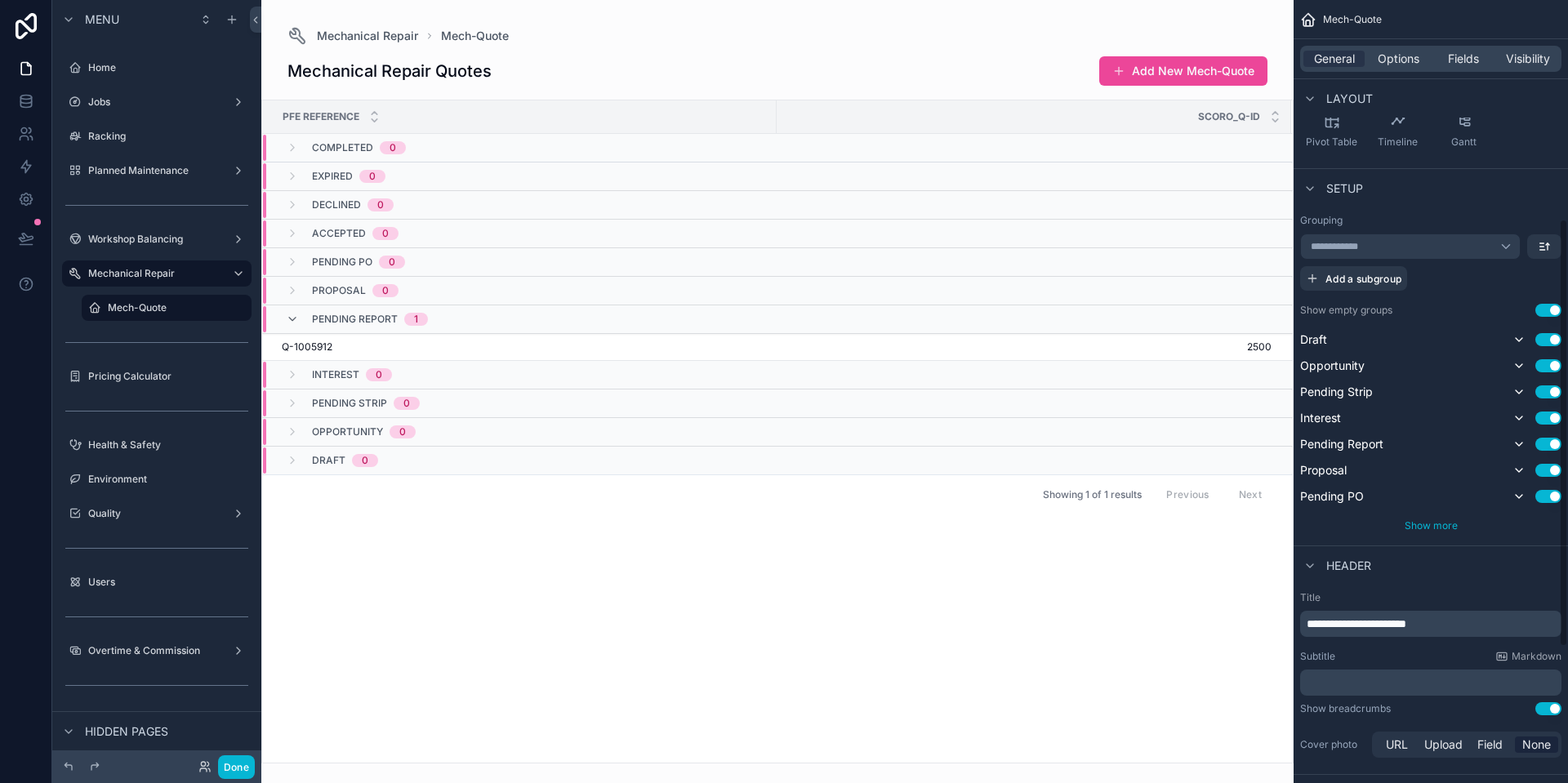 scroll, scrollTop: 408, scrollLeft: 0, axis: vertical 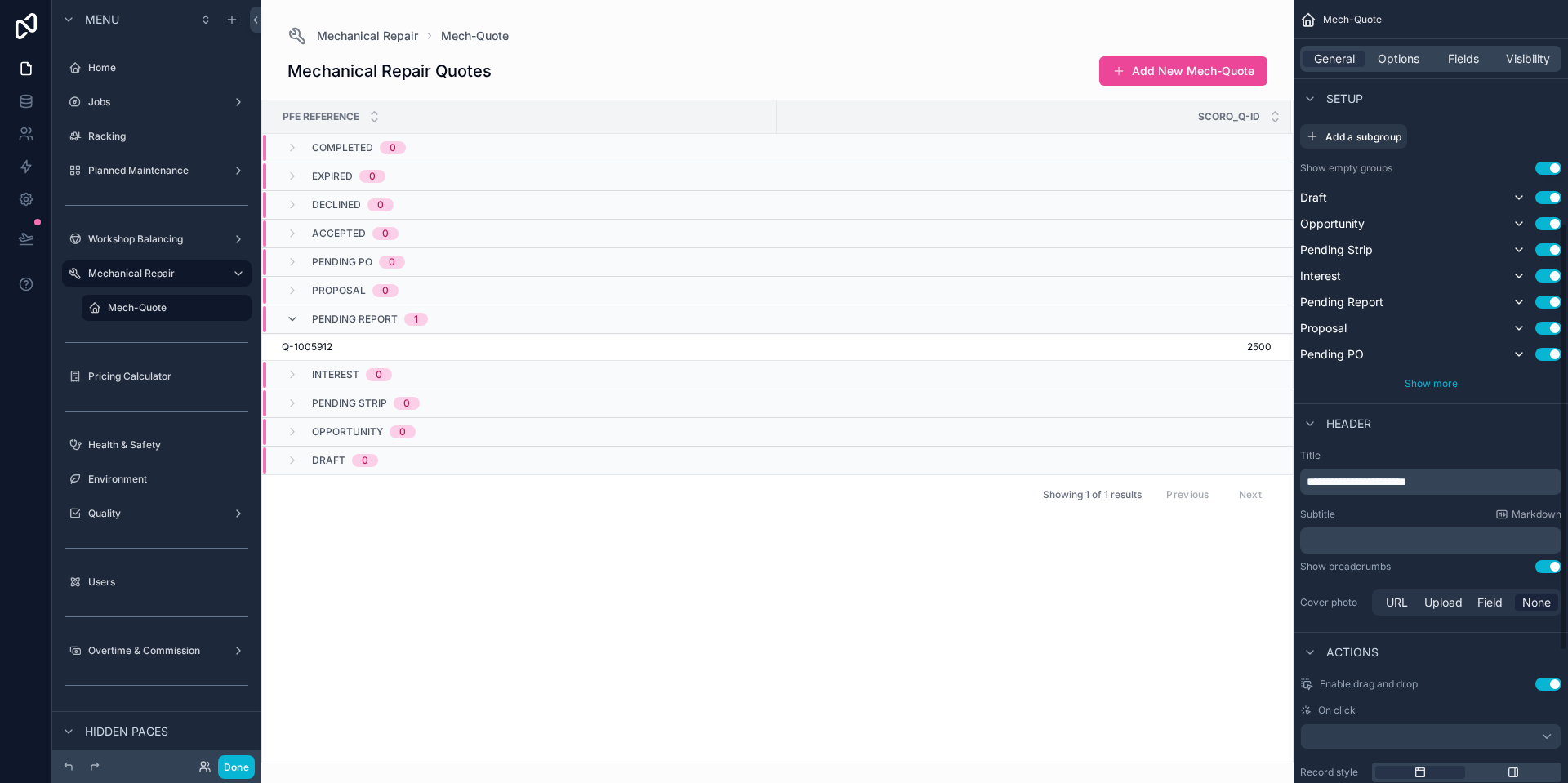 click on "Show more" at bounding box center (1431, 383) 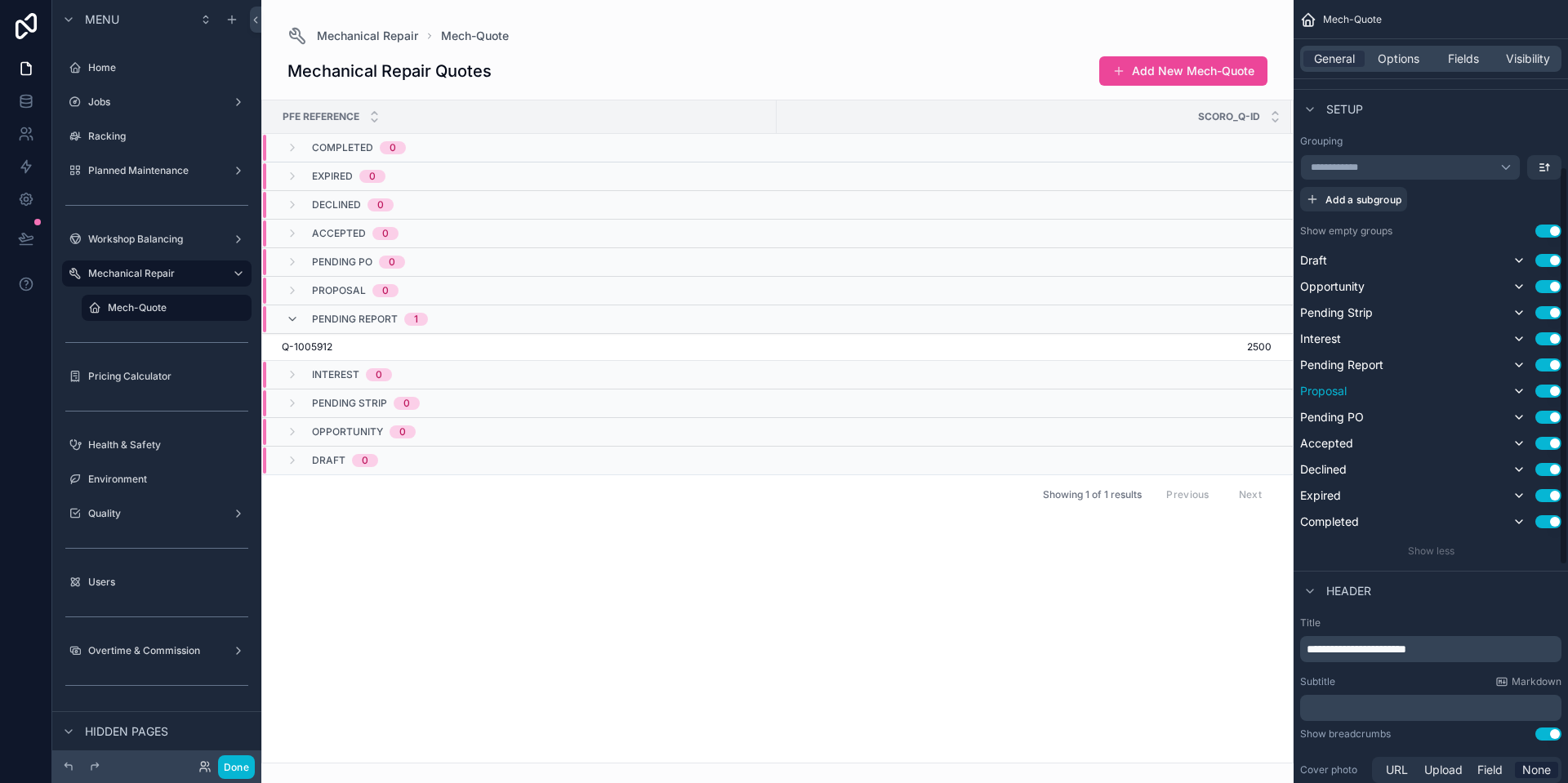 scroll, scrollTop: 327, scrollLeft: 0, axis: vertical 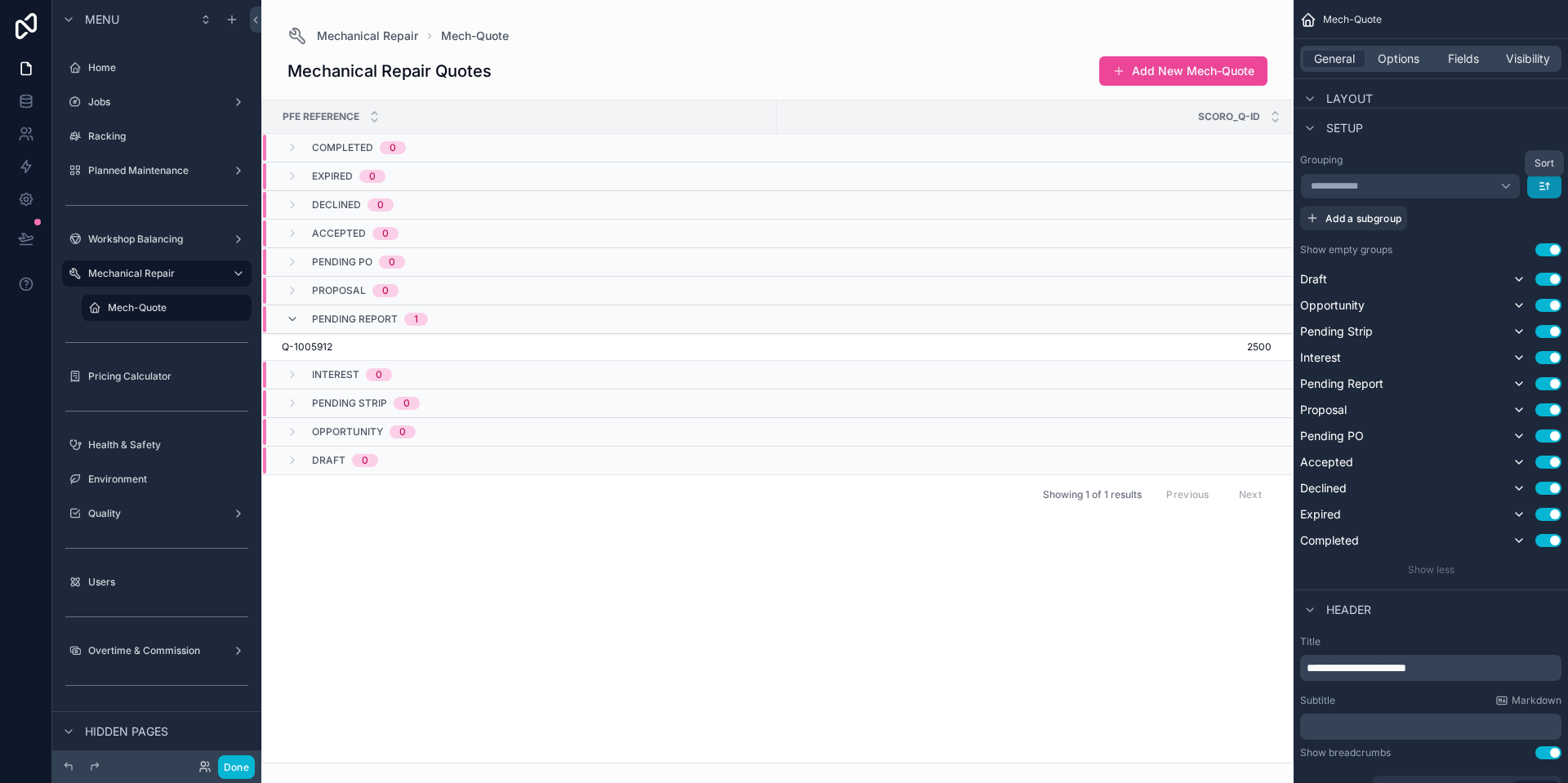 click 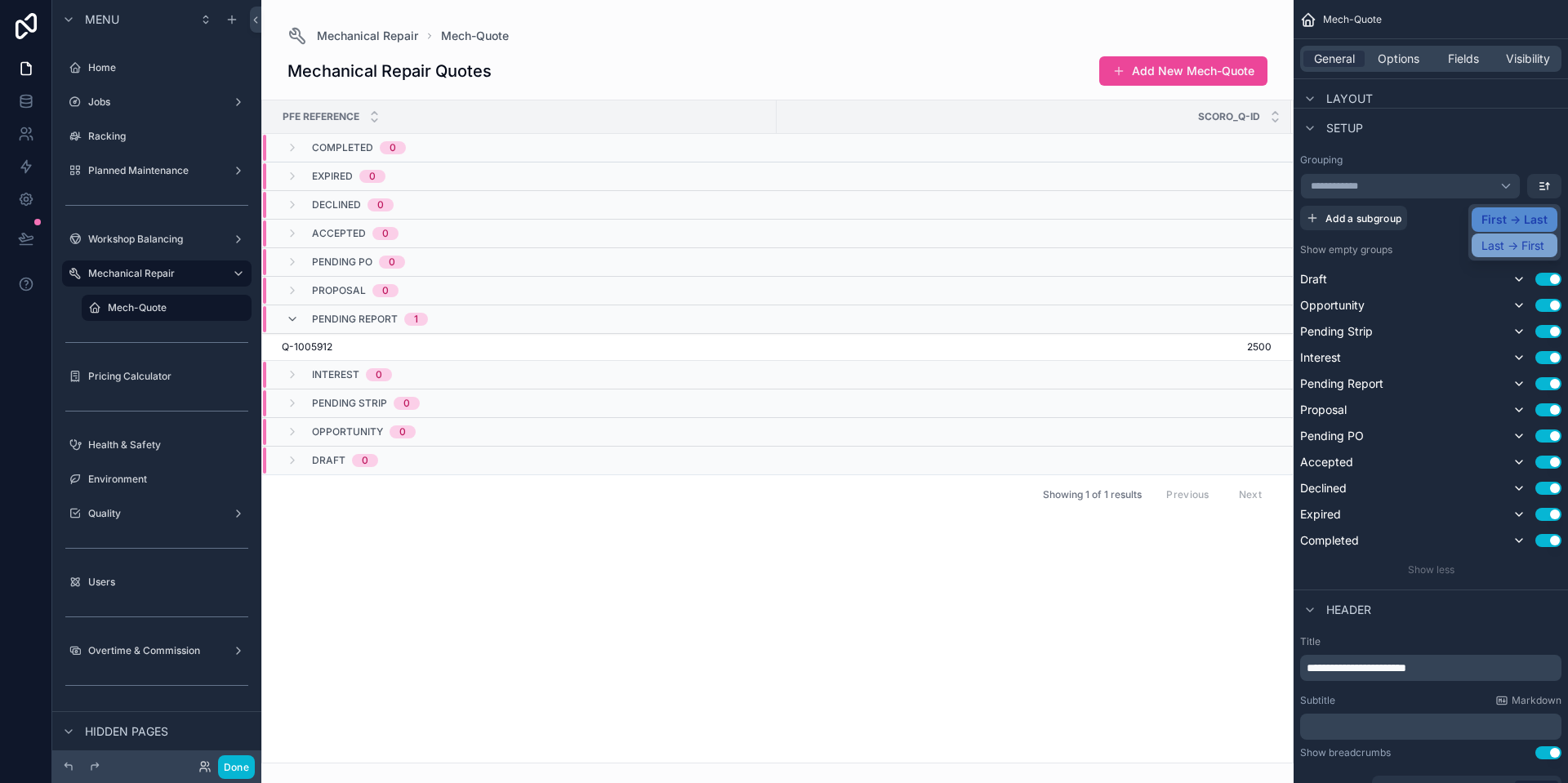 click on "Last -> First" at bounding box center [1512, 246] 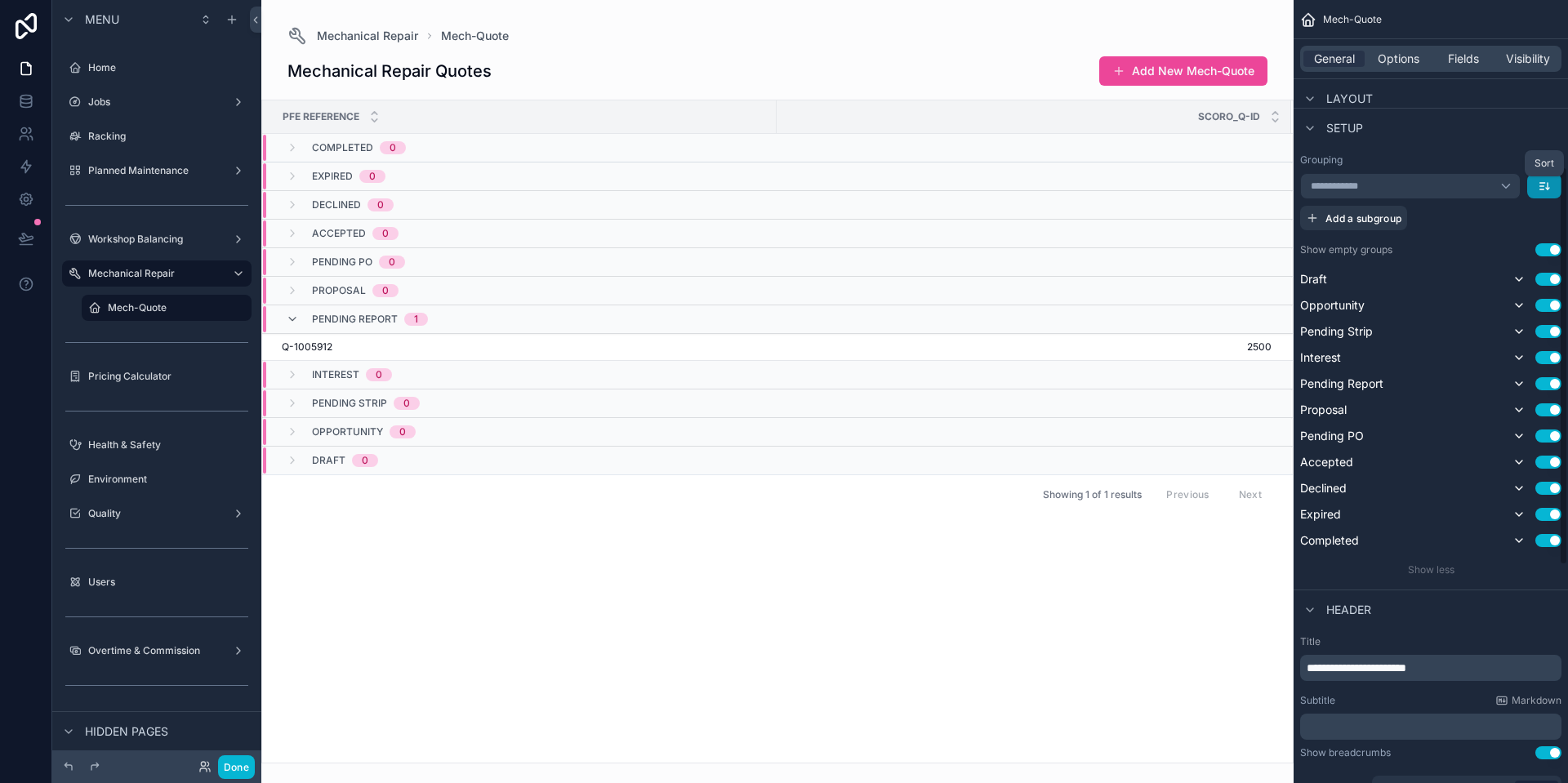 click 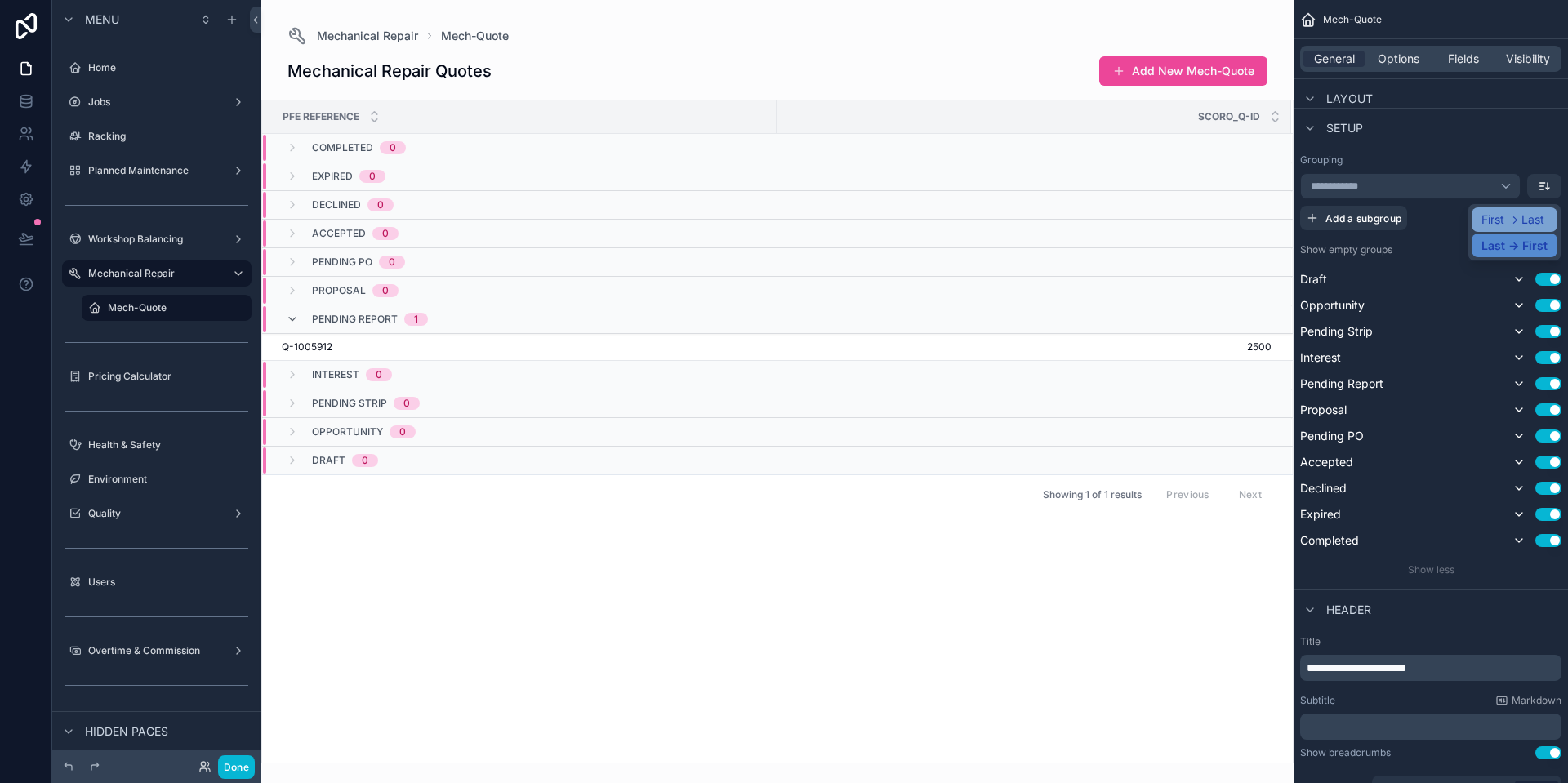 click on "First -> Last" at bounding box center (1512, 220) 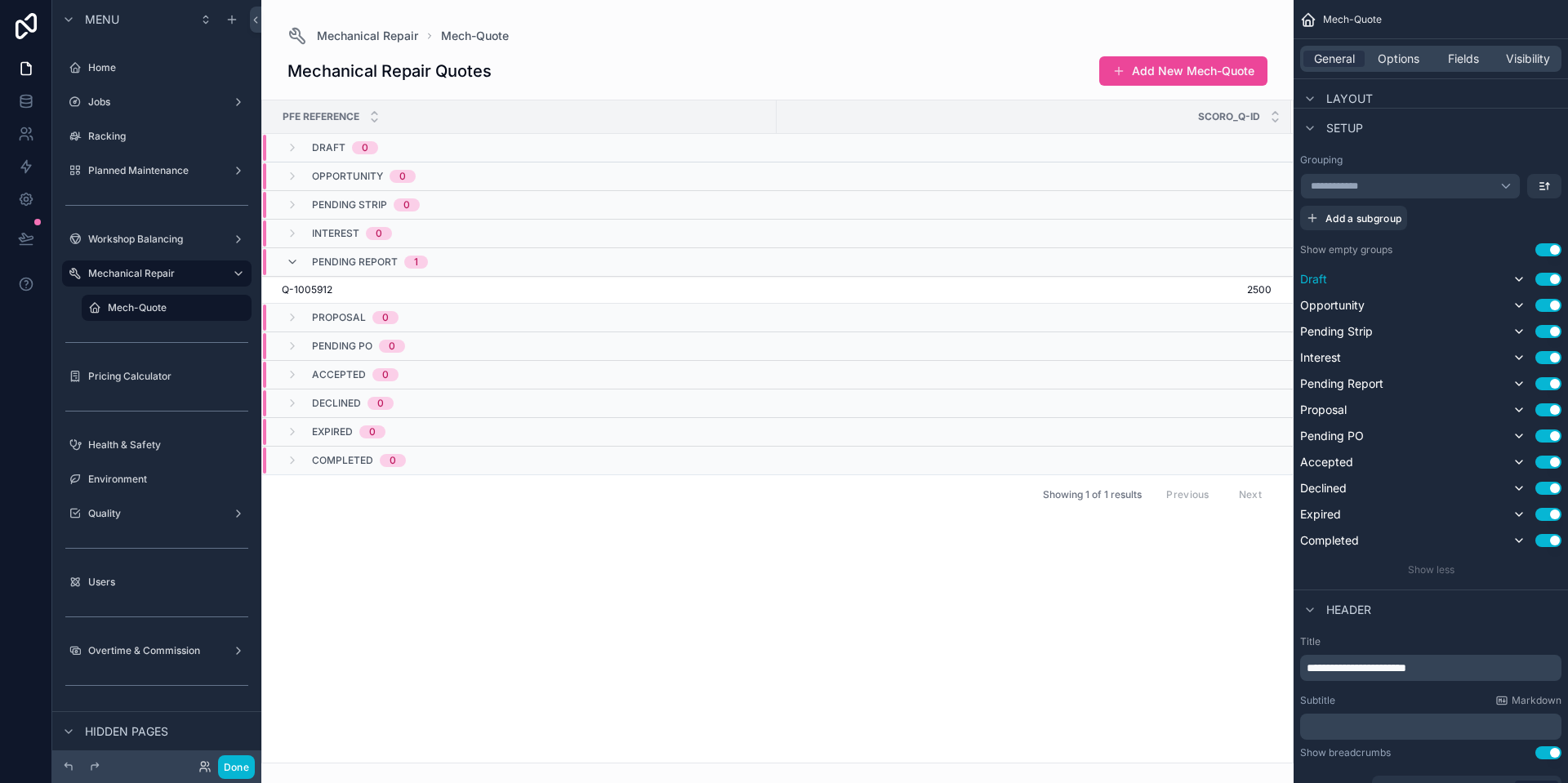 click on "Use setting" at bounding box center (1548, 279) 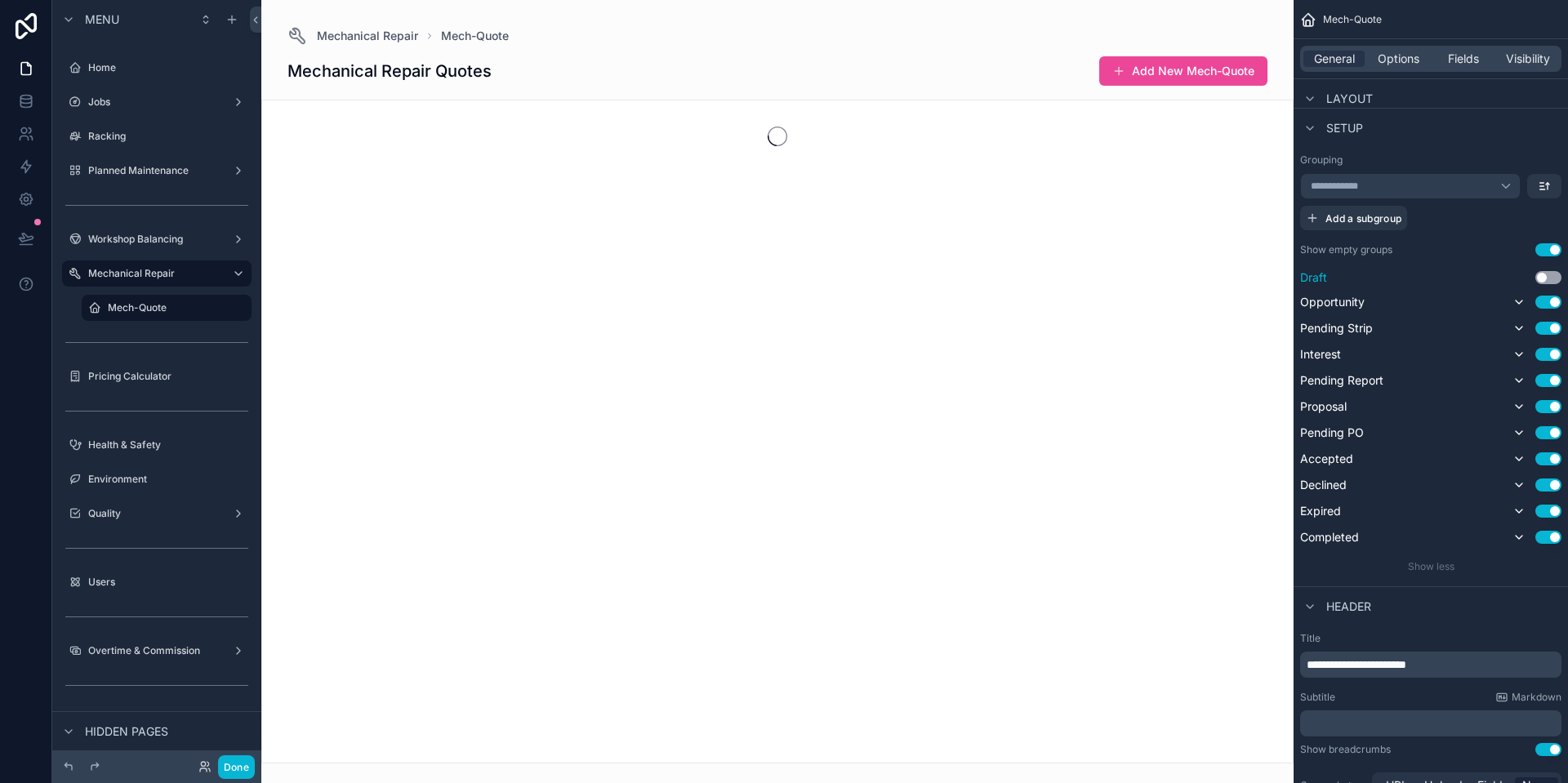click on "Use setting" at bounding box center (1548, 278) 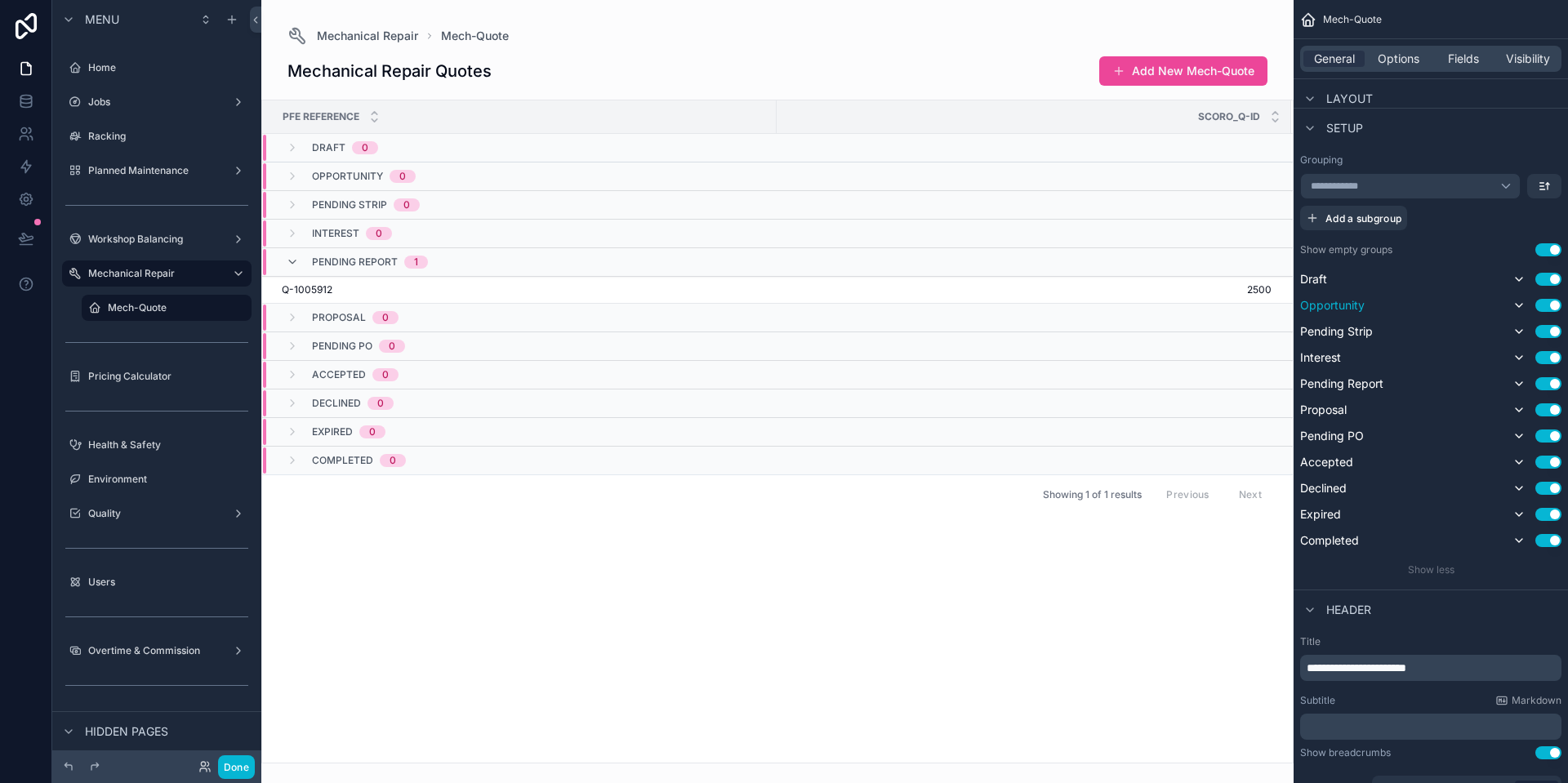 click on "Use setting" at bounding box center (1548, 305) 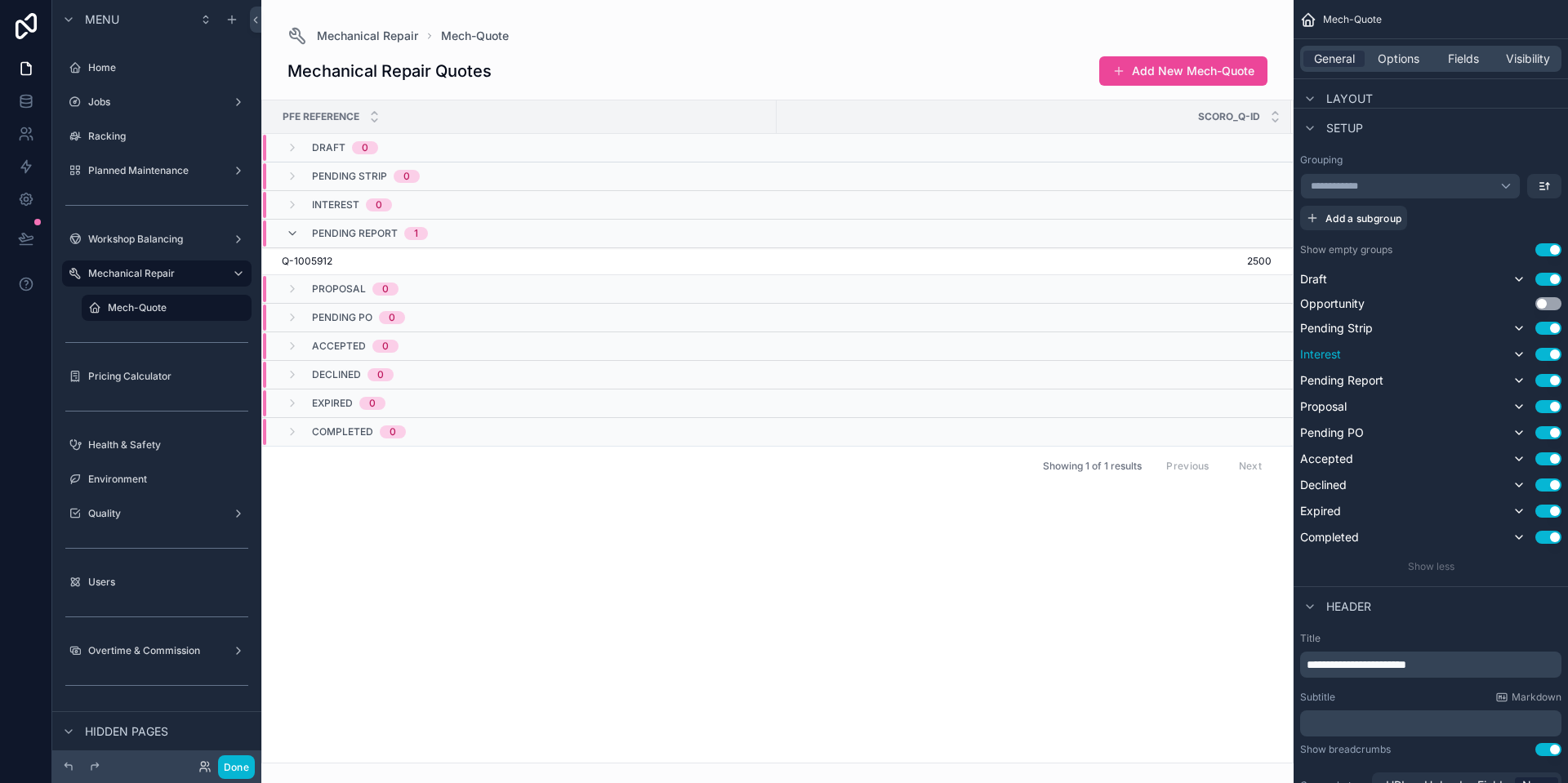 click on "Use setting" at bounding box center [1548, 354] 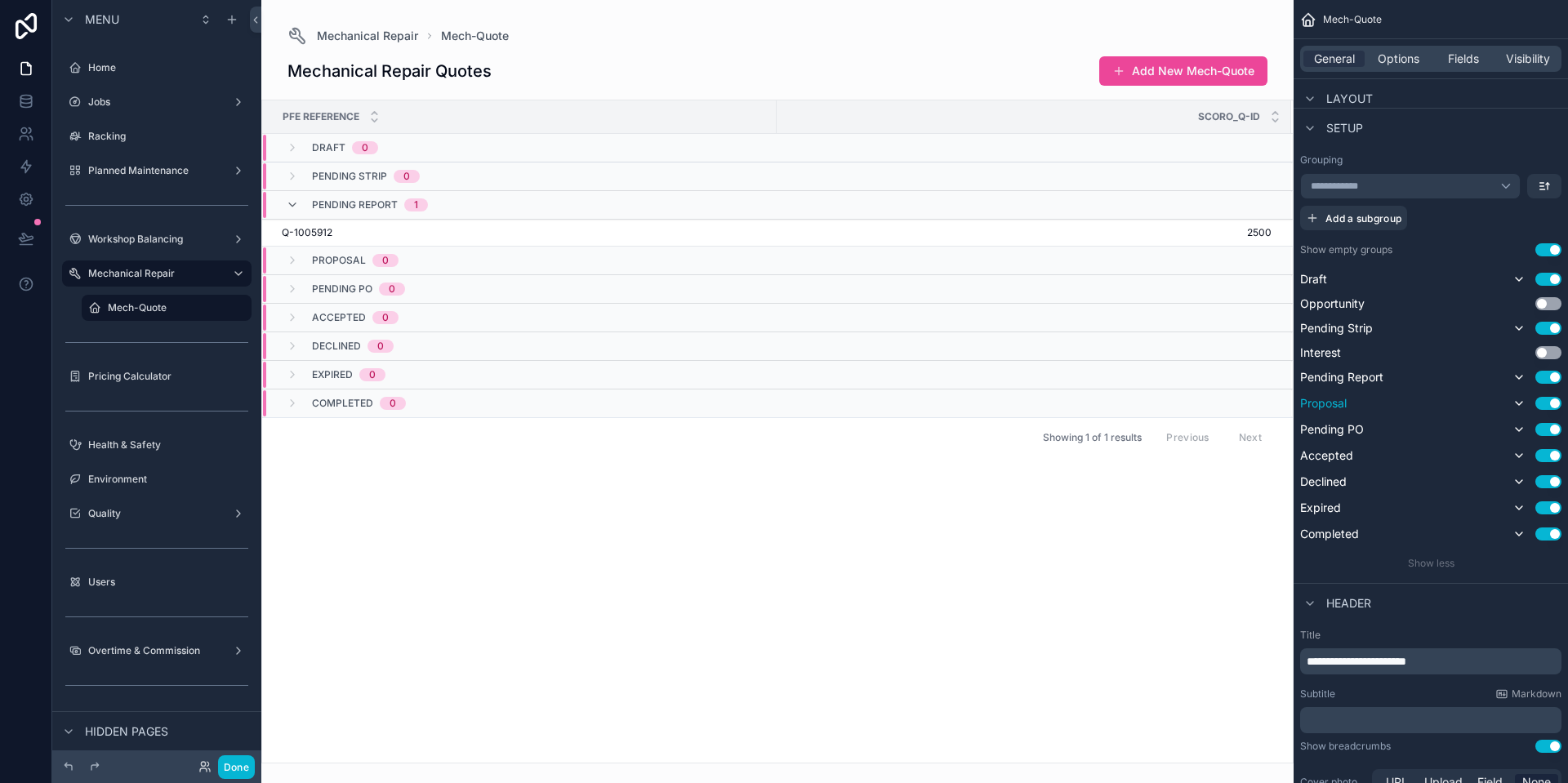 click on "Use setting" at bounding box center (1548, 403) 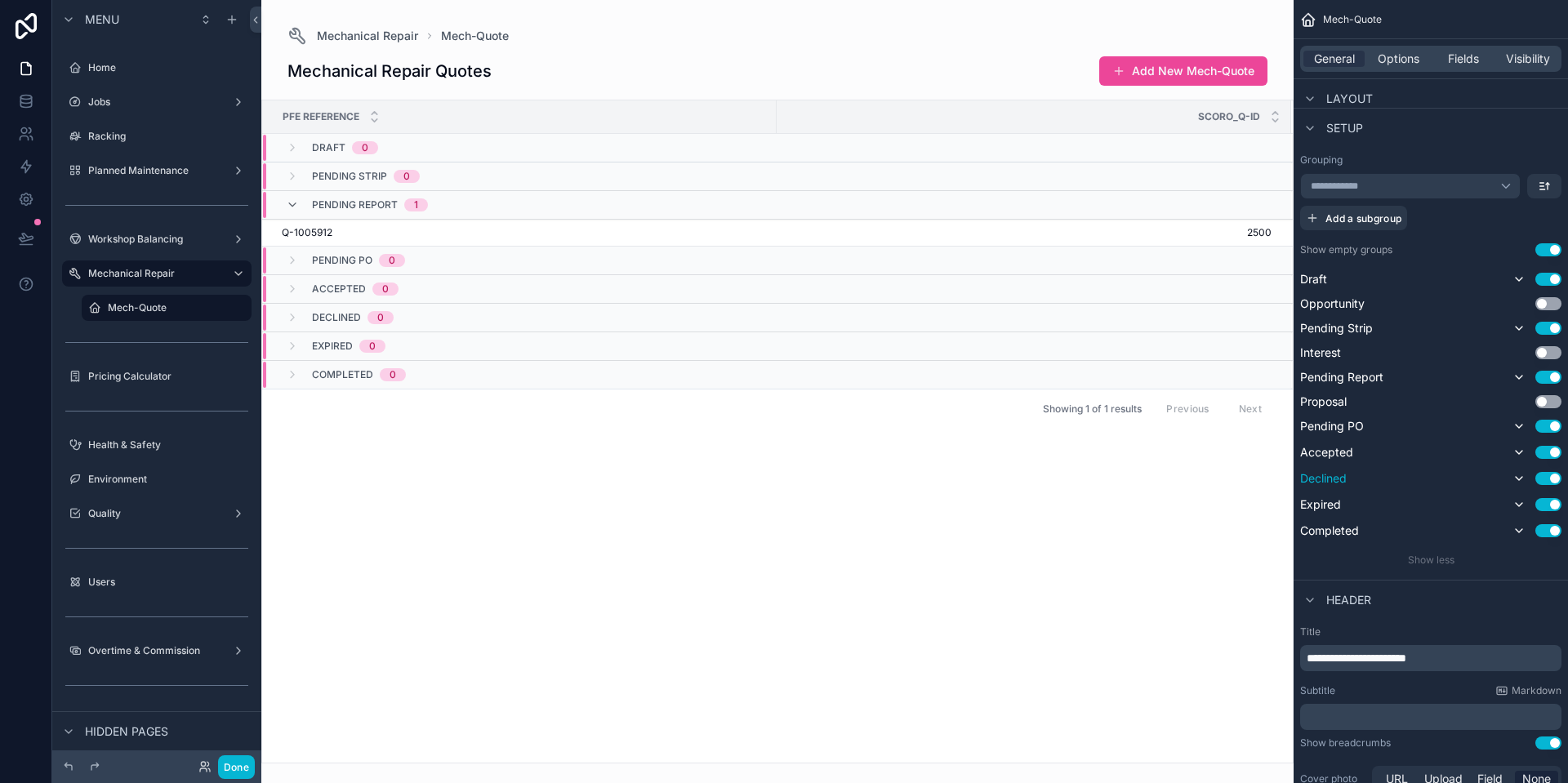 click on "Use setting" at bounding box center [1548, 478] 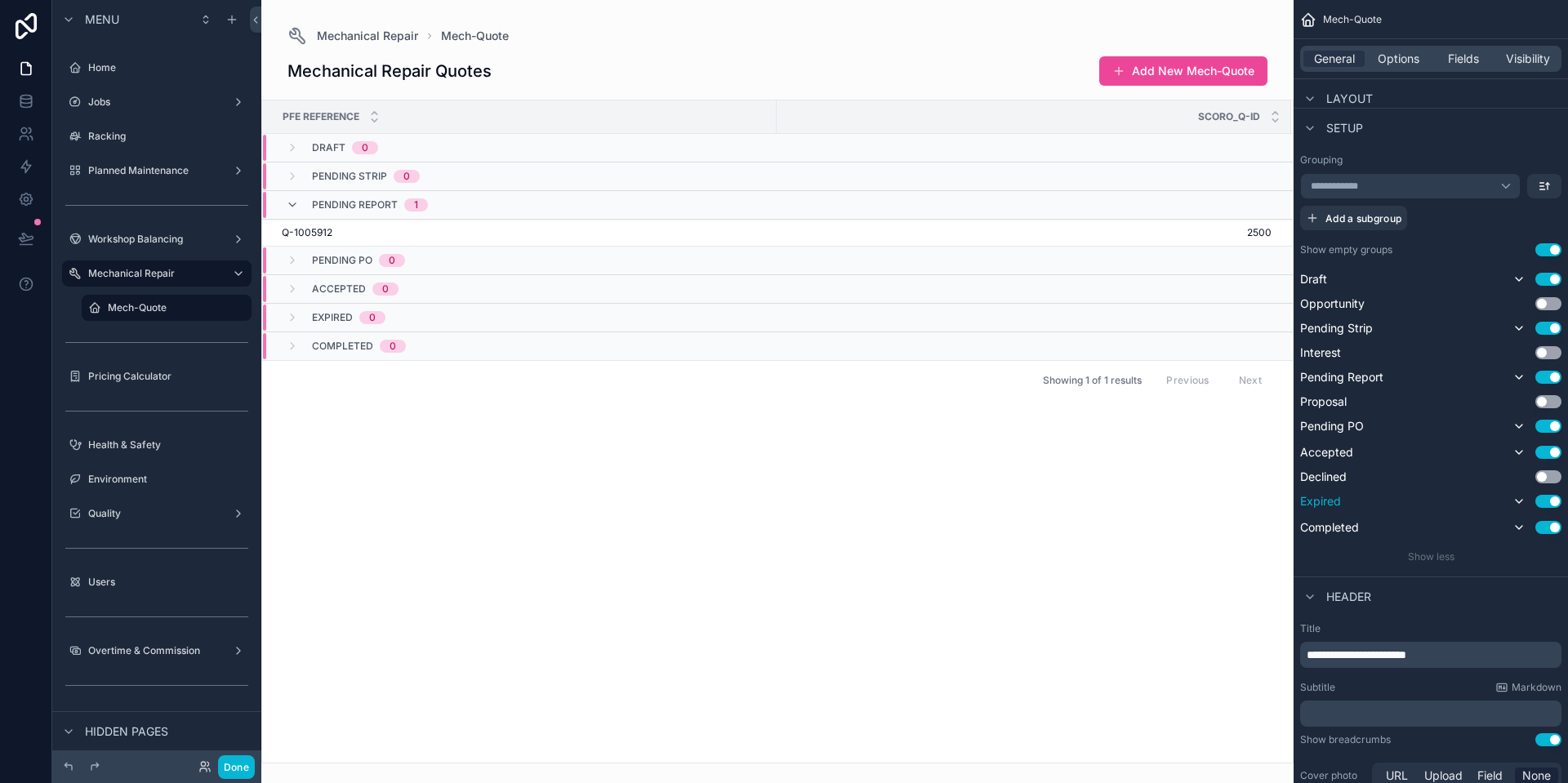 click on "Use setting" at bounding box center [1548, 501] 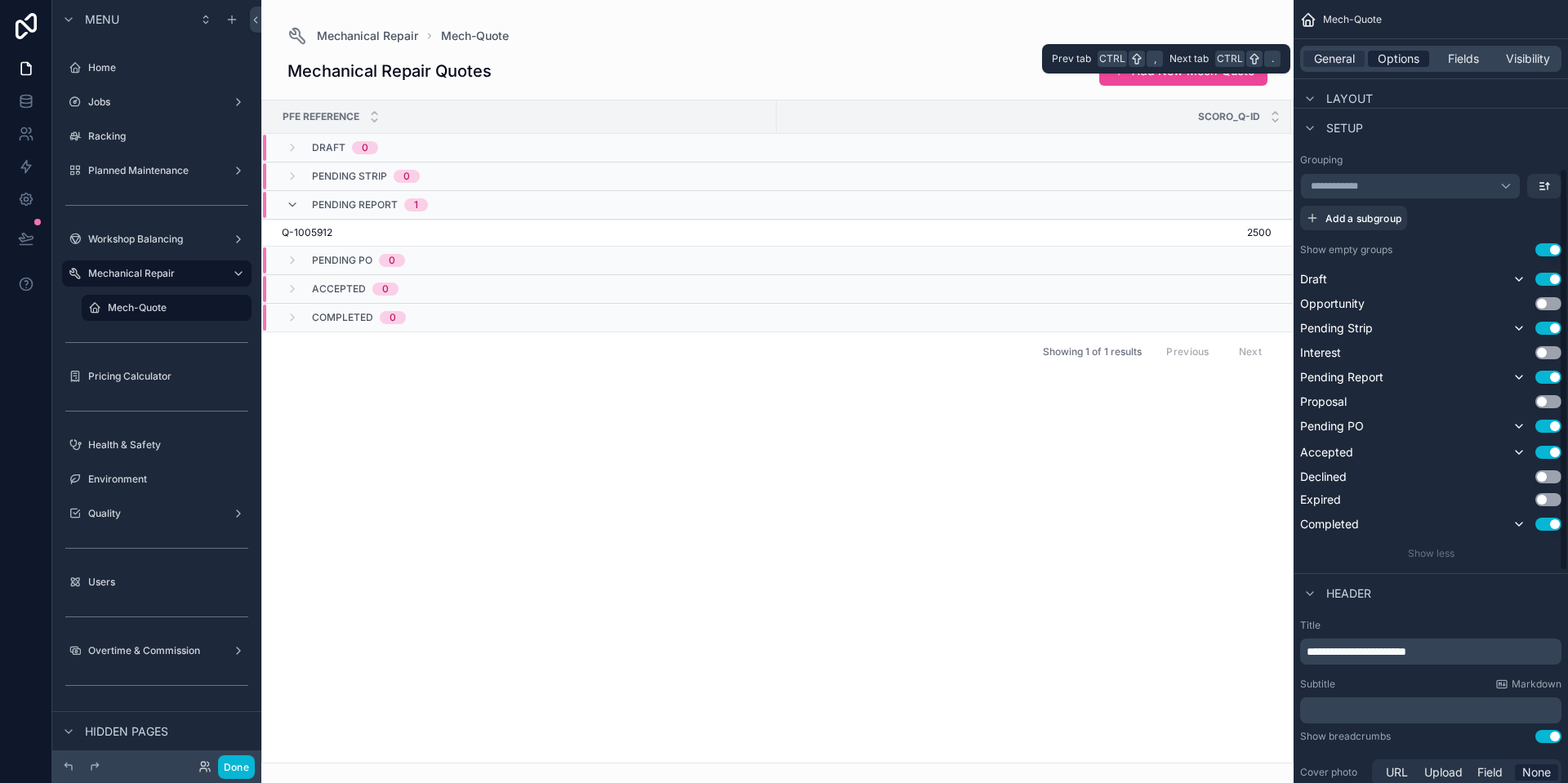 click on "Options" at bounding box center (1398, 59) 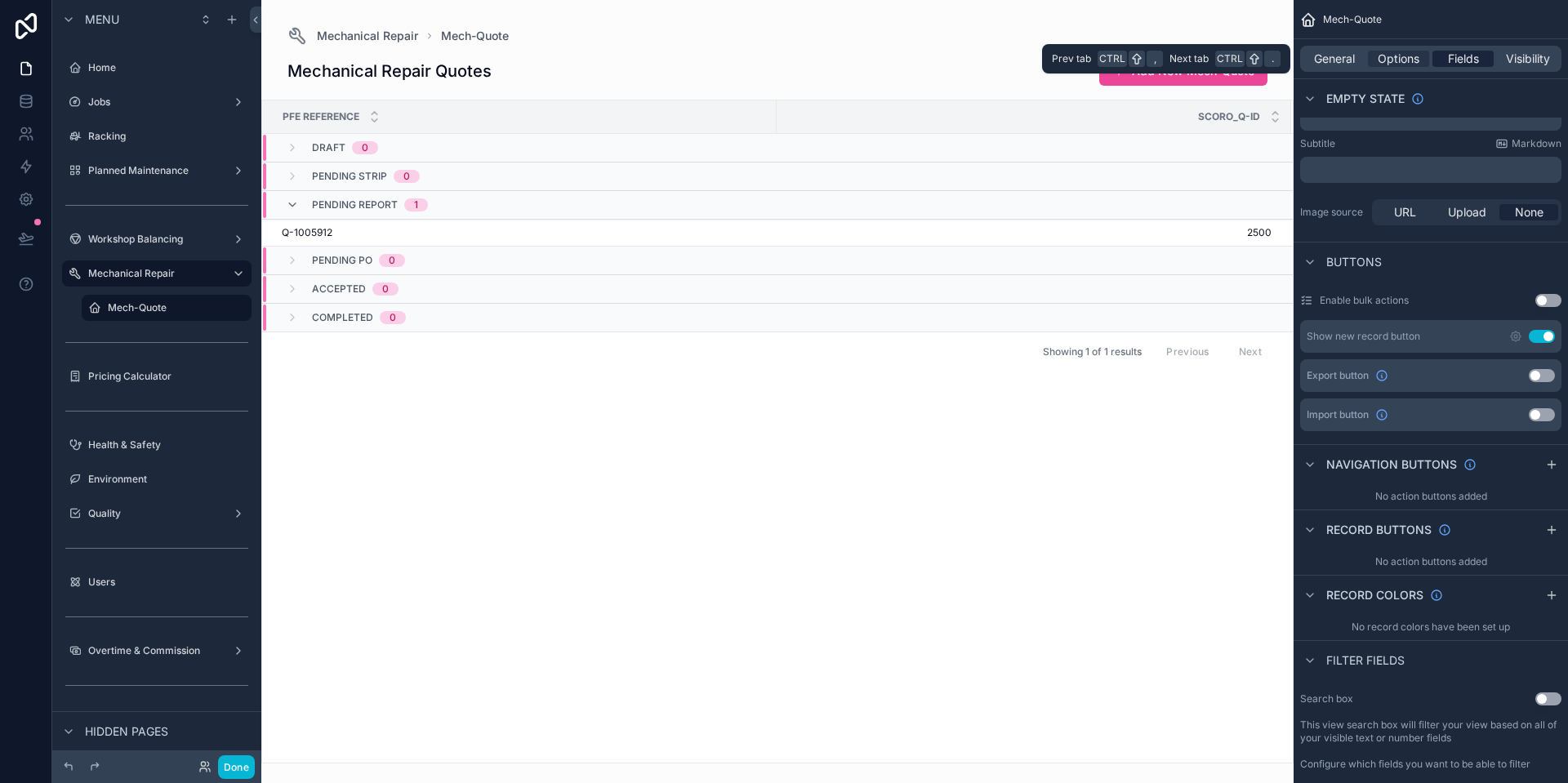 click on "Fields" at bounding box center [1463, 59] 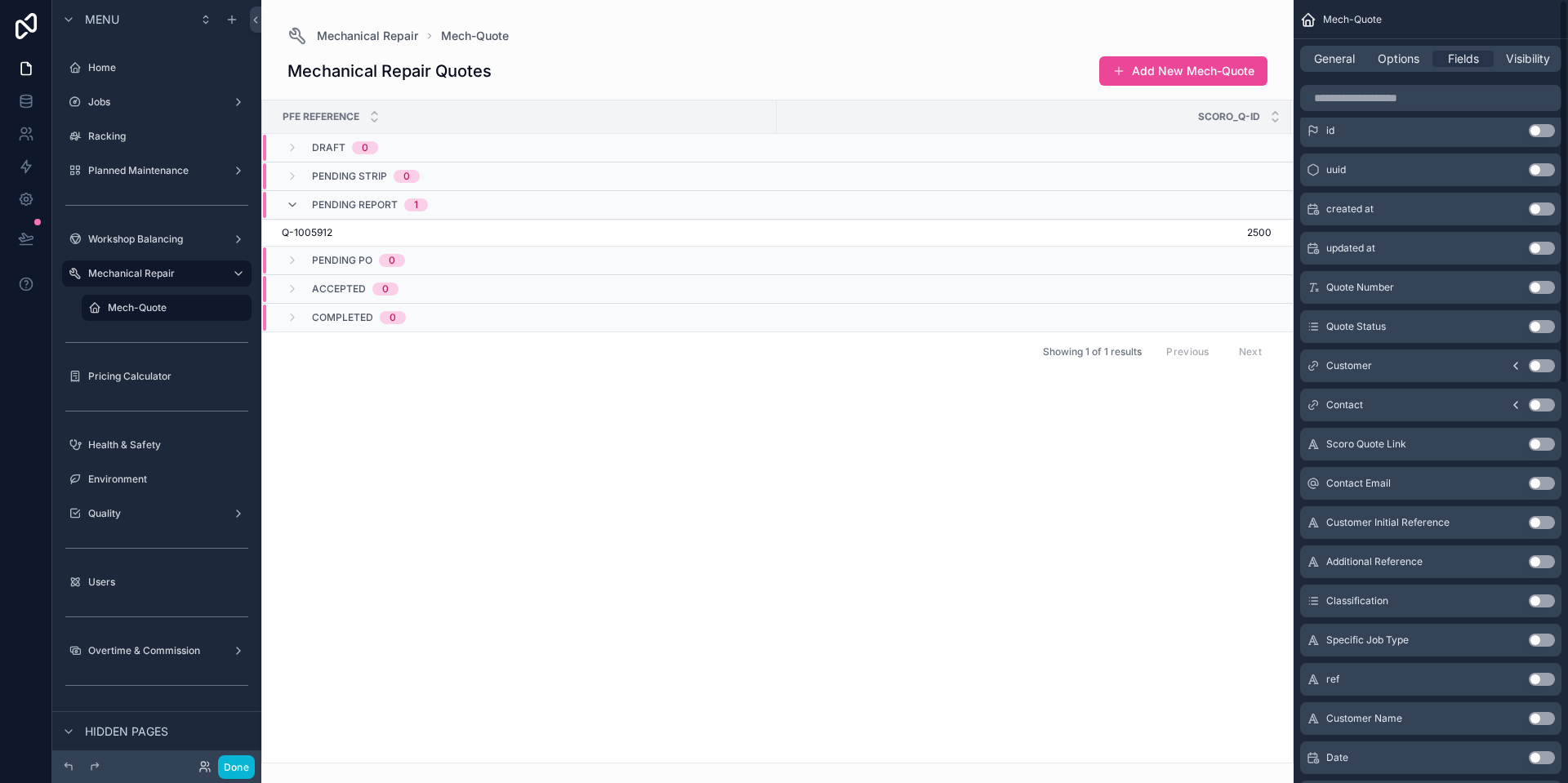 scroll, scrollTop: 0, scrollLeft: 0, axis: both 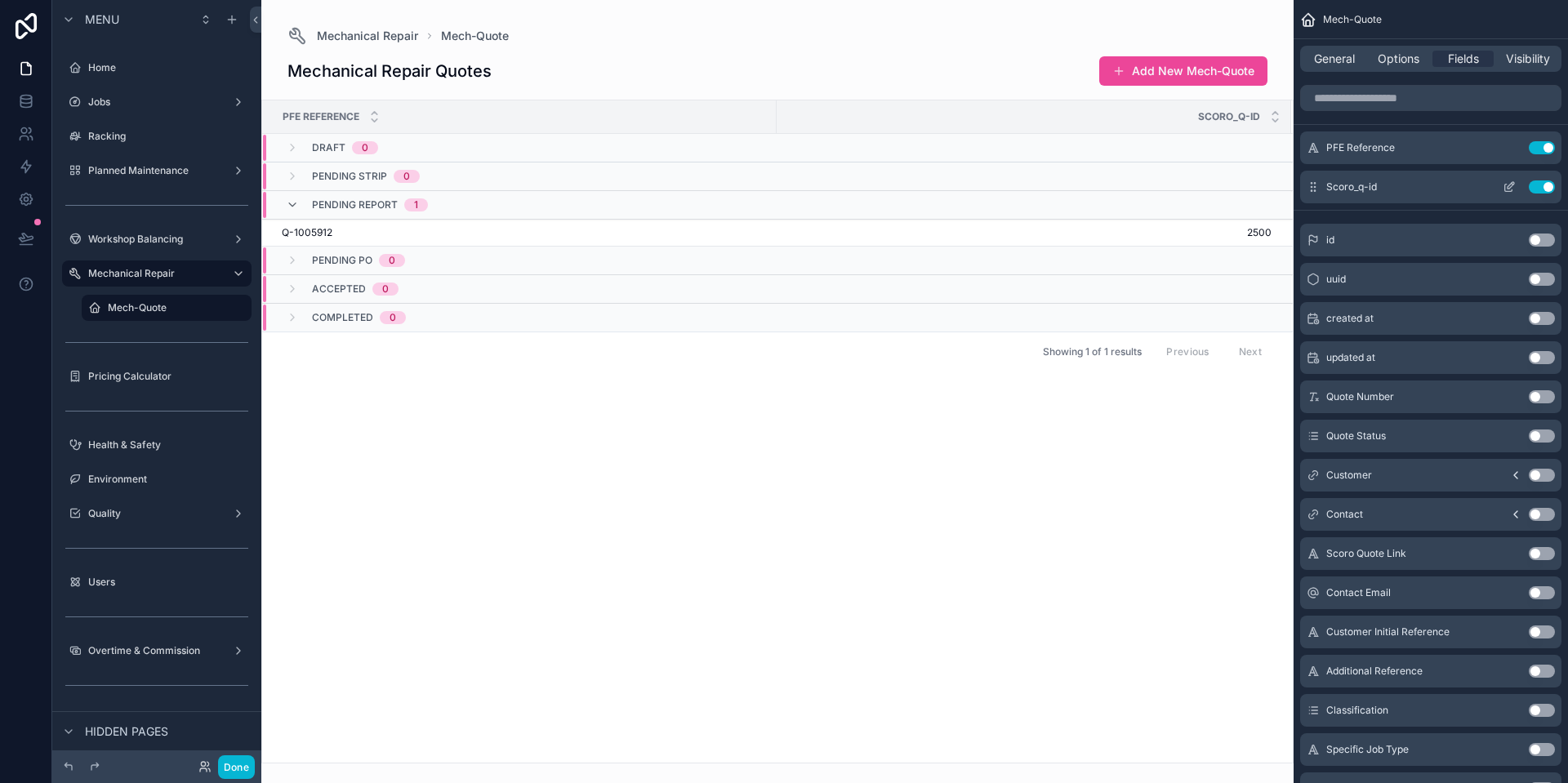click on "Use setting" at bounding box center [1542, 187] 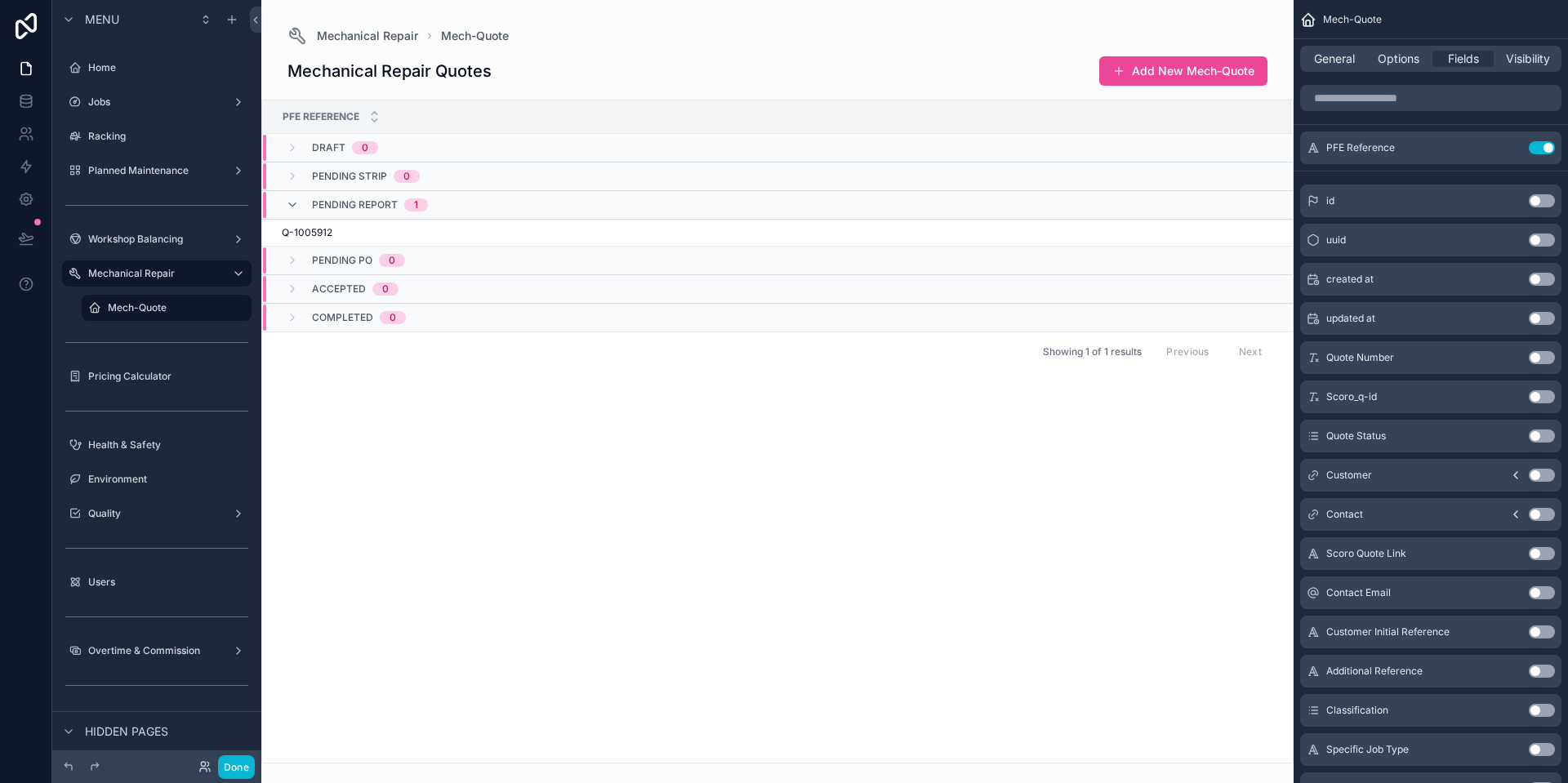 click on "Use setting" at bounding box center [1542, 475] 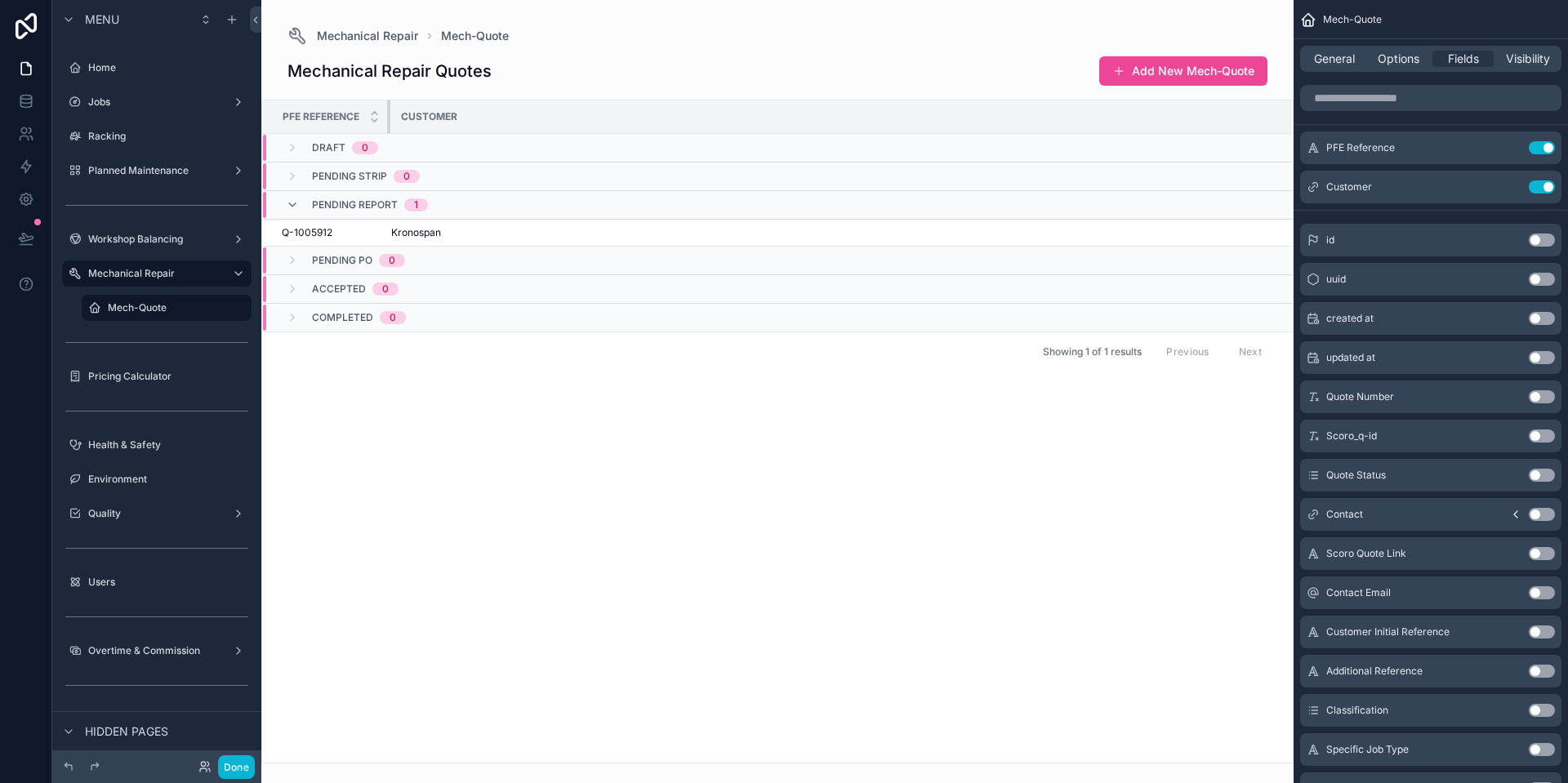 drag, startPoint x: 775, startPoint y: 112, endPoint x: 387, endPoint y: 141, distance: 389.08225 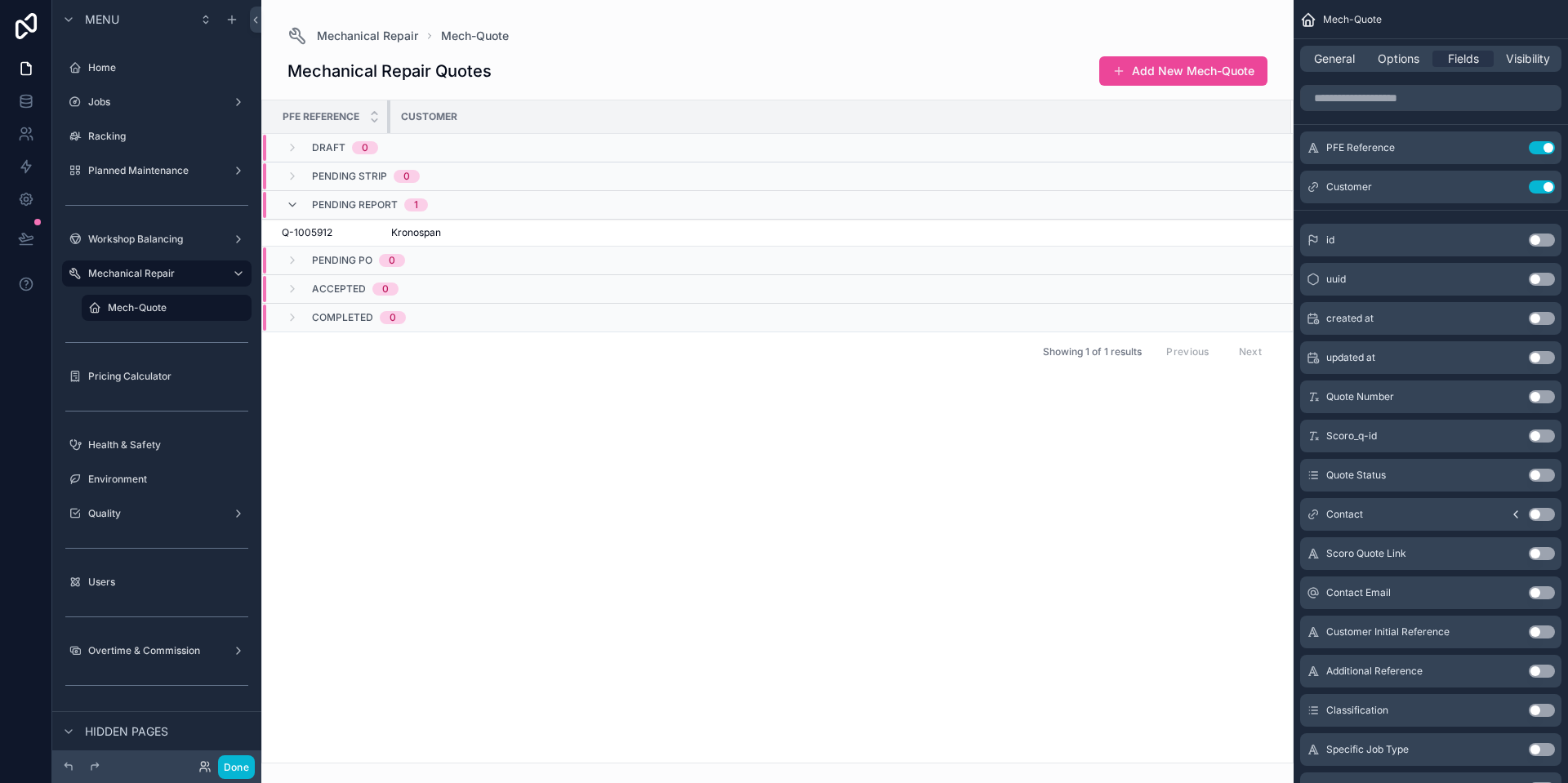 click on "PFE Reference Customer Draft 0 Pending Strip 0 Pending Report 1 Q-1005912 Q-1005912 Kronospan Pending PO 0 Accepted 0 Completed 0" at bounding box center (777, 216) 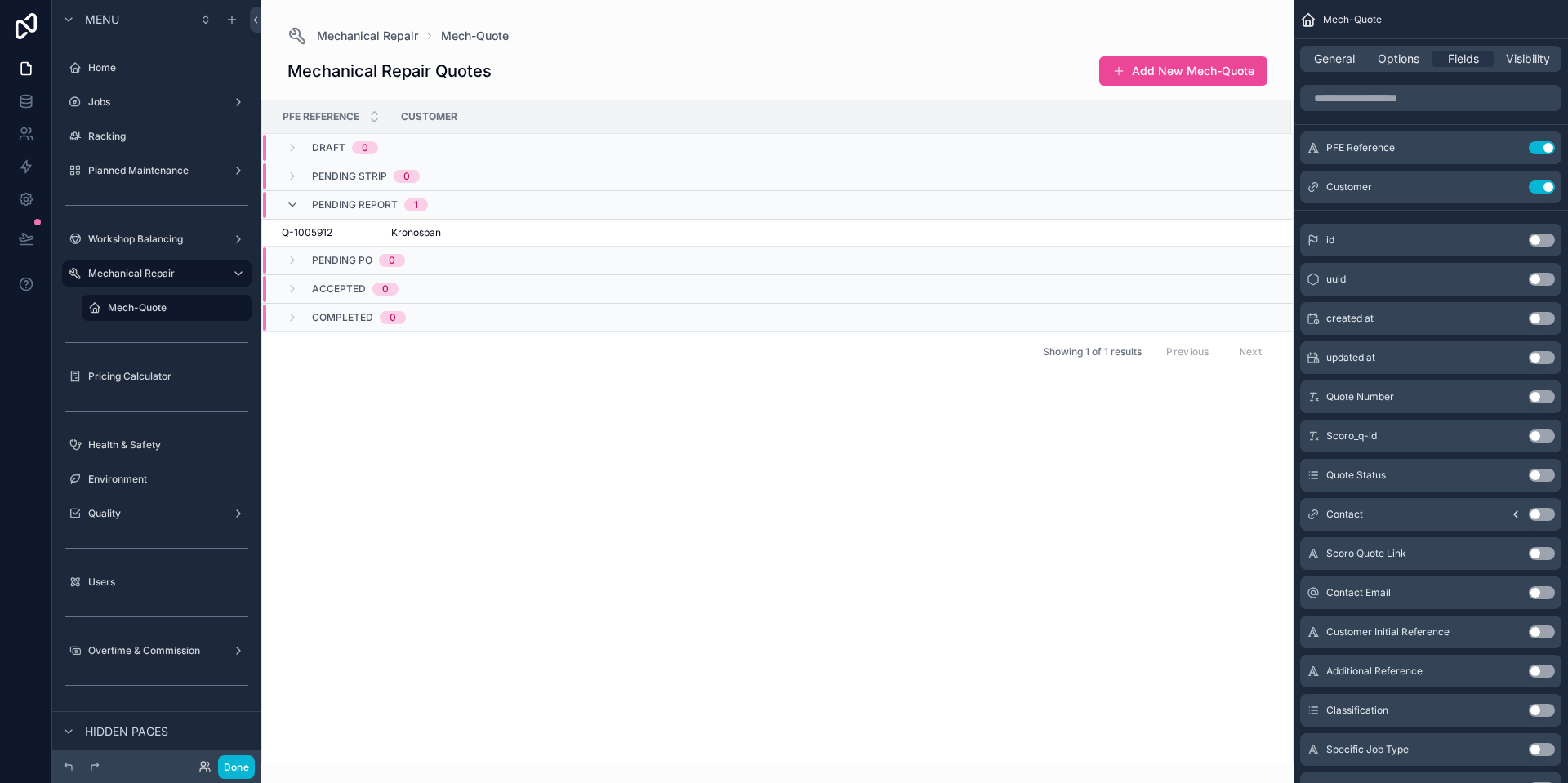 click on "PFE Reference Customer Draft 0 Pending Strip 0 Pending Report 1 Q-1005912 Q-1005912 Kronospan Pending PO 0 Accepted 0 Completed 0 Showing 1 of 1 results Previous Next" at bounding box center [777, 431] 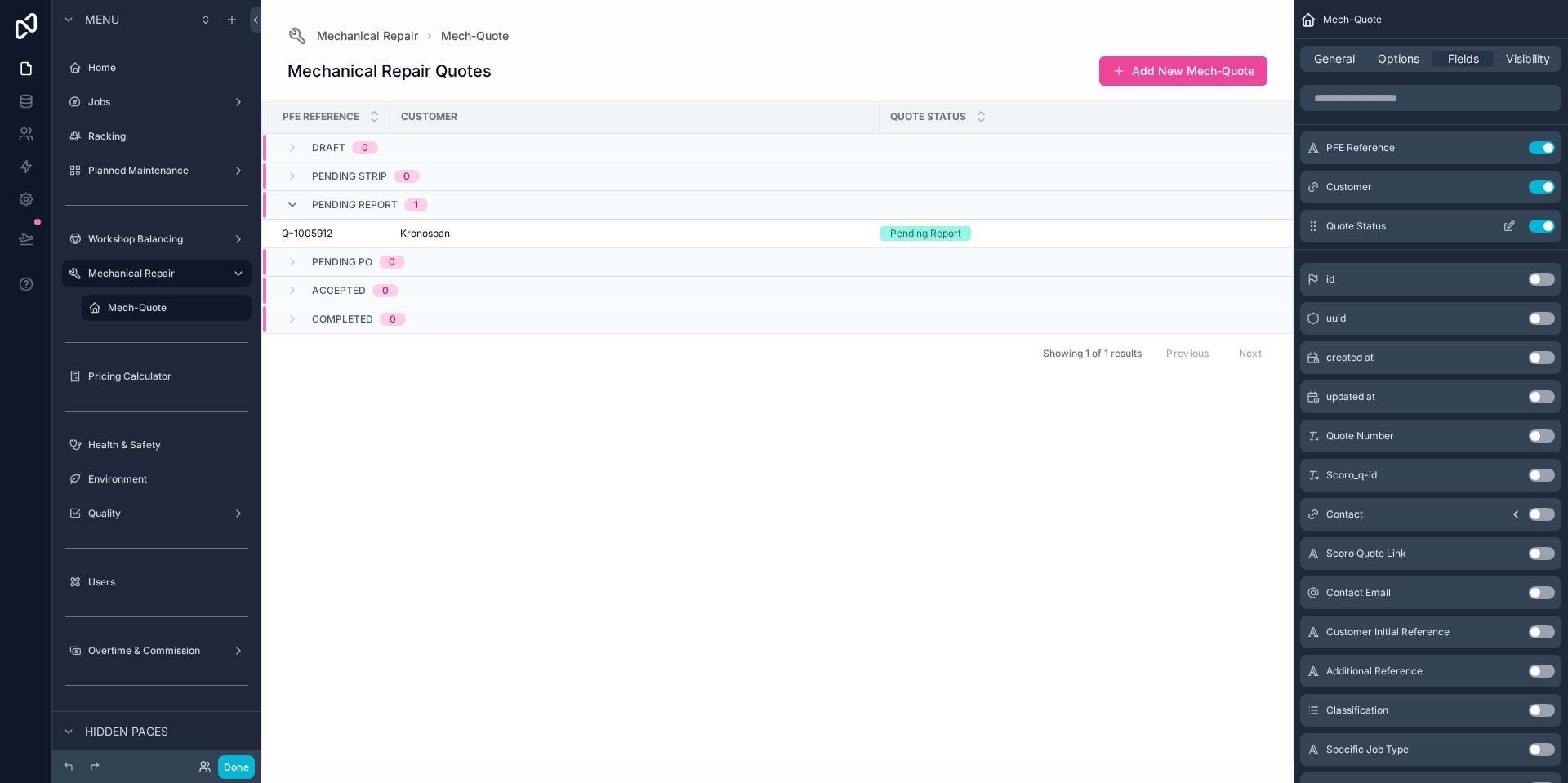 click on "Use setting" at bounding box center [1542, 226] 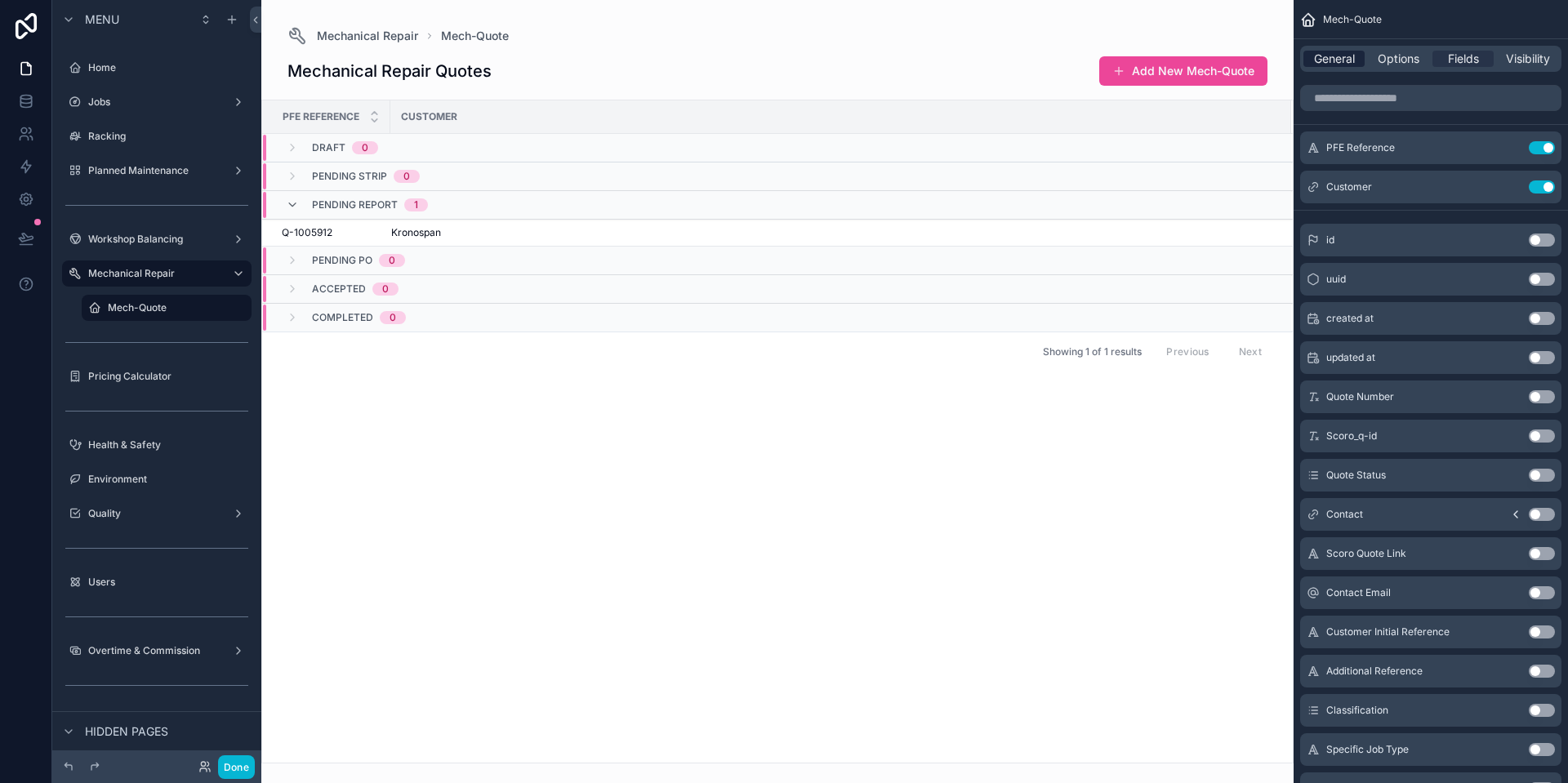 click on "General" at bounding box center (1334, 59) 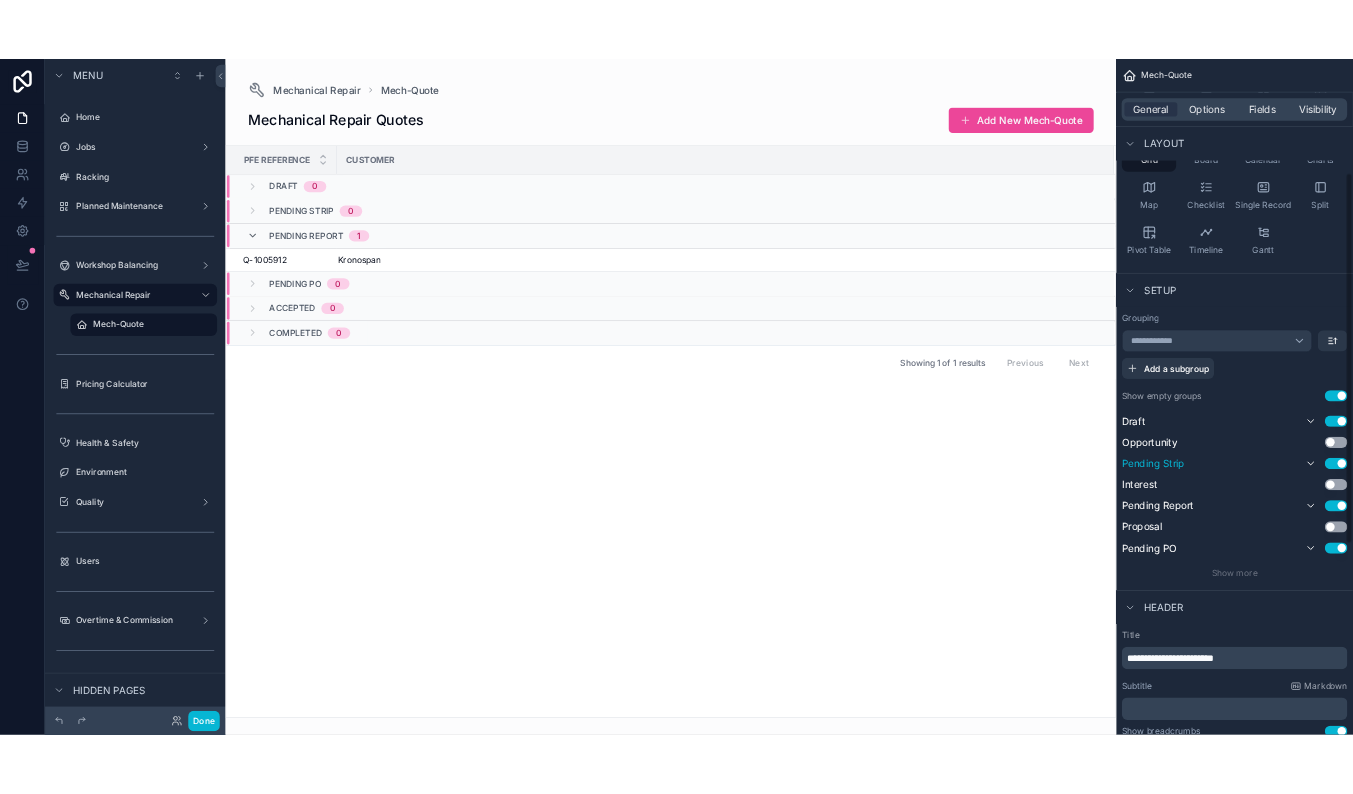 scroll, scrollTop: 300, scrollLeft: 0, axis: vertical 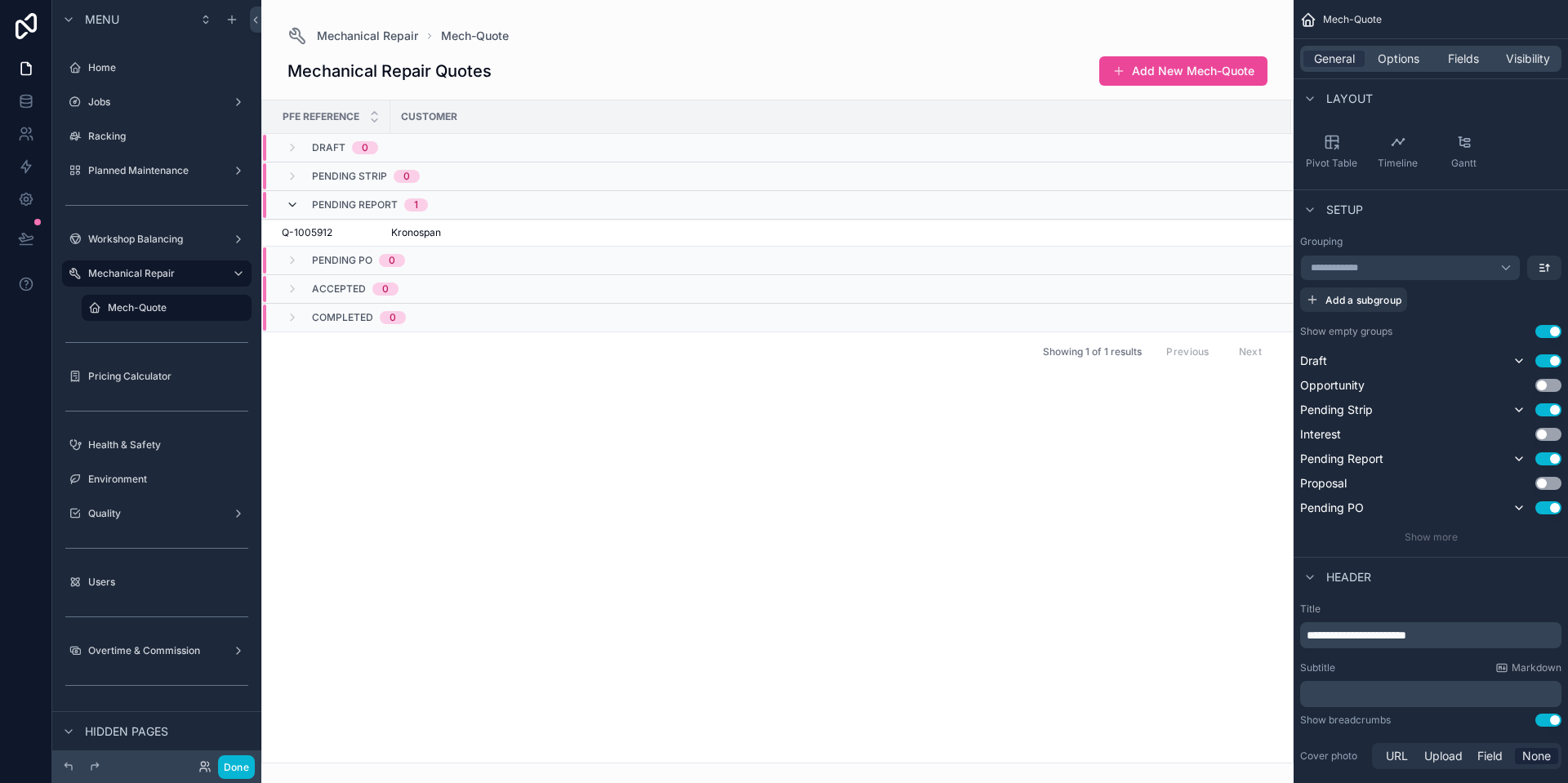 click at bounding box center (292, 205) 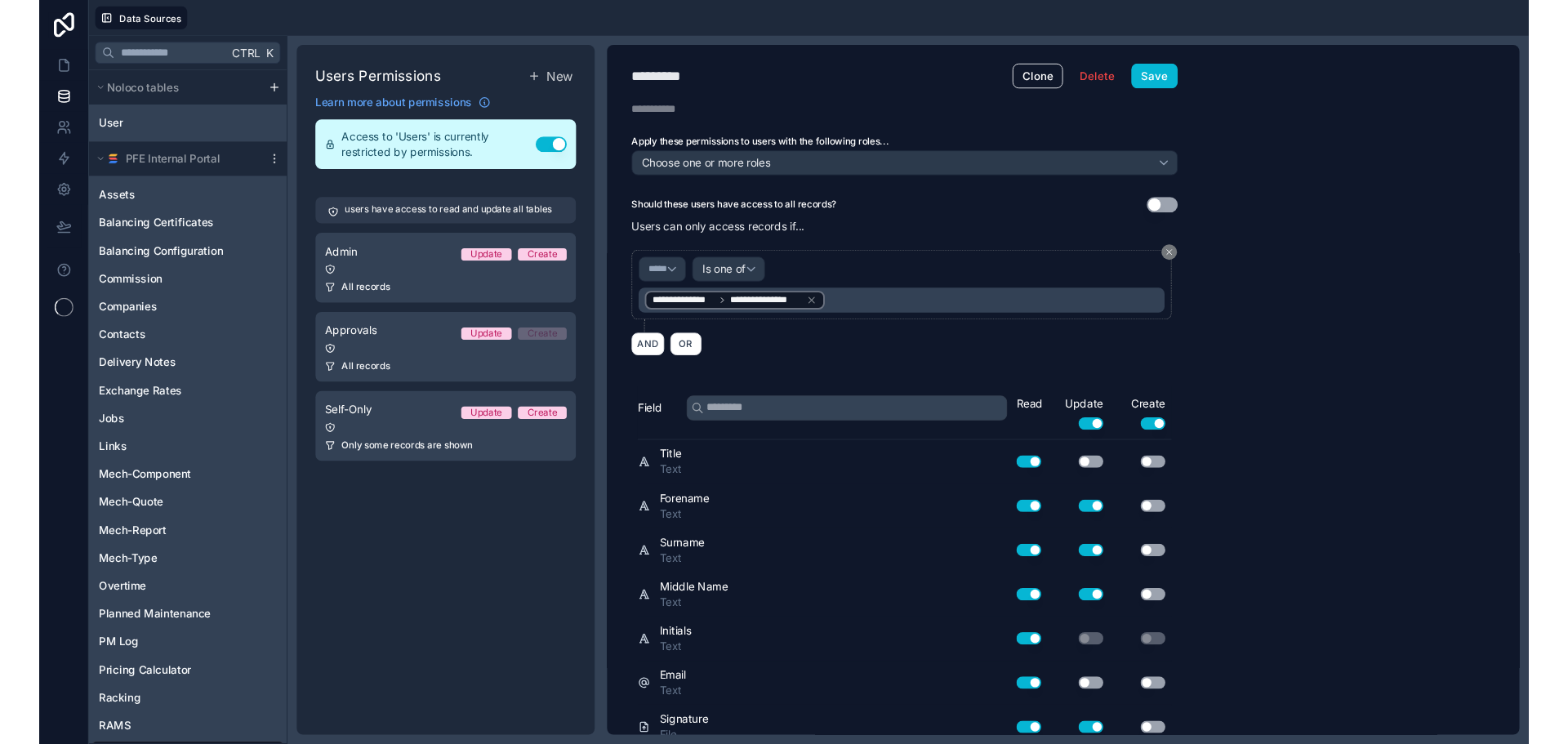 scroll, scrollTop: 0, scrollLeft: 0, axis: both 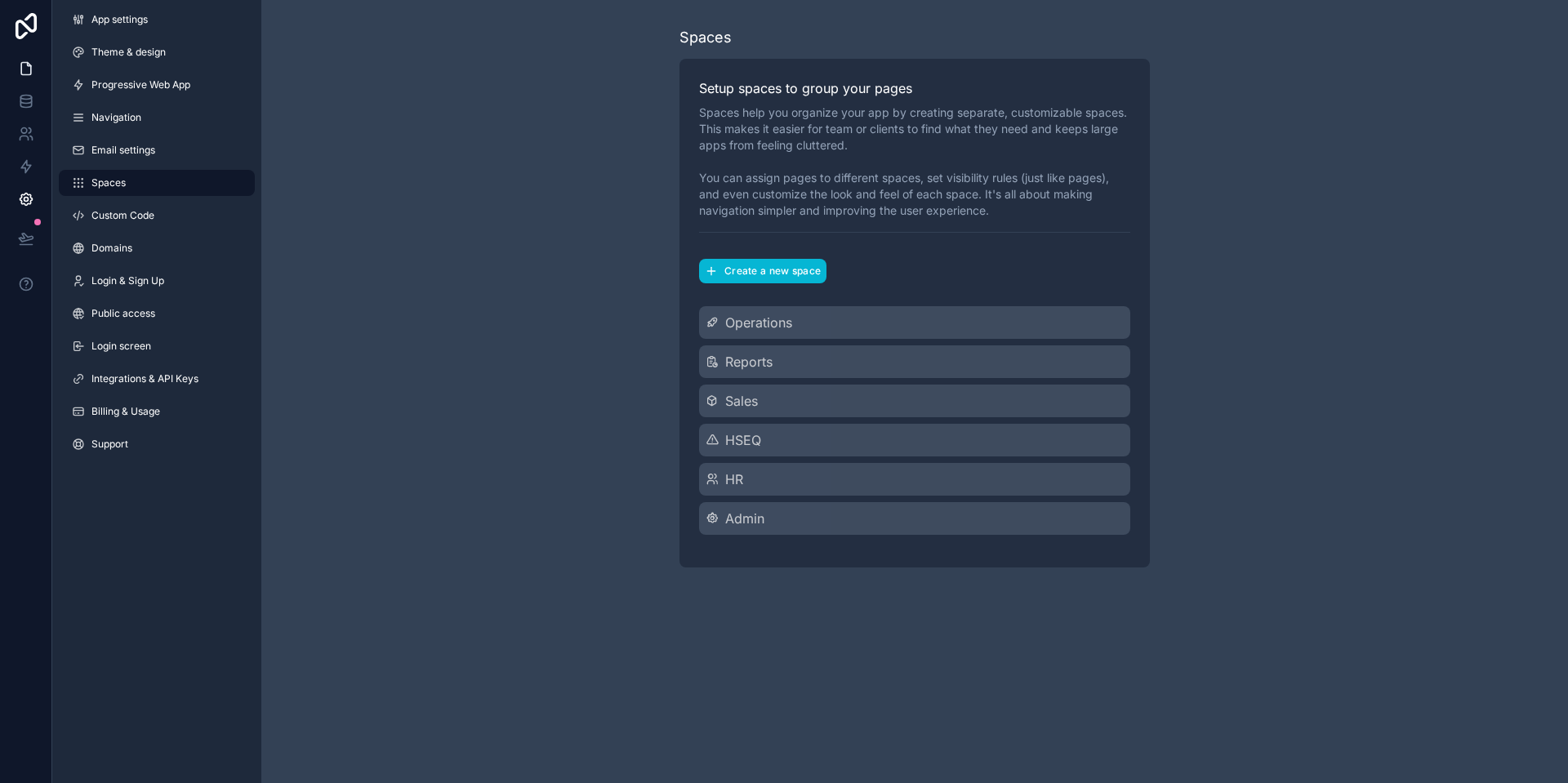 click 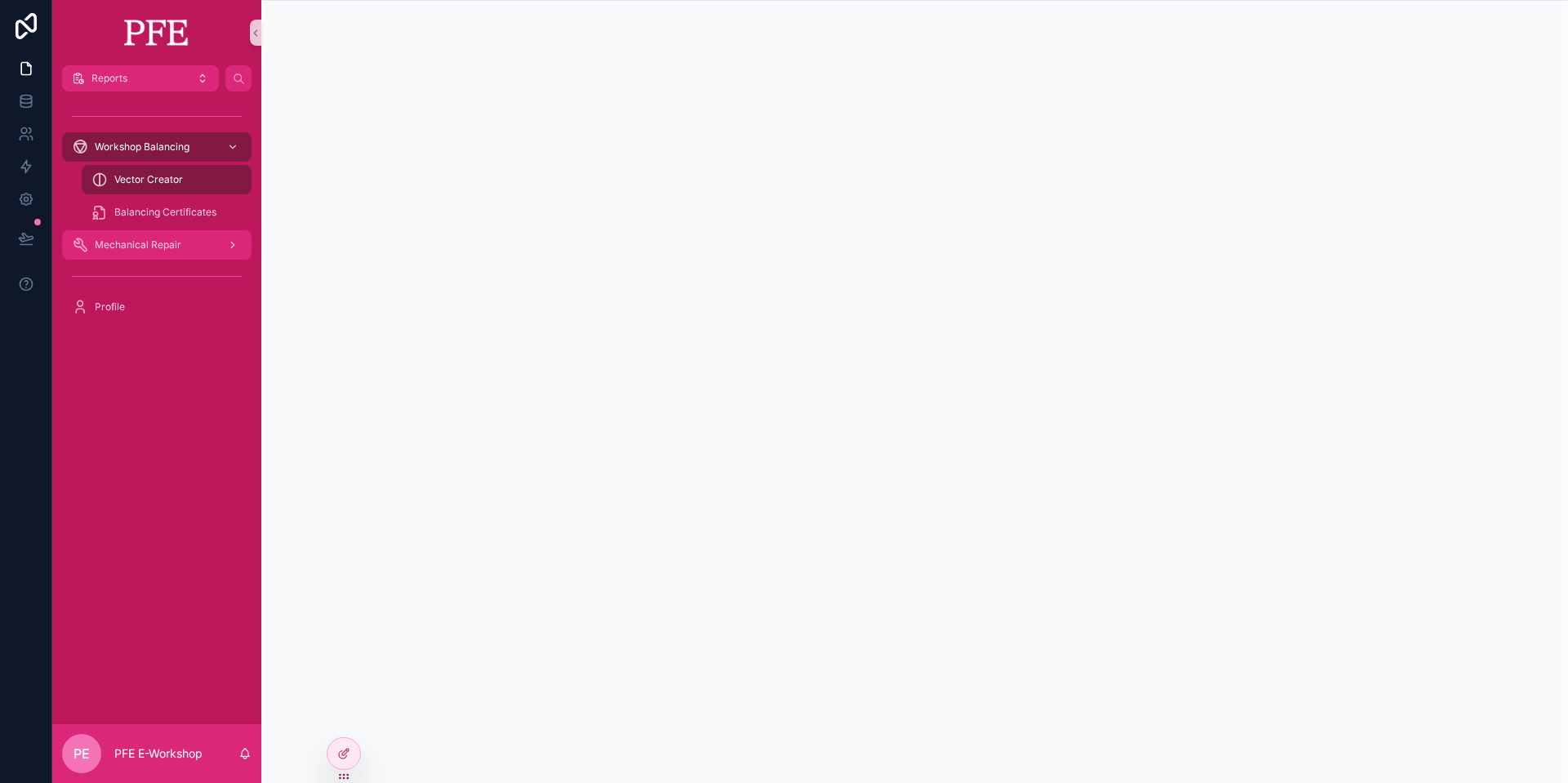 click on "Mechanical Repair" at bounding box center (157, 245) 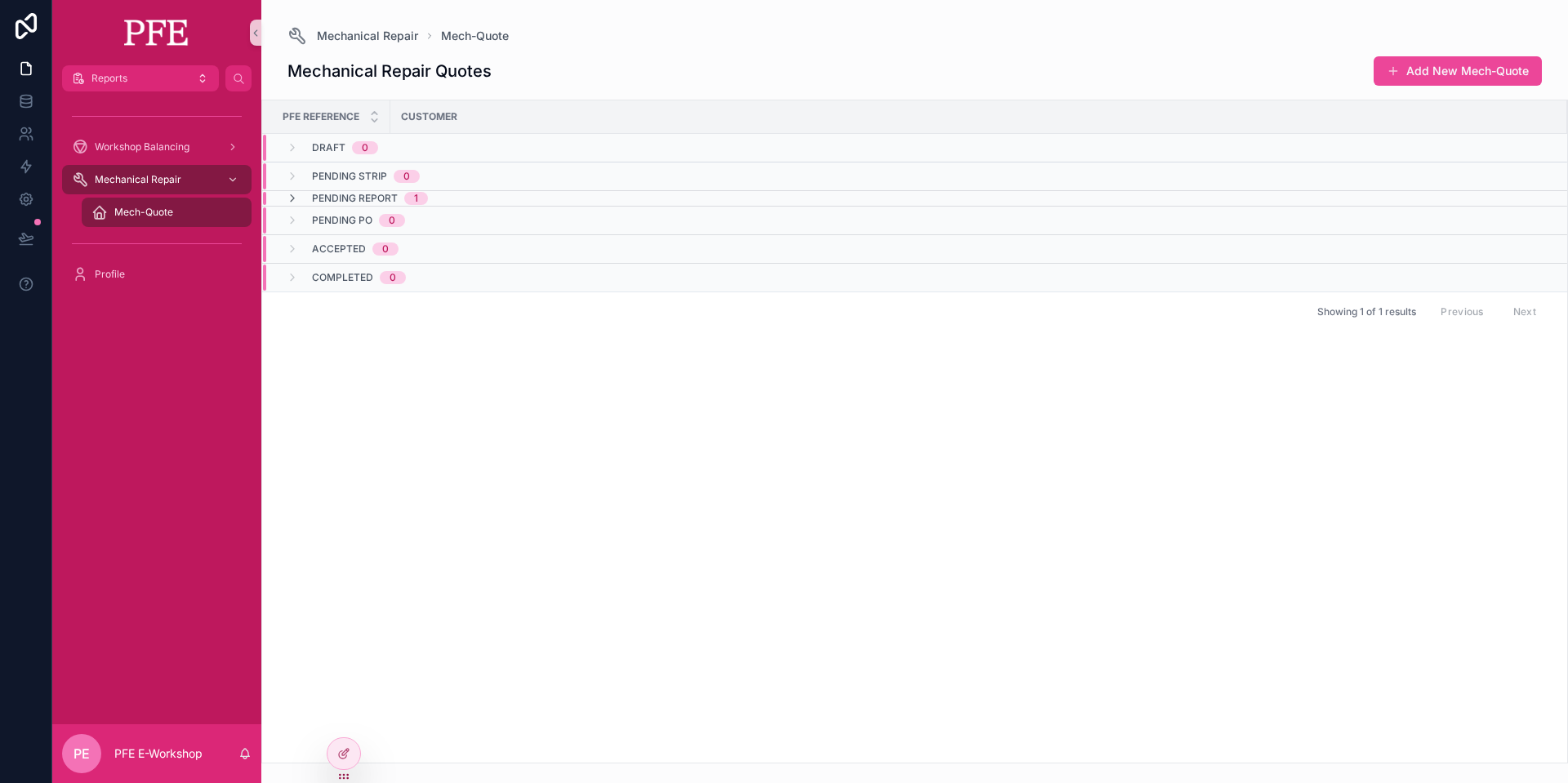 click on "PFE Reference Customer Draft 0 Pending Strip 0 Pending Report 1 Pending PO 0 Accepted 0 Completed 0 Showing 1 of 1 results Previous Next" at bounding box center [915, 431] 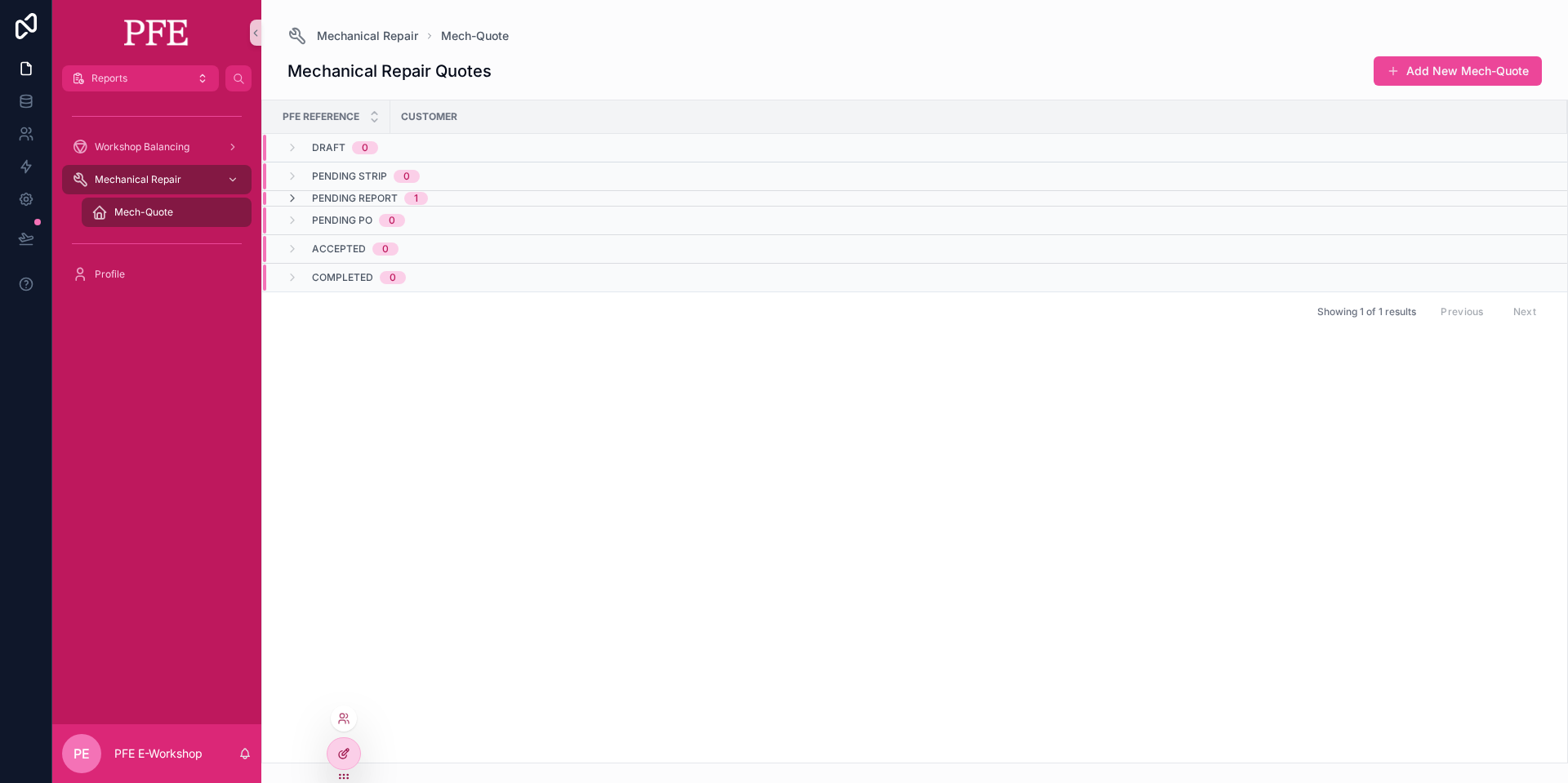 click at bounding box center [344, 754] 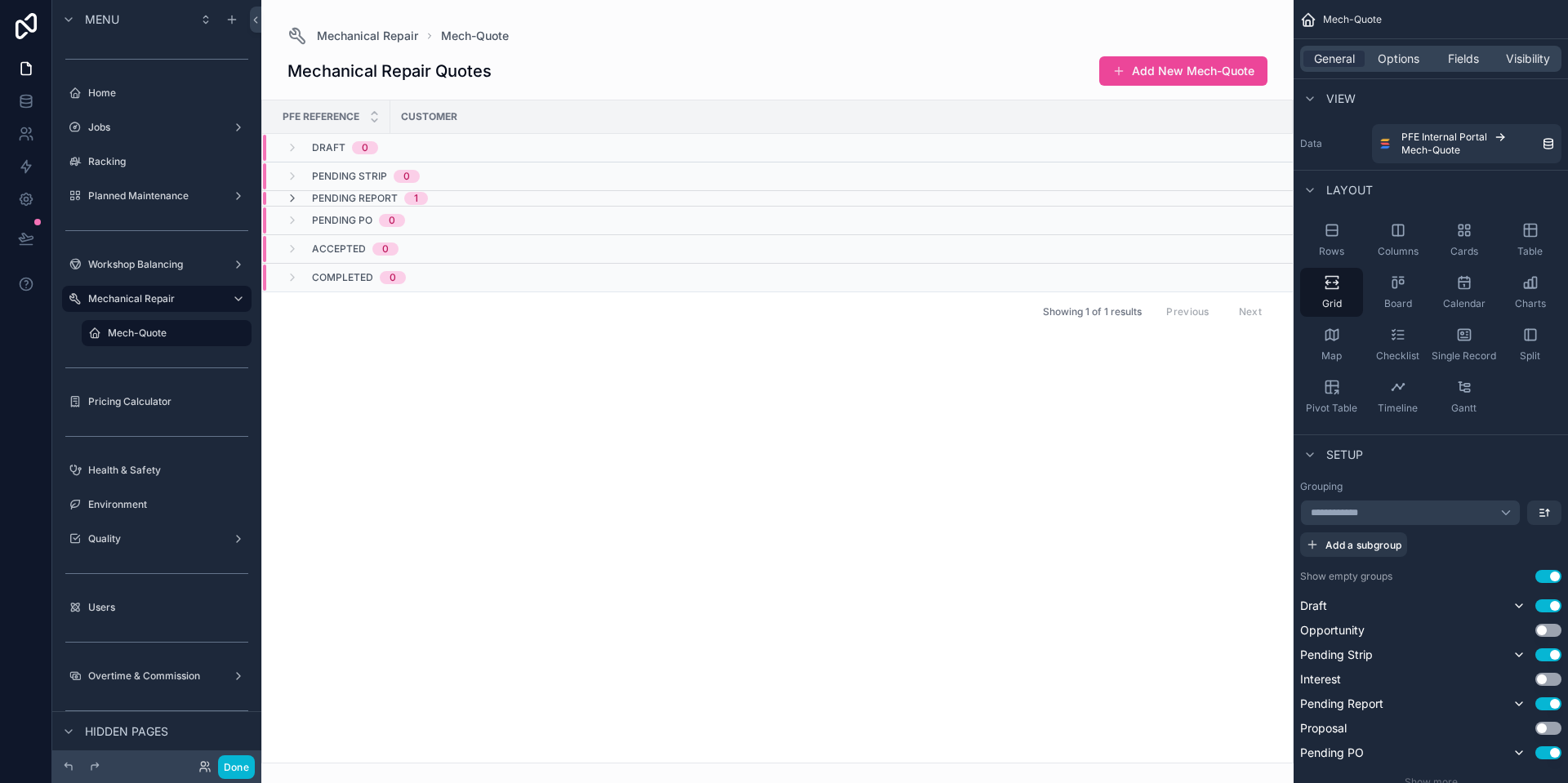 click at bounding box center (777, 391) 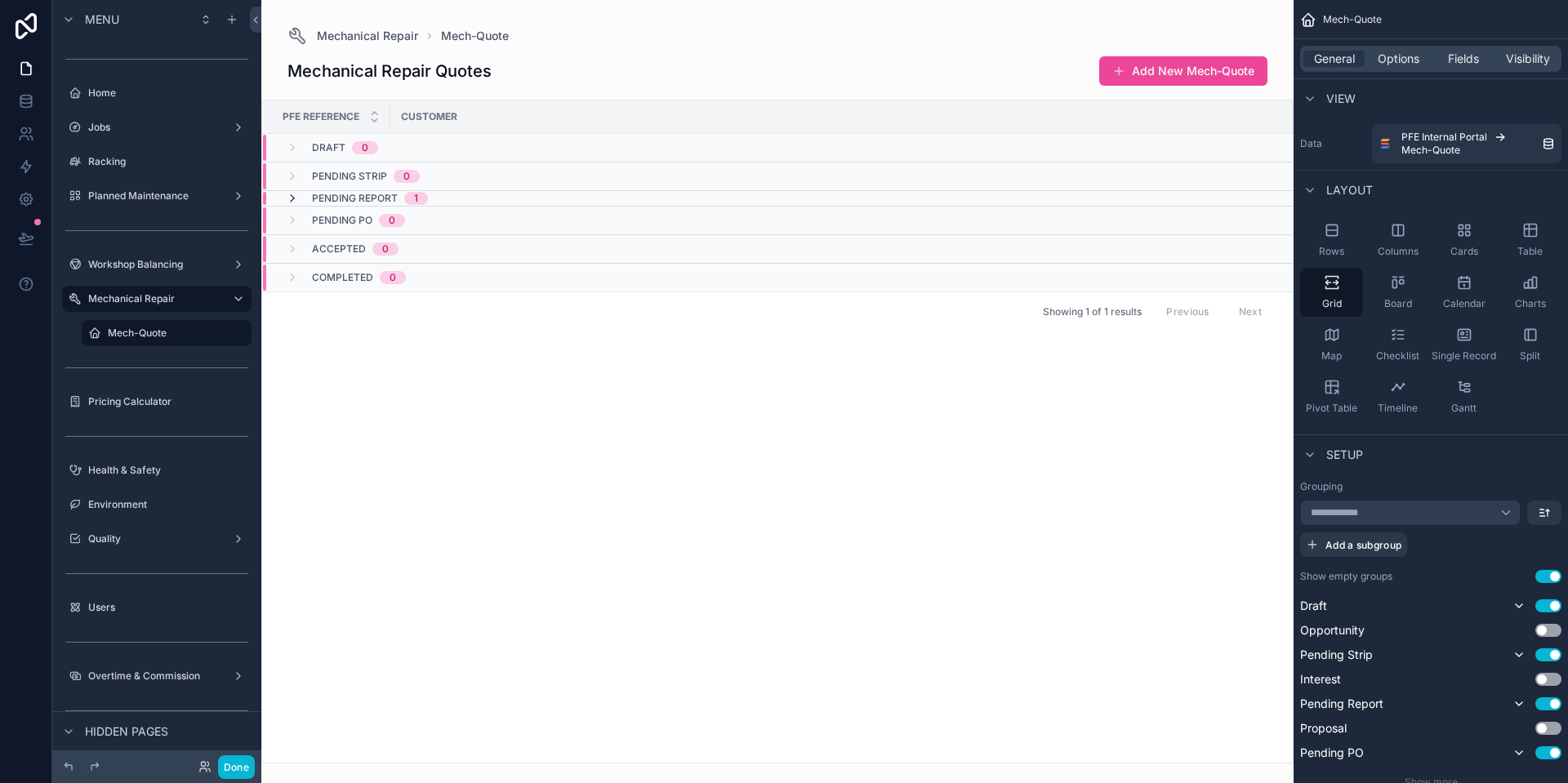 click at bounding box center [292, 198] 